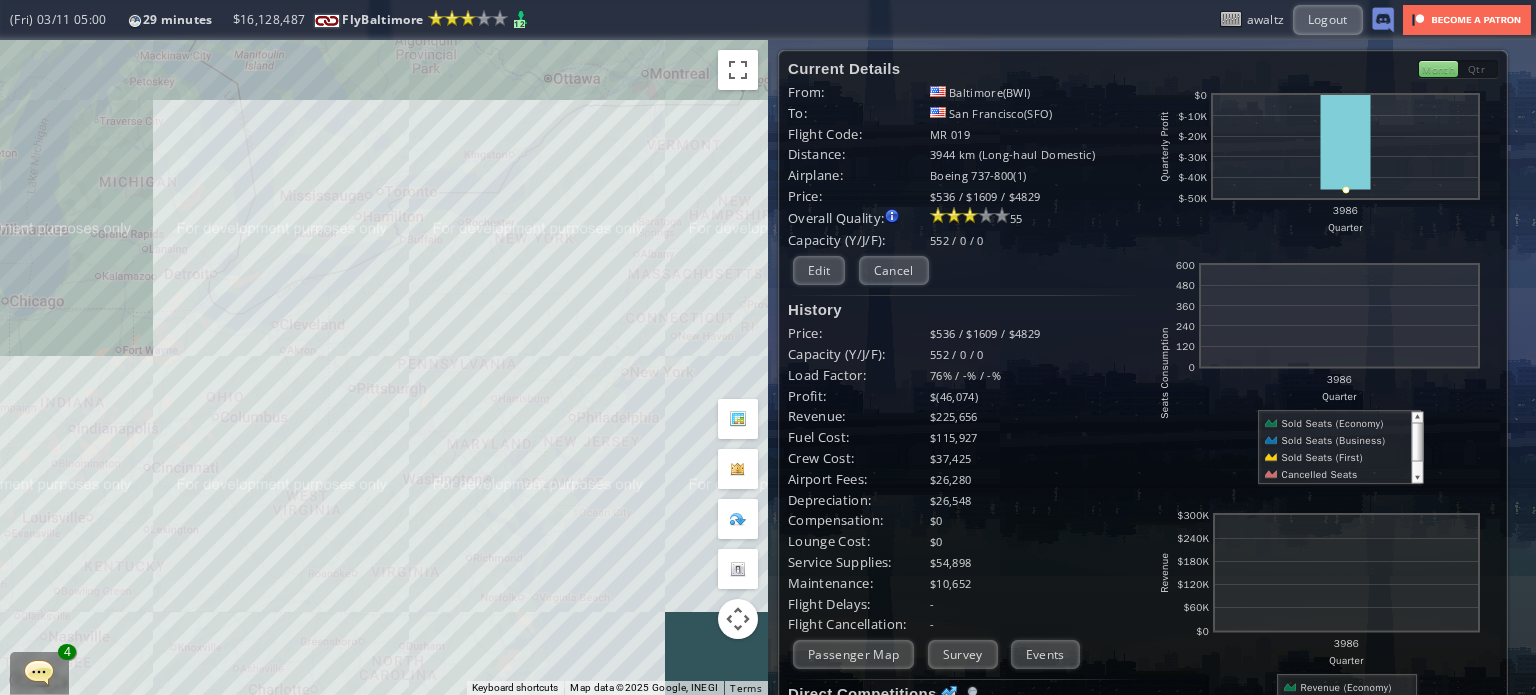 scroll, scrollTop: 0, scrollLeft: 0, axis: both 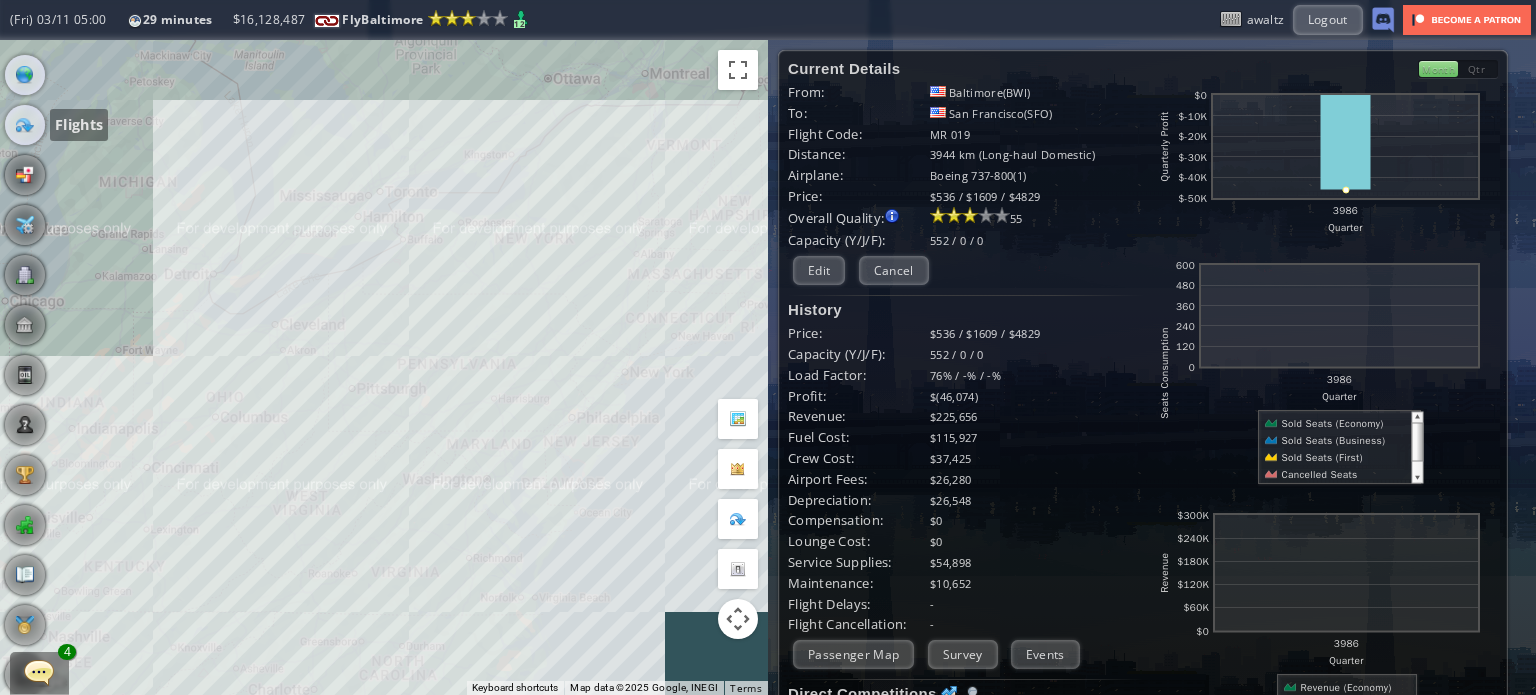 click at bounding box center (25, 125) 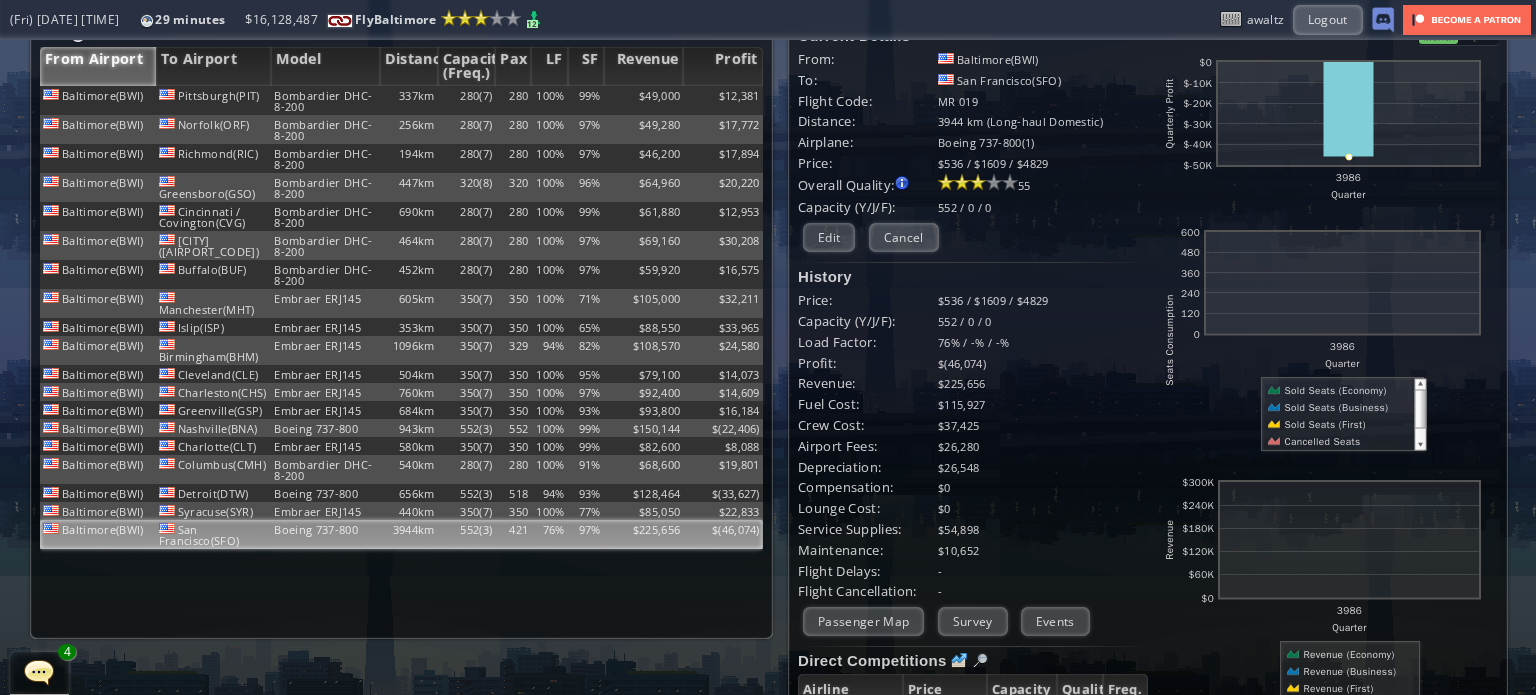 scroll, scrollTop: 0, scrollLeft: 0, axis: both 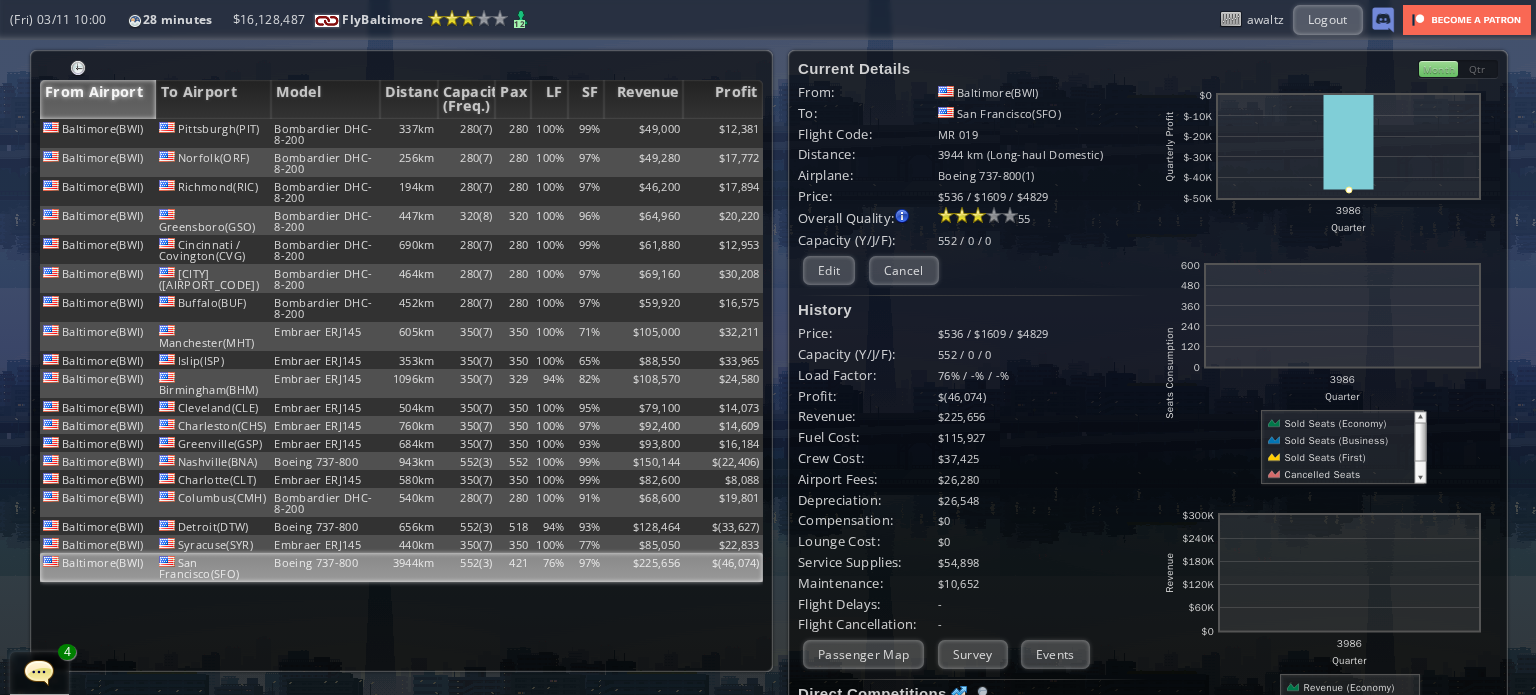click on "552 / 0 / 0" at bounding box center [1043, 354] 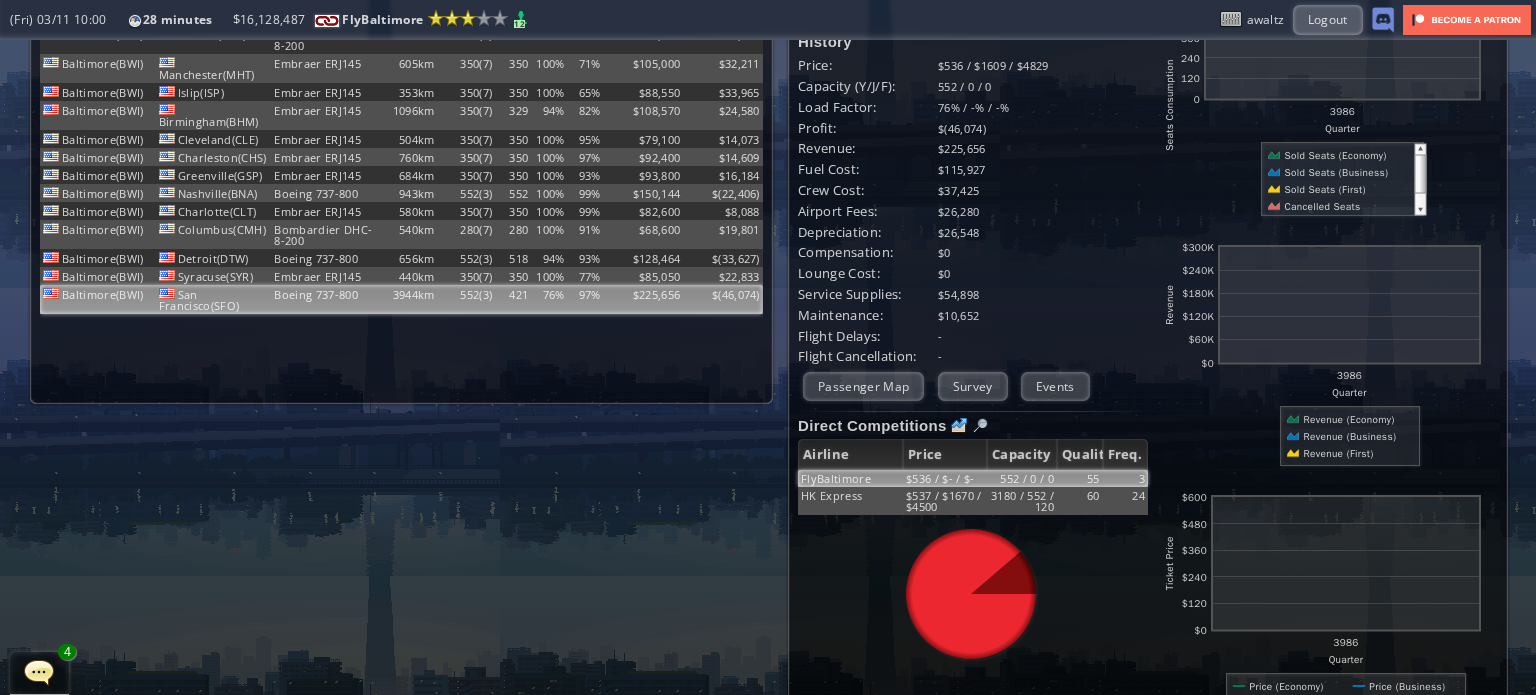 scroll, scrollTop: 232, scrollLeft: 0, axis: vertical 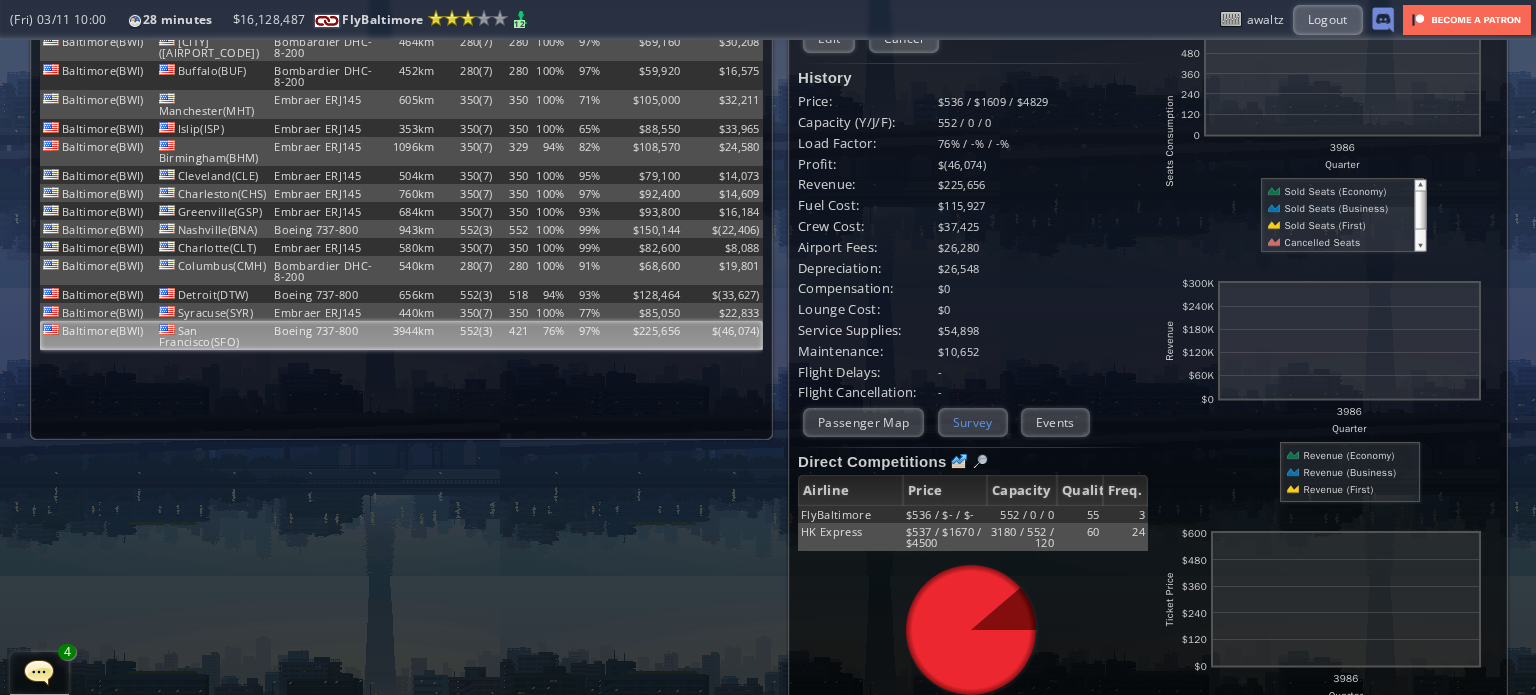 click on "Survey" at bounding box center (973, 422) 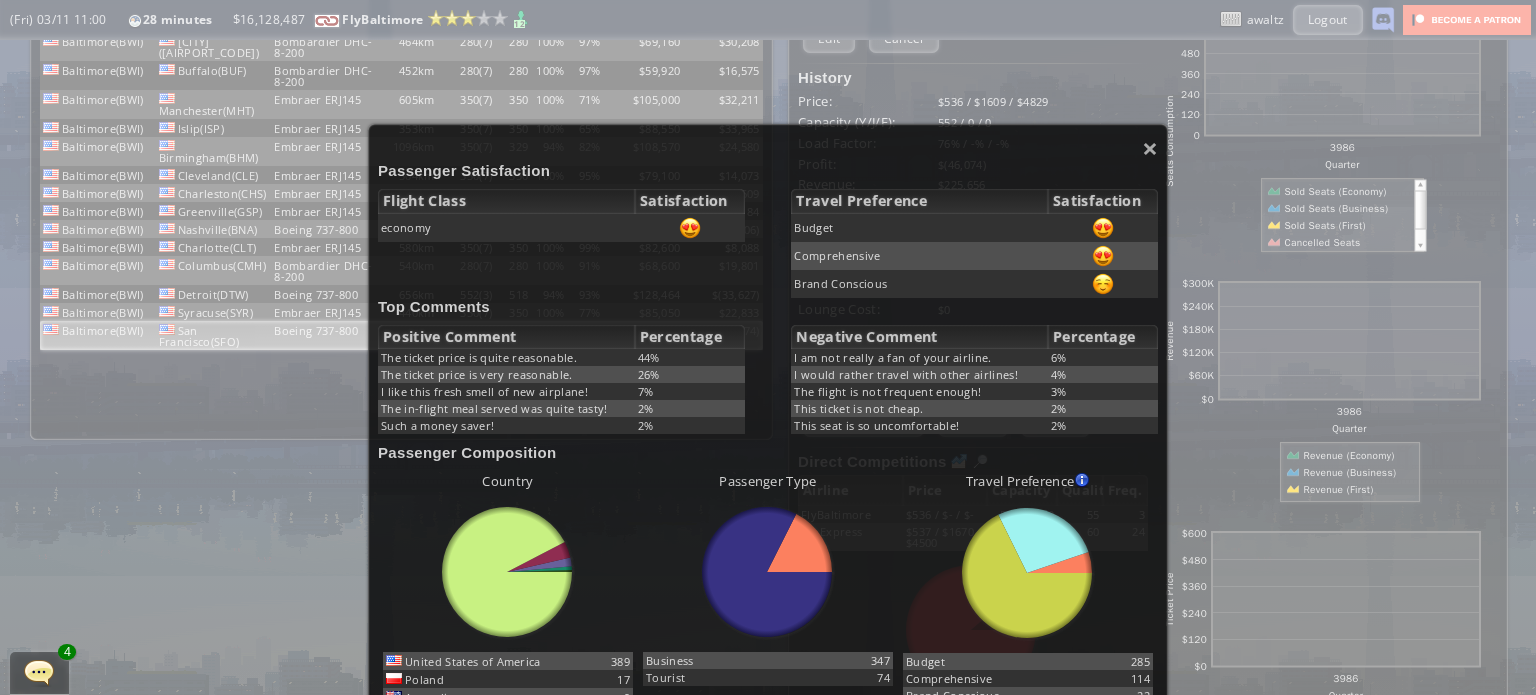 scroll, scrollTop: 100, scrollLeft: 0, axis: vertical 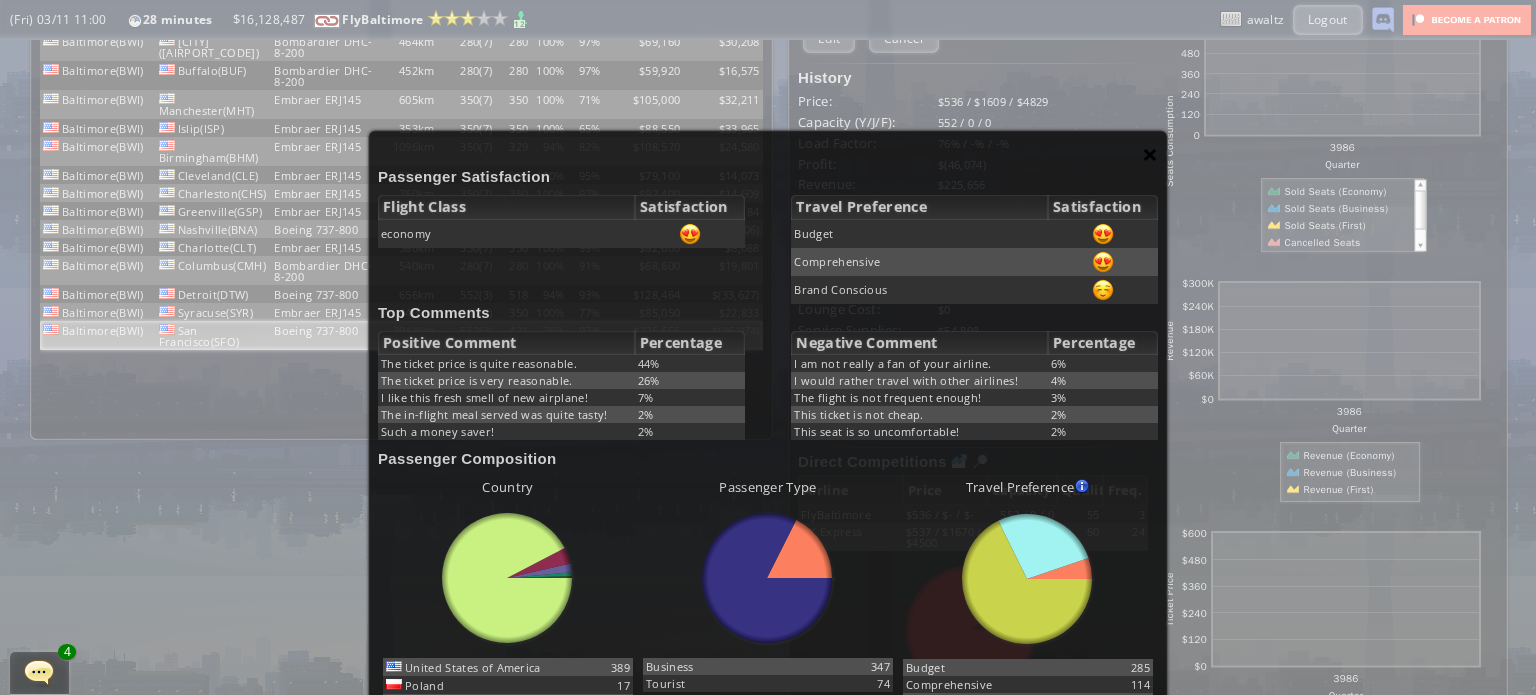click on "×" at bounding box center (1150, 154) 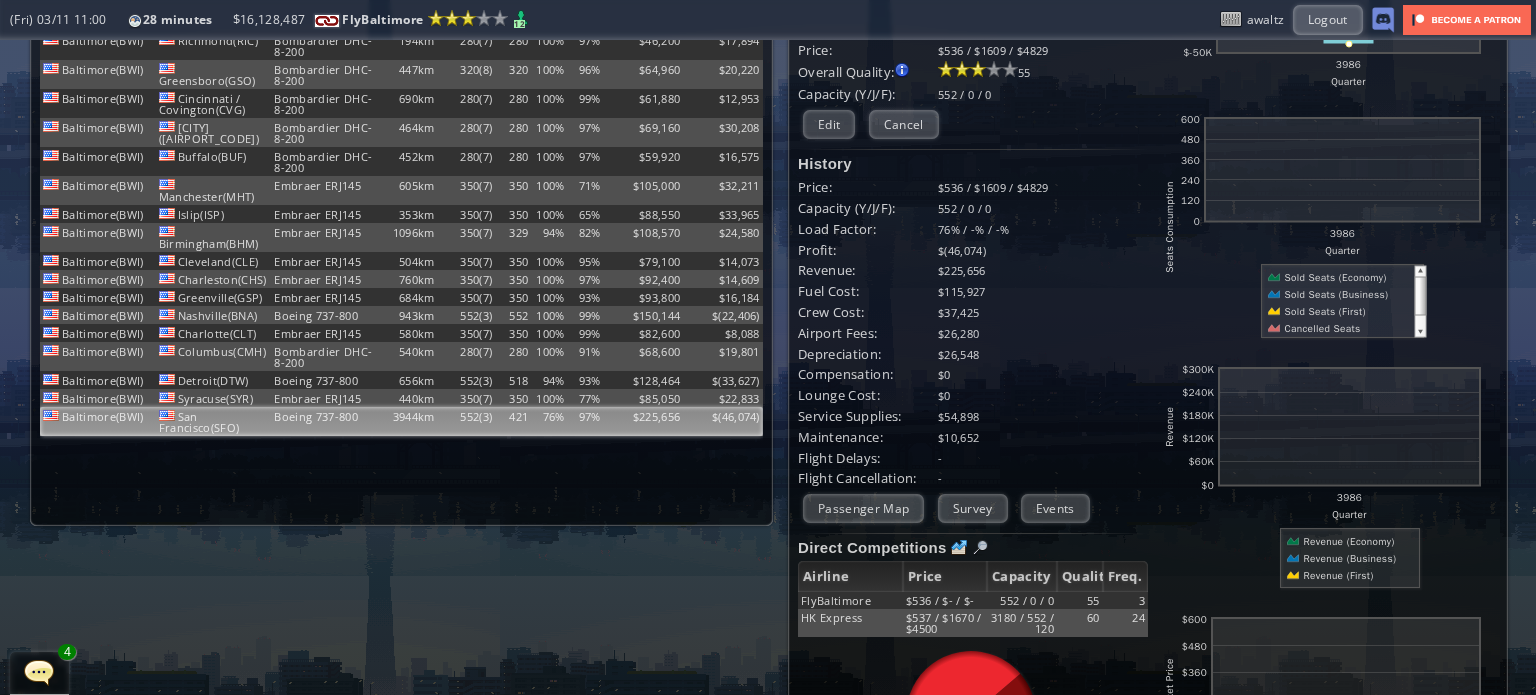 scroll, scrollTop: 0, scrollLeft: 0, axis: both 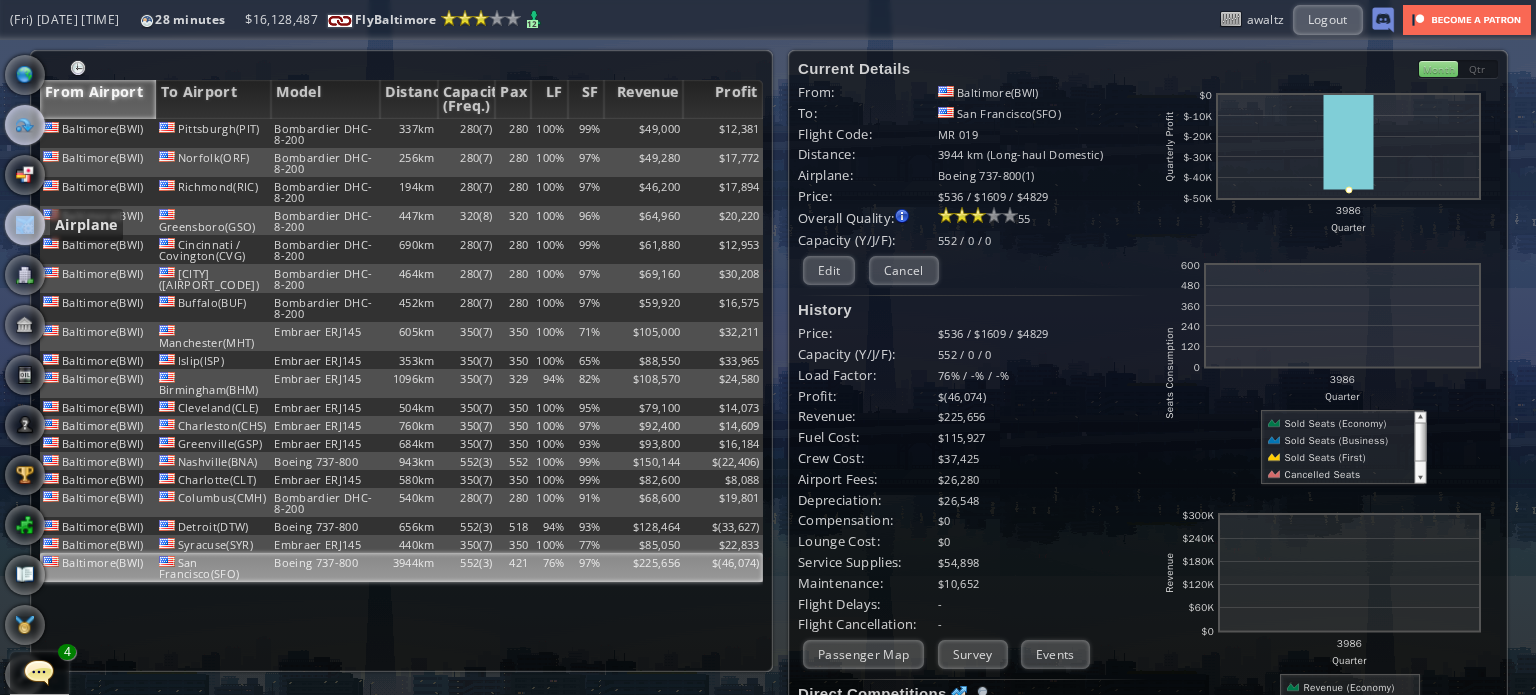 click at bounding box center (25, 225) 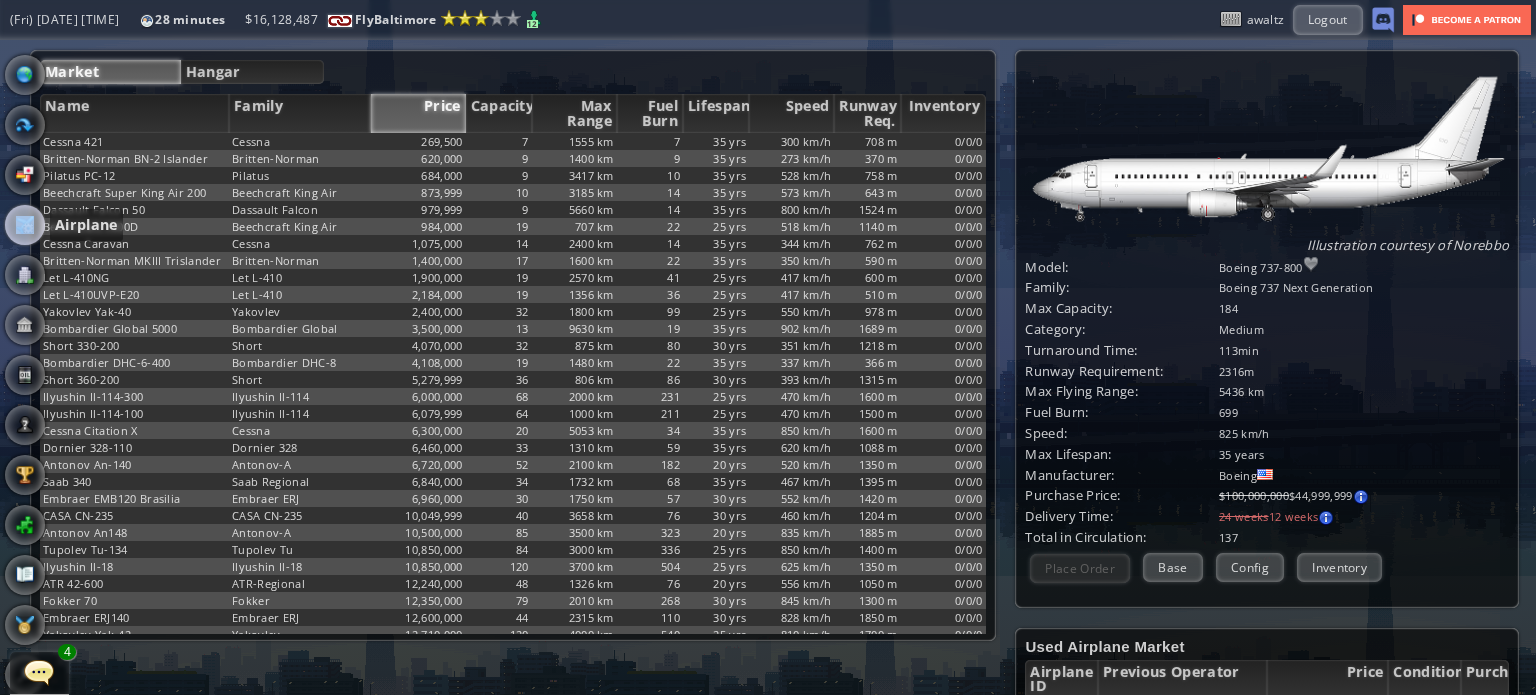 click at bounding box center (25, 225) 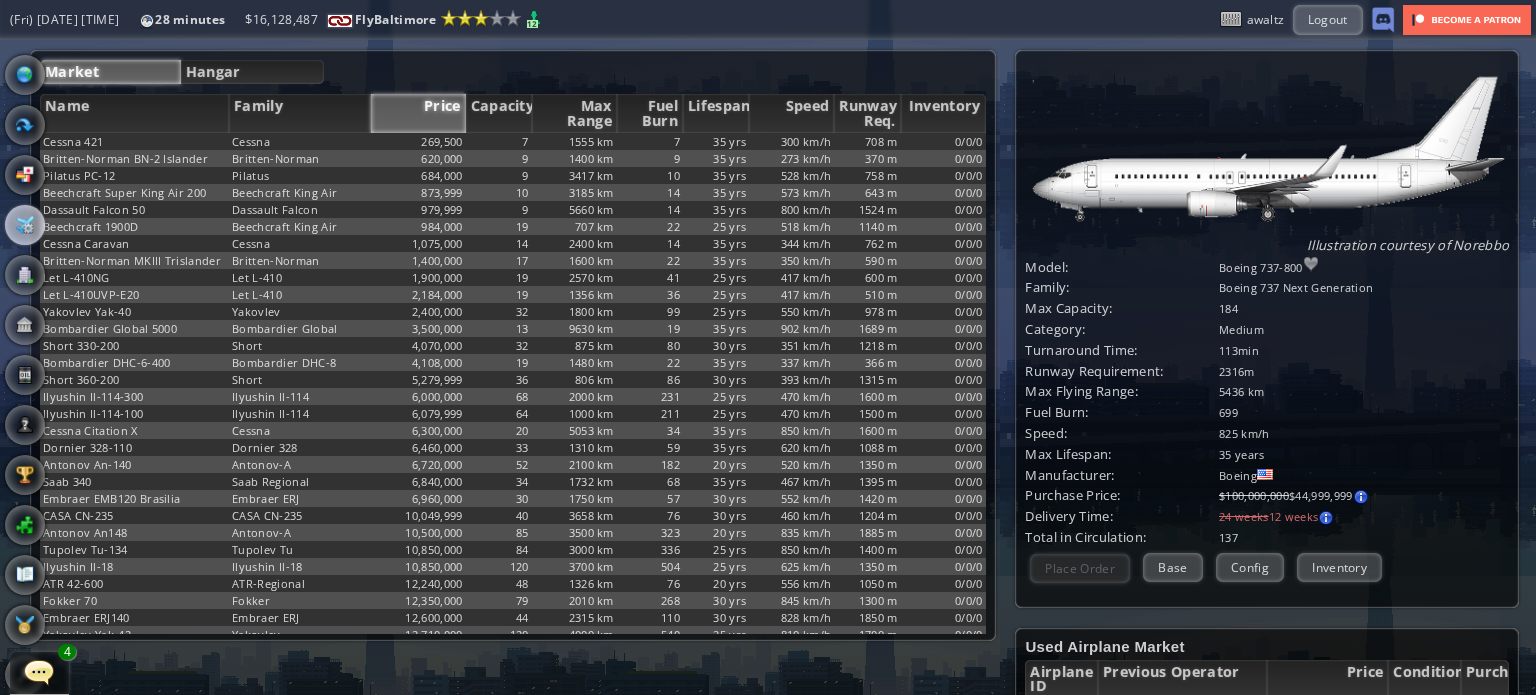 click on "Inventory" at bounding box center (1339, 567) 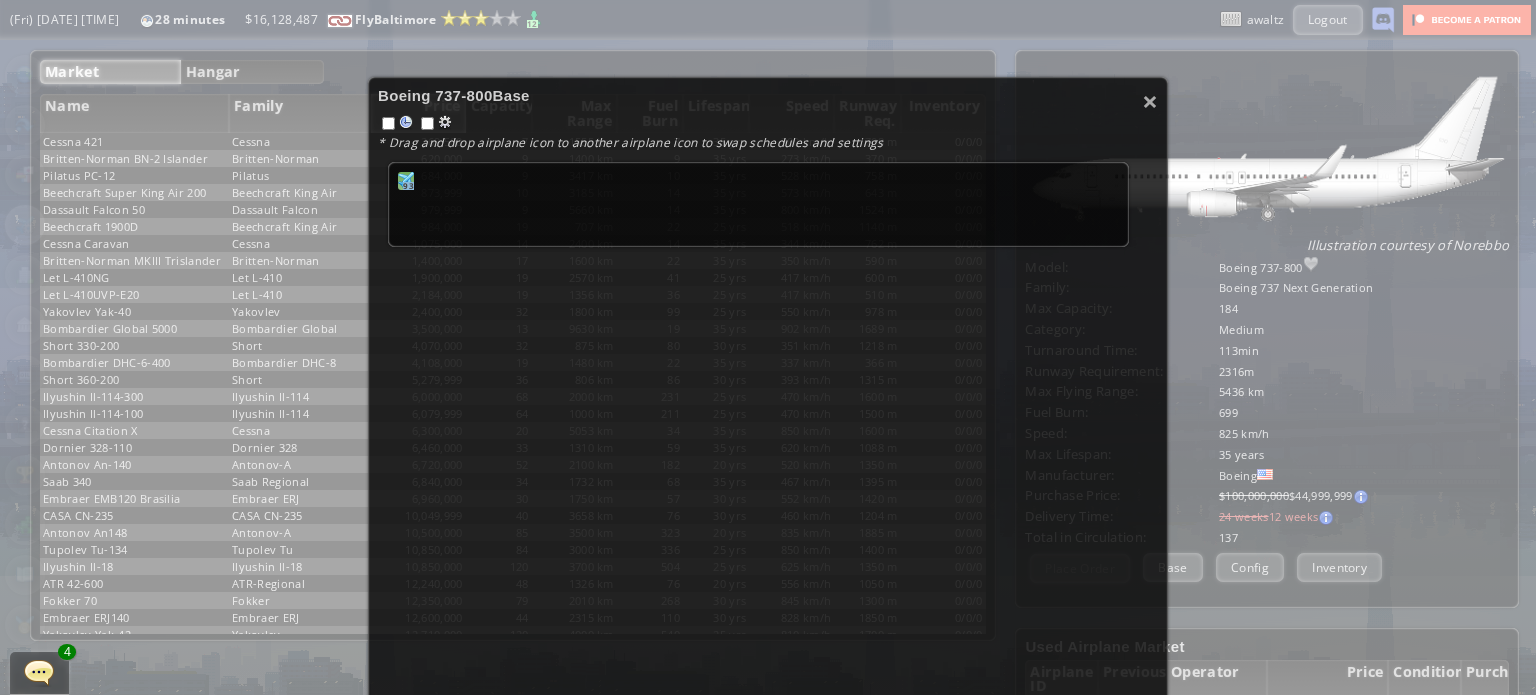 click on "93" at bounding box center (408, 186) 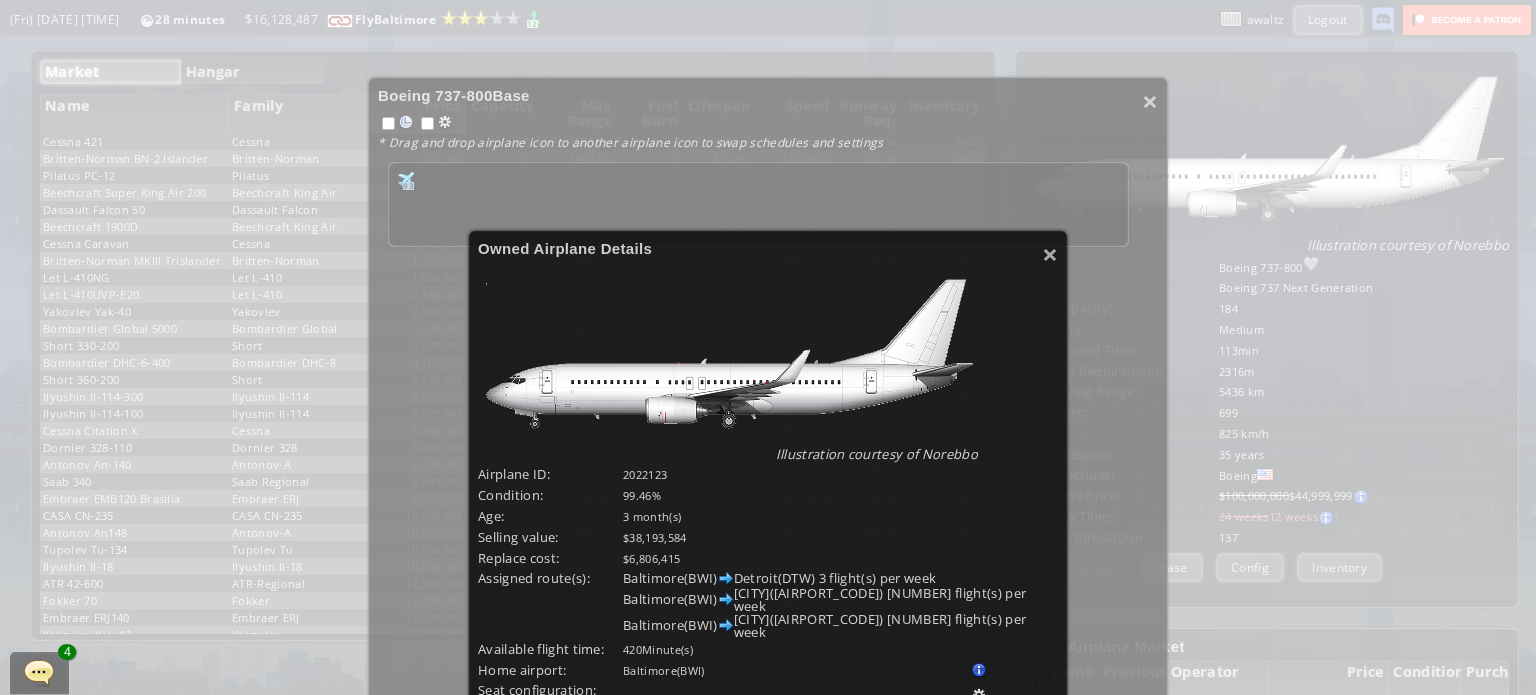 scroll, scrollTop: 100, scrollLeft: 0, axis: vertical 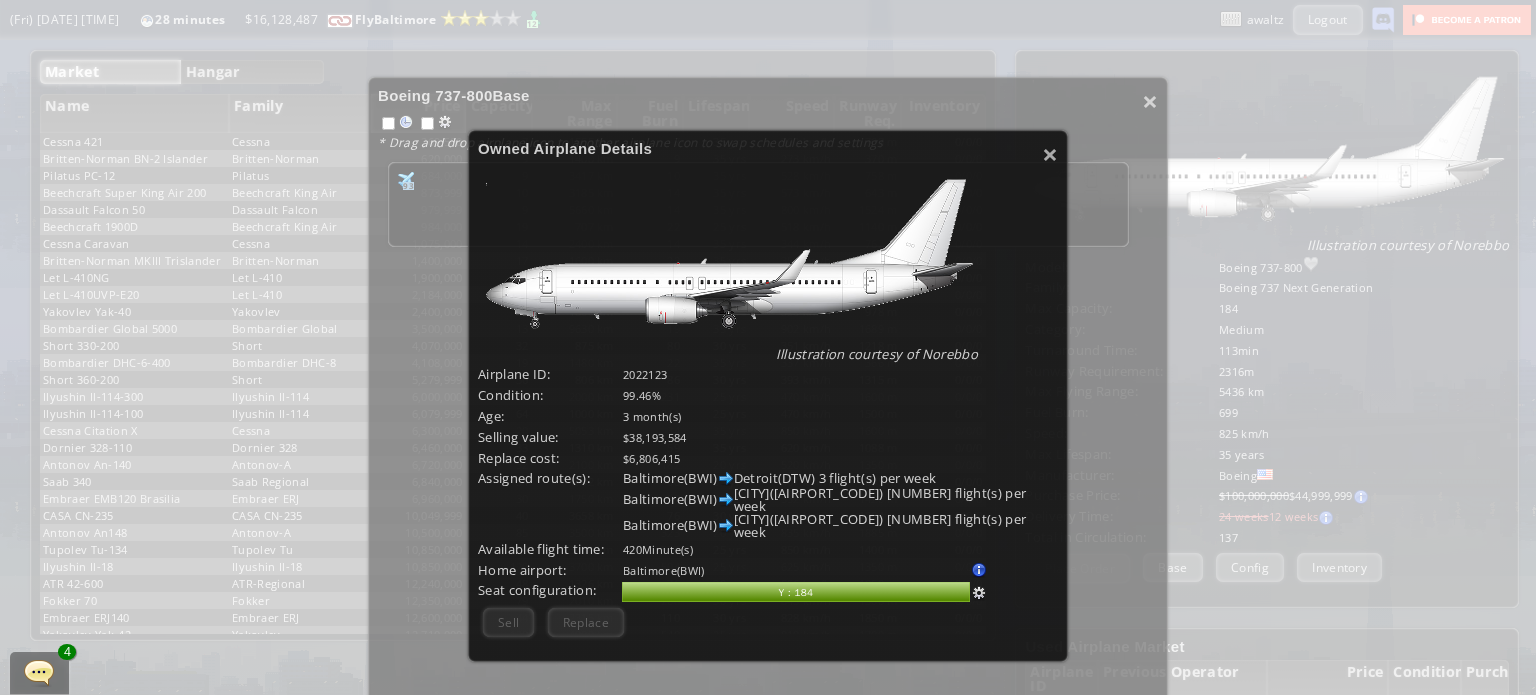 click at bounding box center (979, 593) 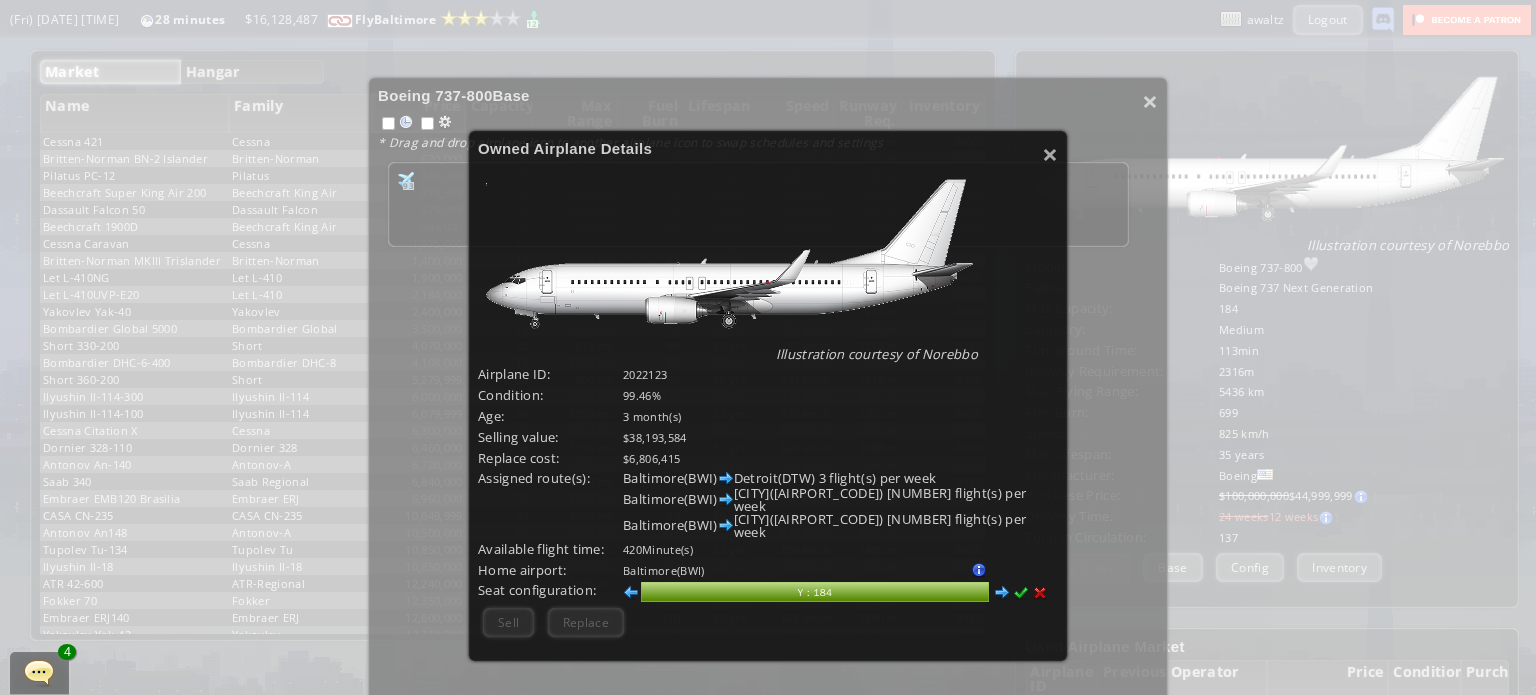 click at bounding box center (631, 593) 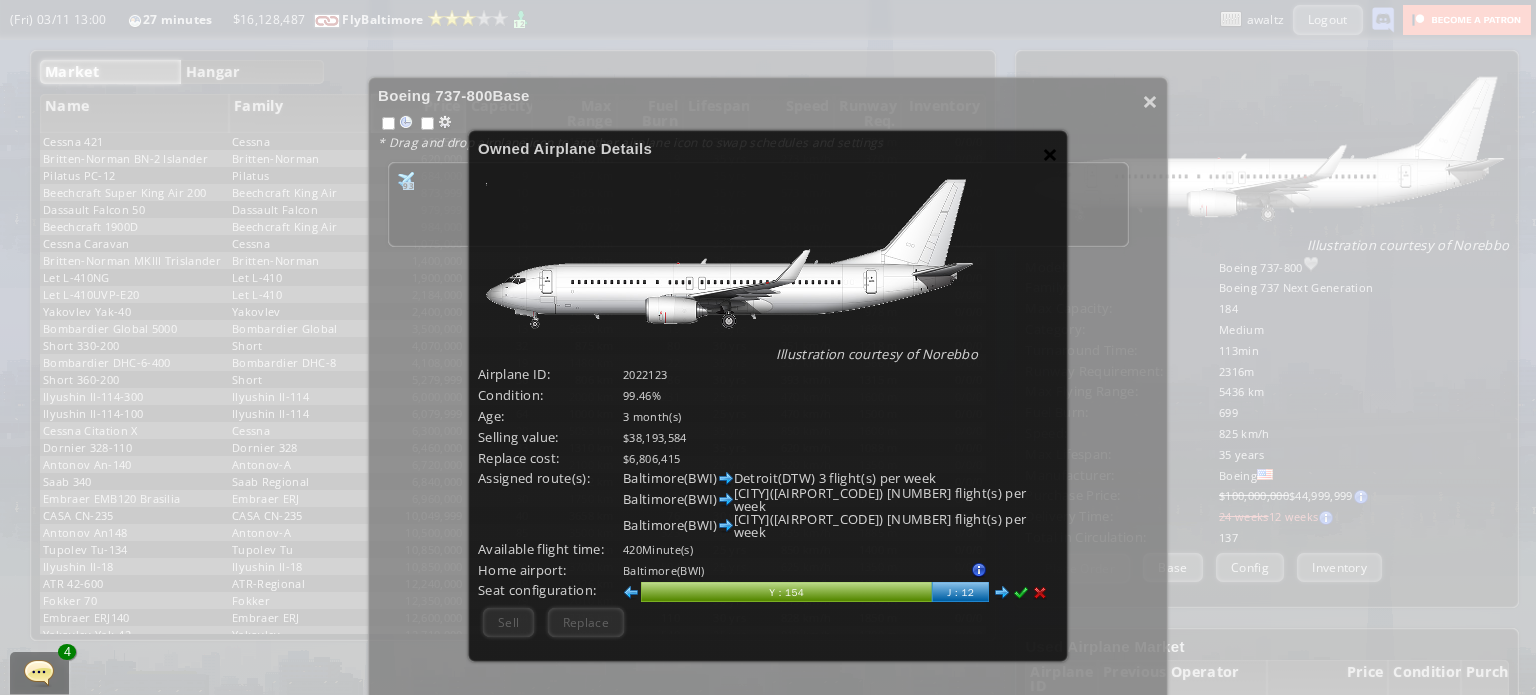 click on "×" at bounding box center (1050, 154) 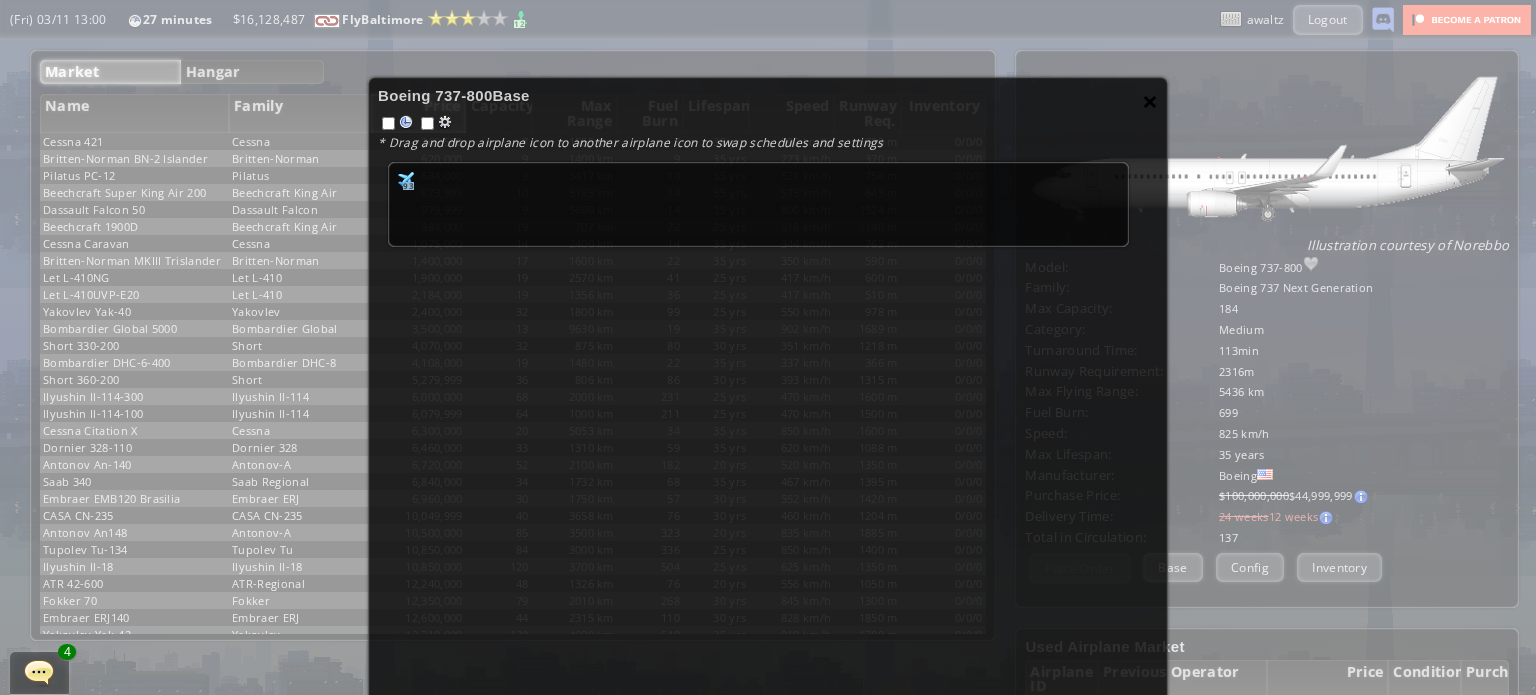 click on "×" at bounding box center [1150, 101] 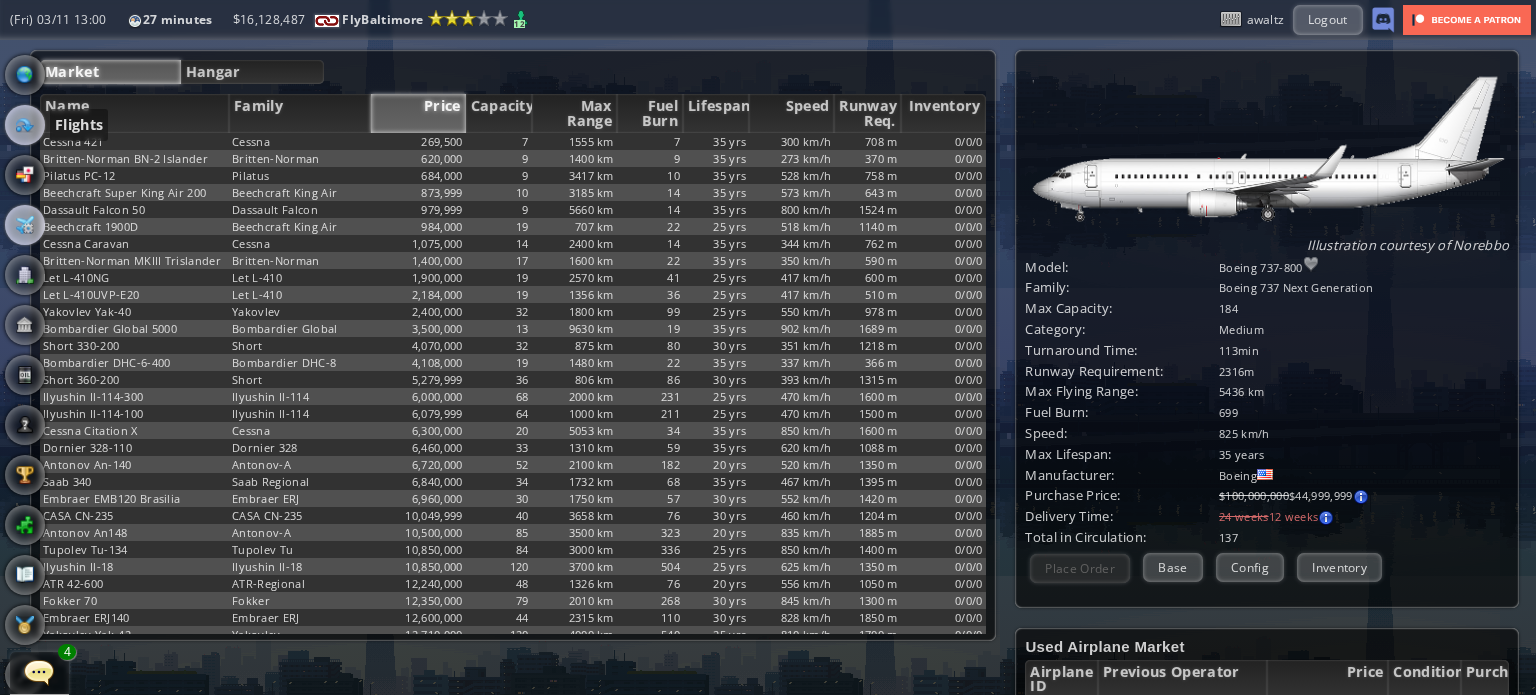 click at bounding box center (25, 125) 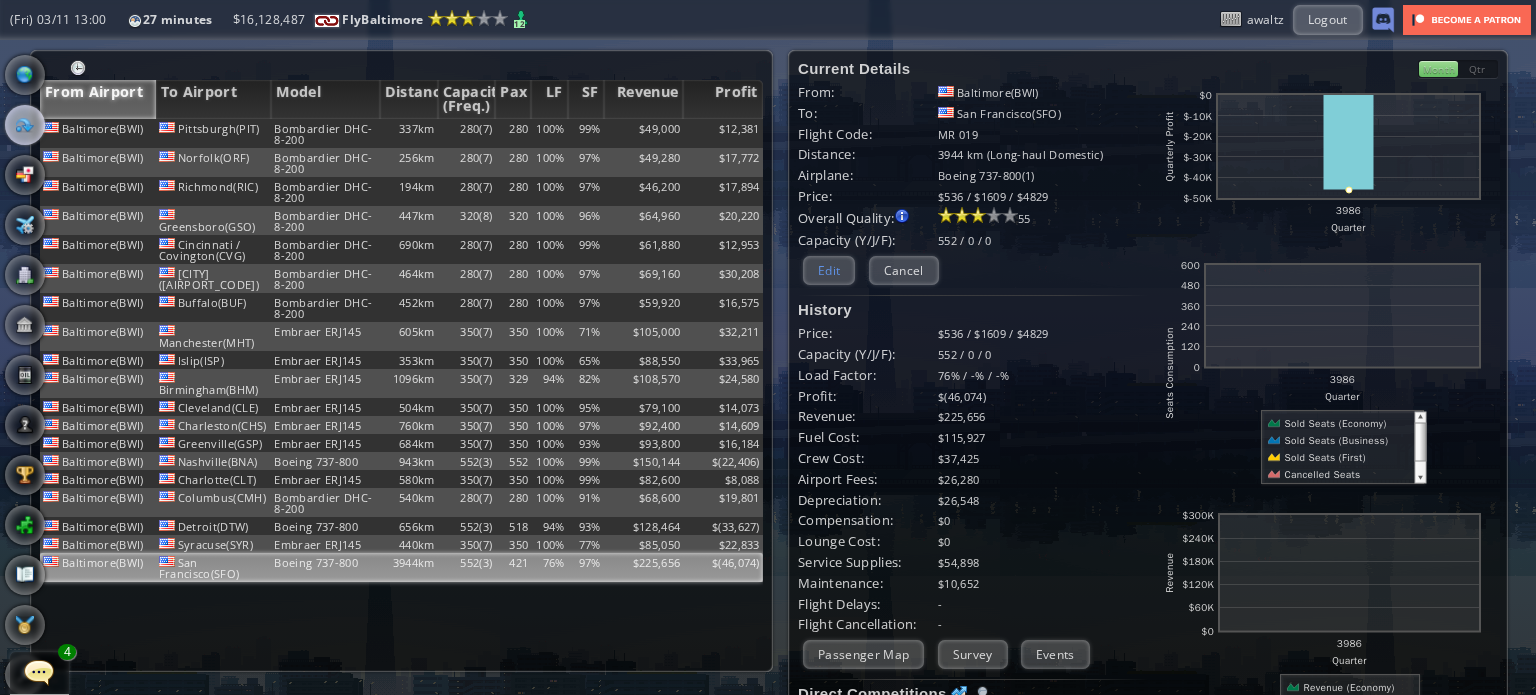 click on "Edit" at bounding box center (829, 270) 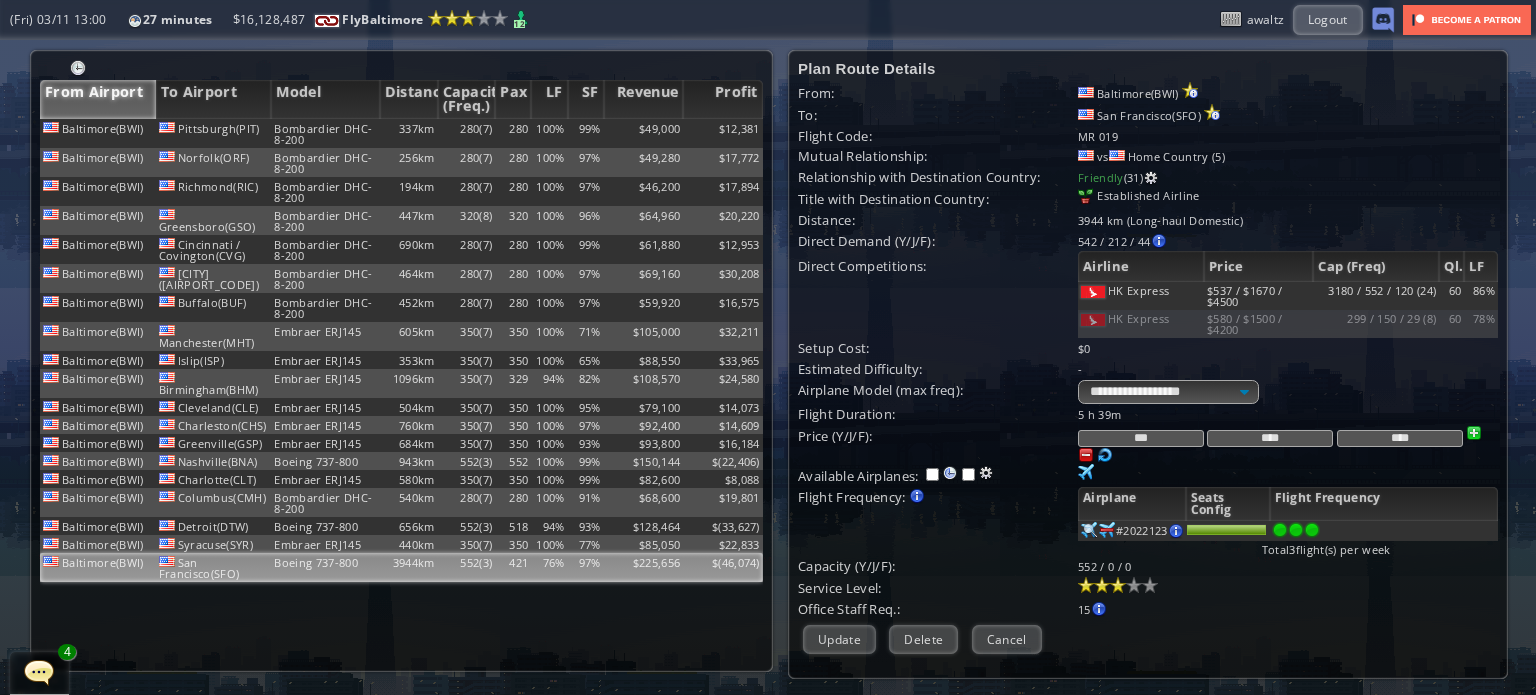 click at bounding box center (1474, 433) 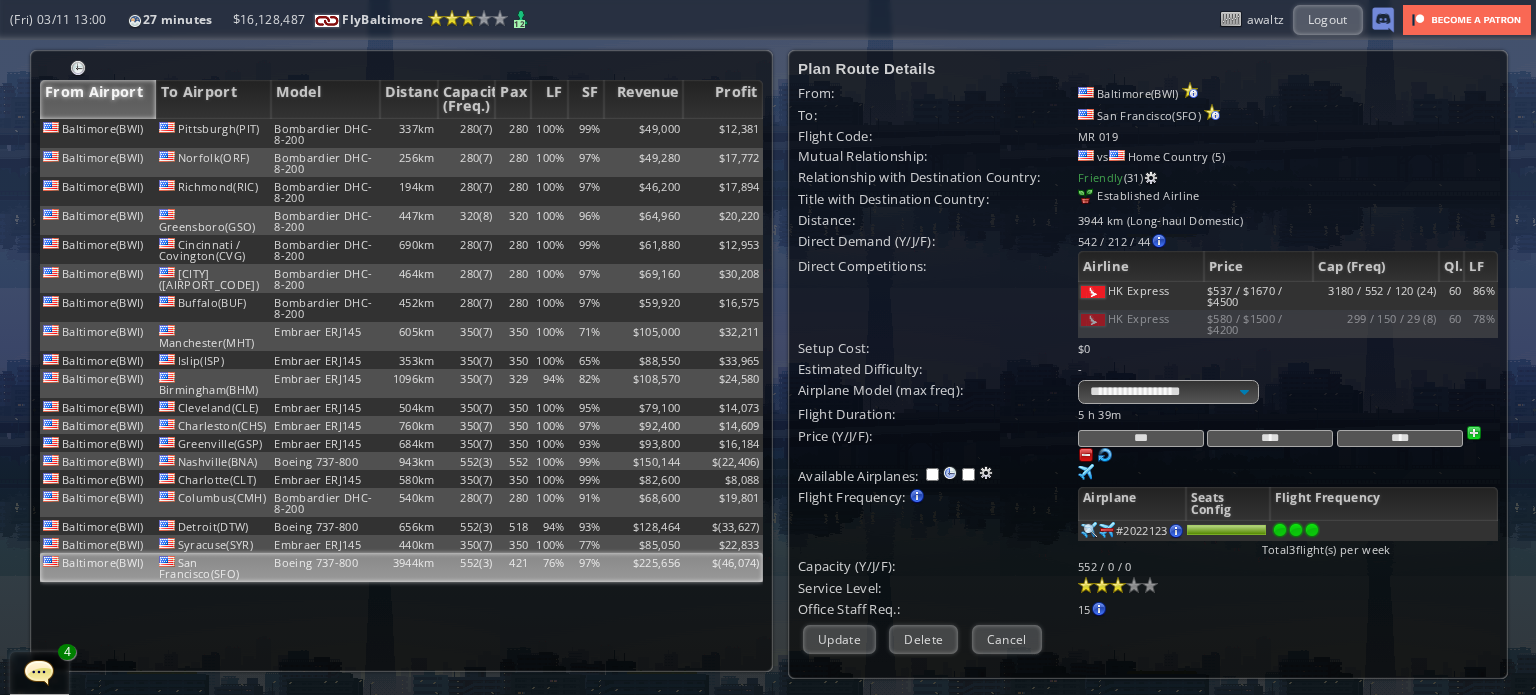 click at bounding box center (1086, 455) 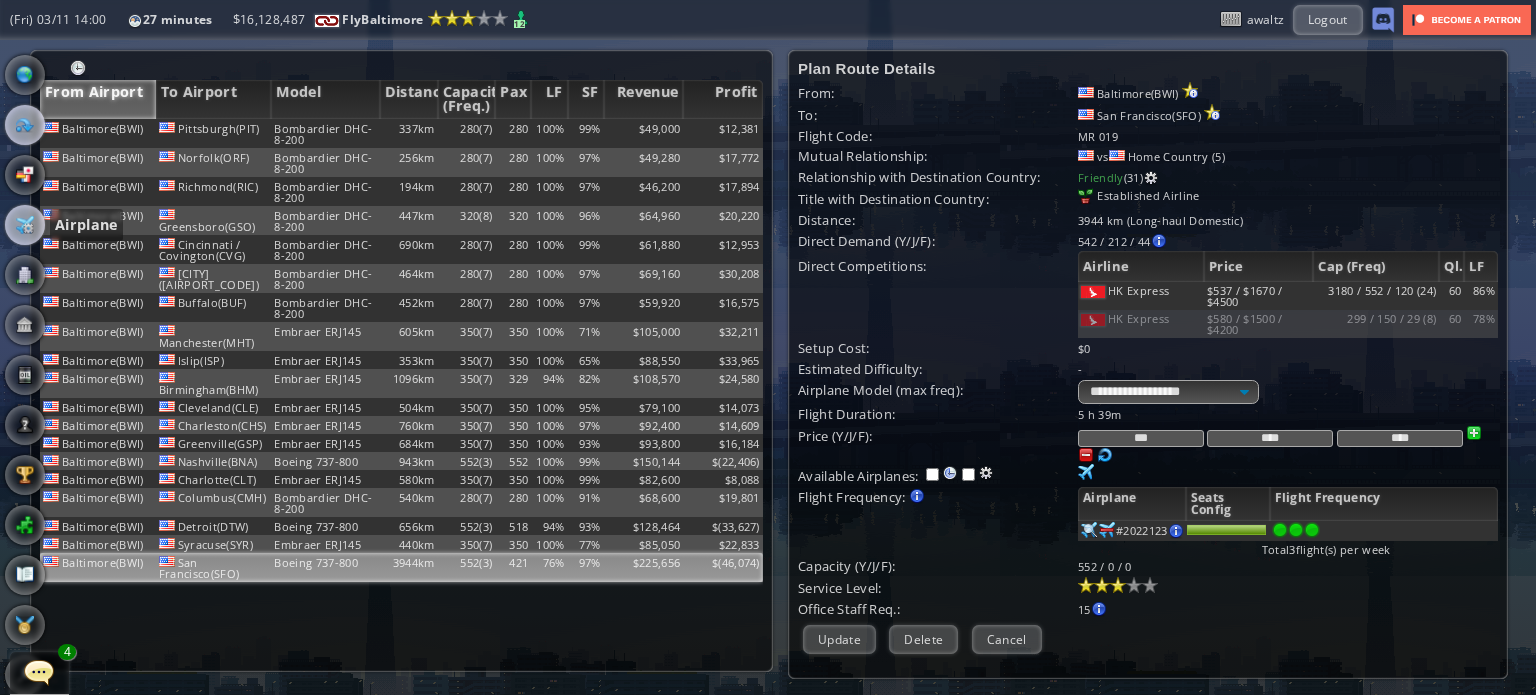 click at bounding box center (25, 225) 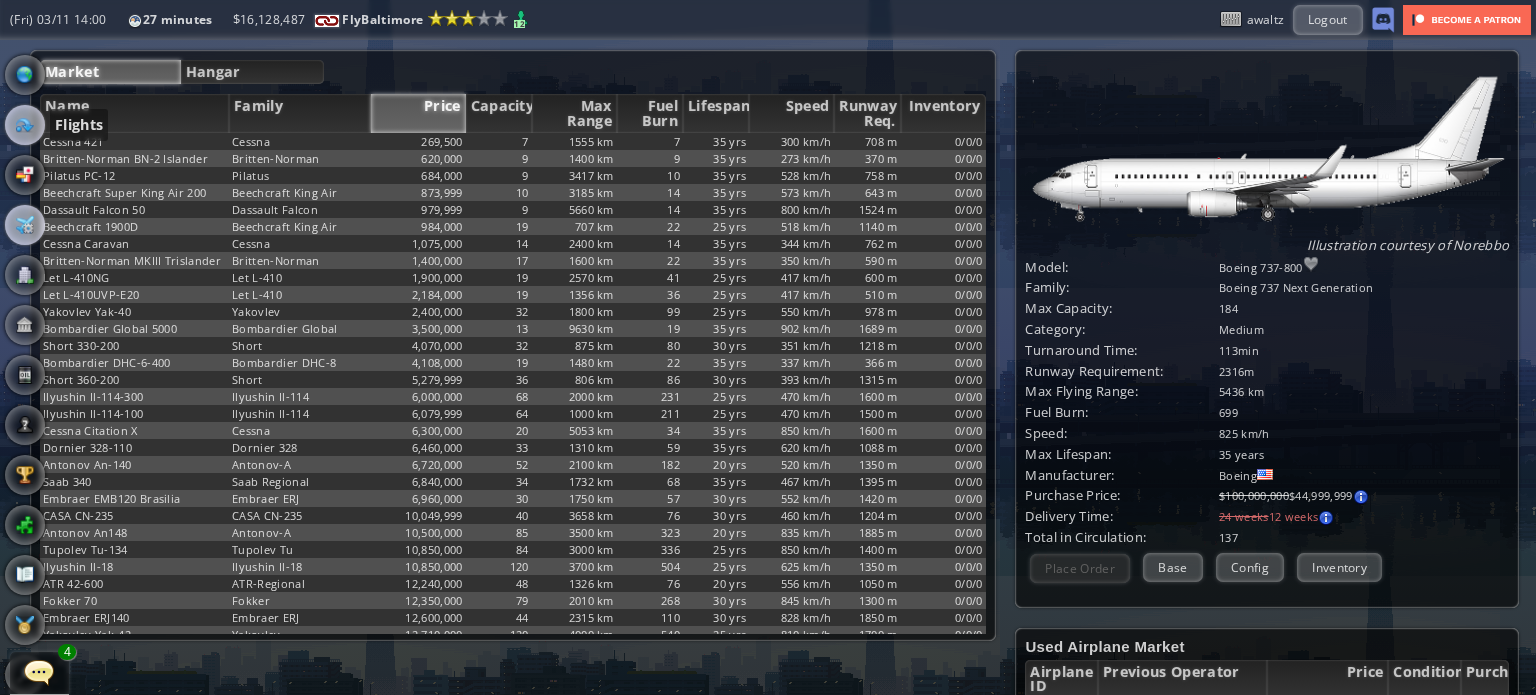 click at bounding box center [25, 125] 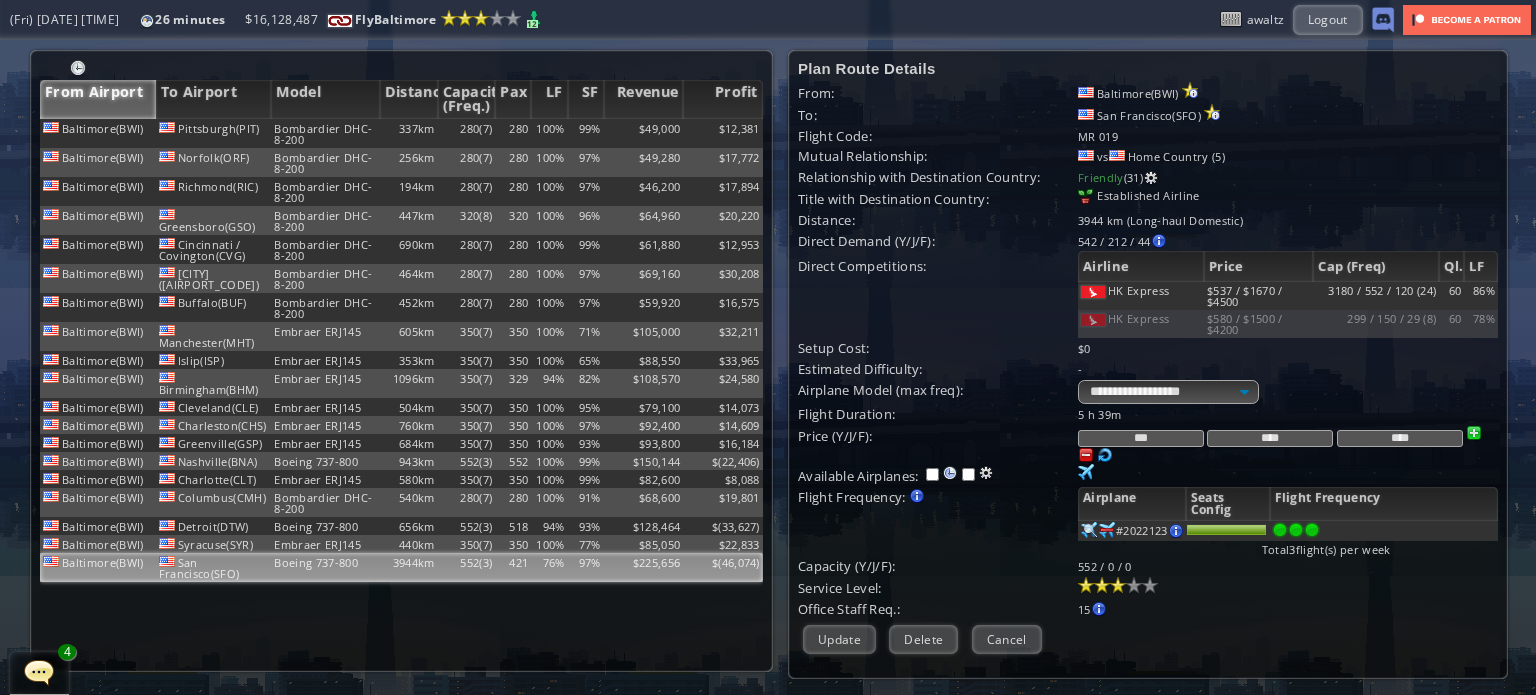 click on "Direct Competitions:" at bounding box center (938, 93) 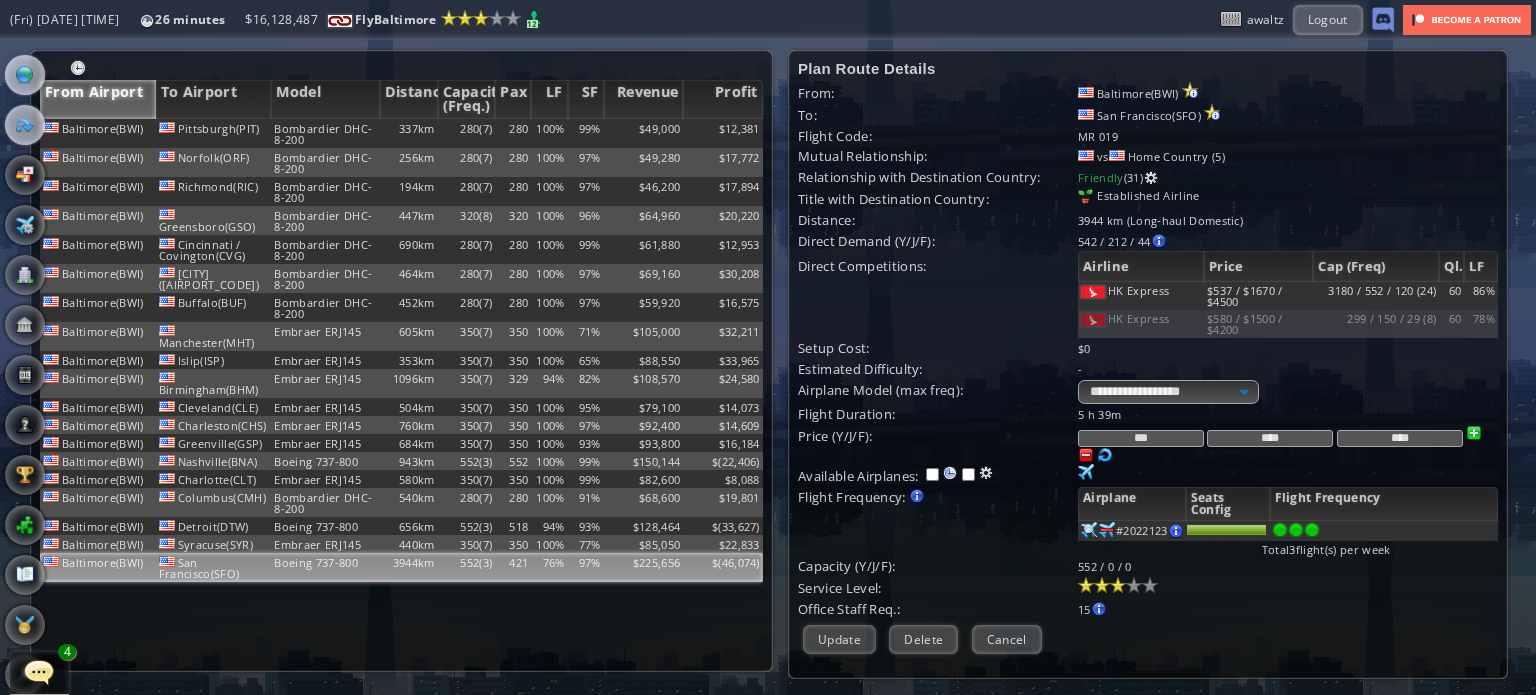 click at bounding box center [25, 75] 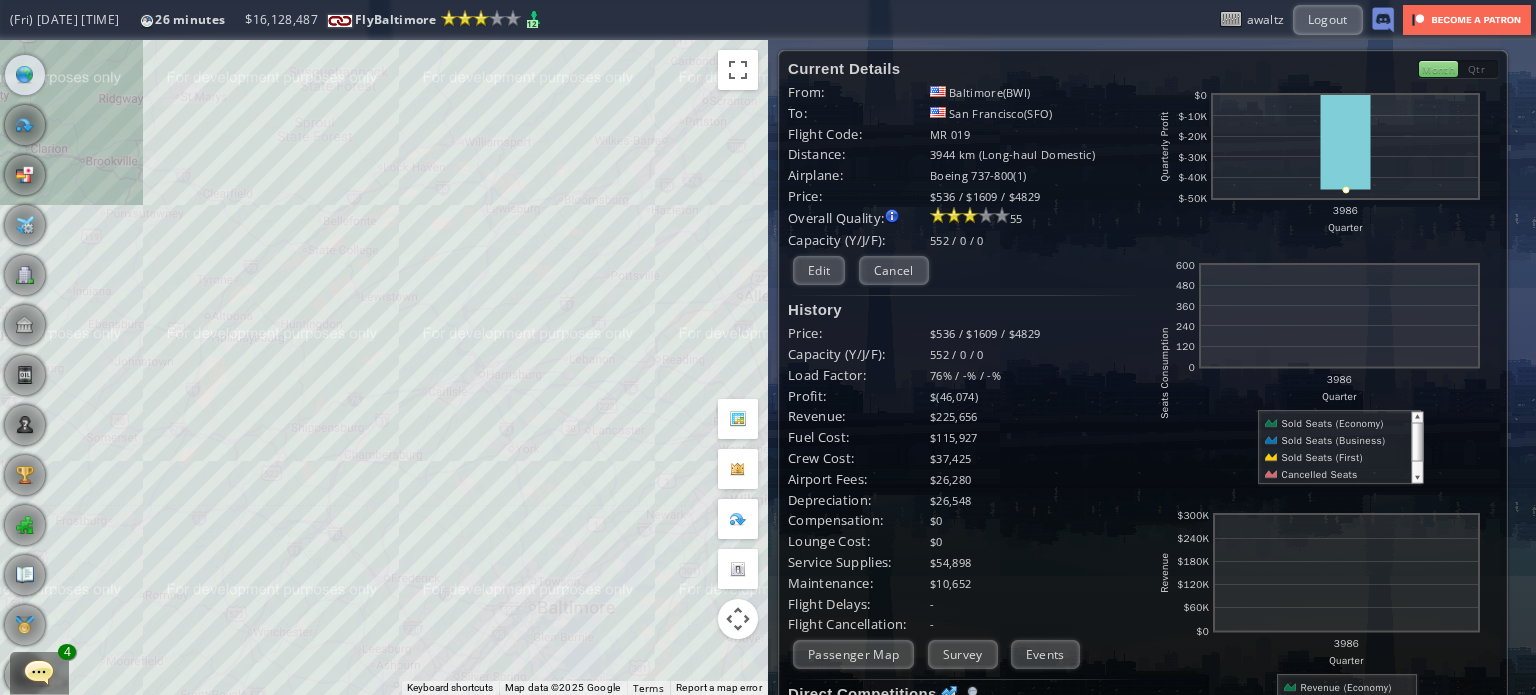 click on "To navigate, press the arrow keys." at bounding box center (384, 367) 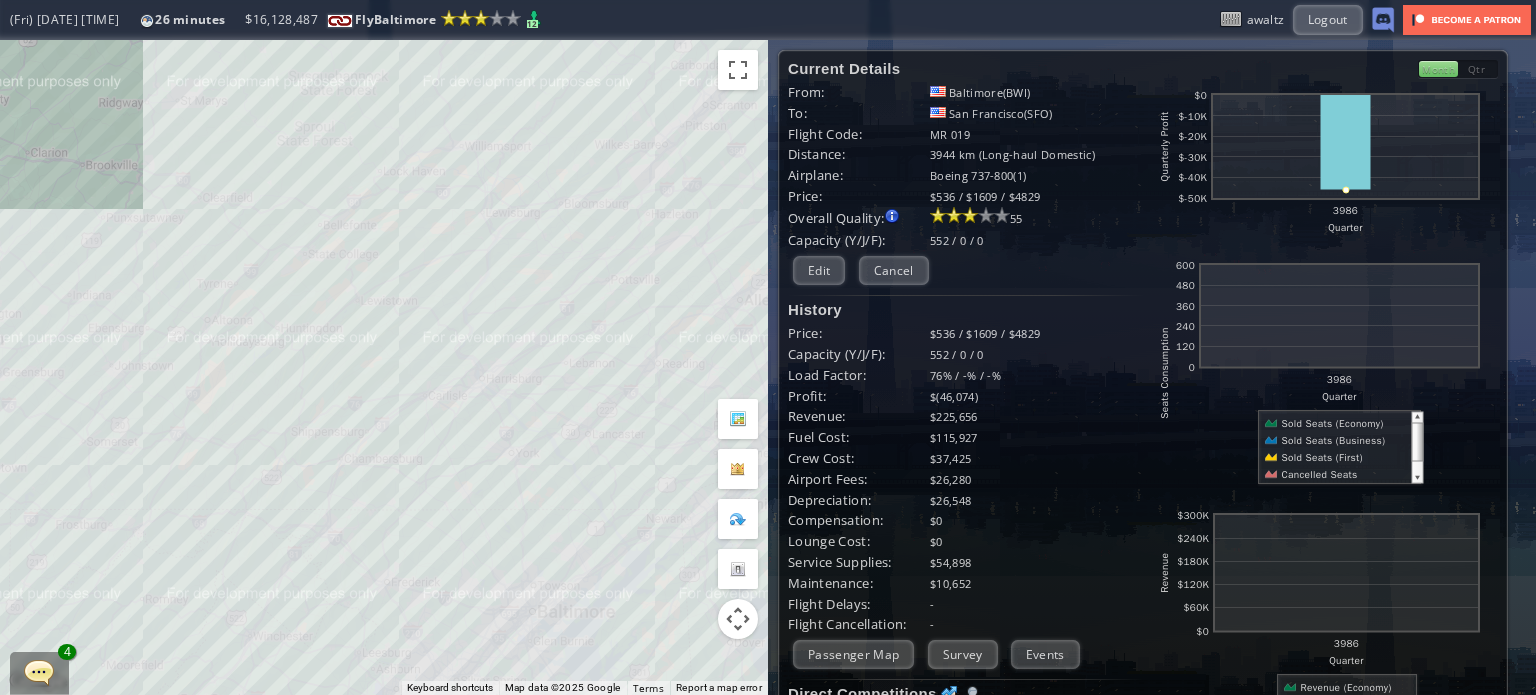 click on "To navigate, press the arrow keys." at bounding box center (384, 367) 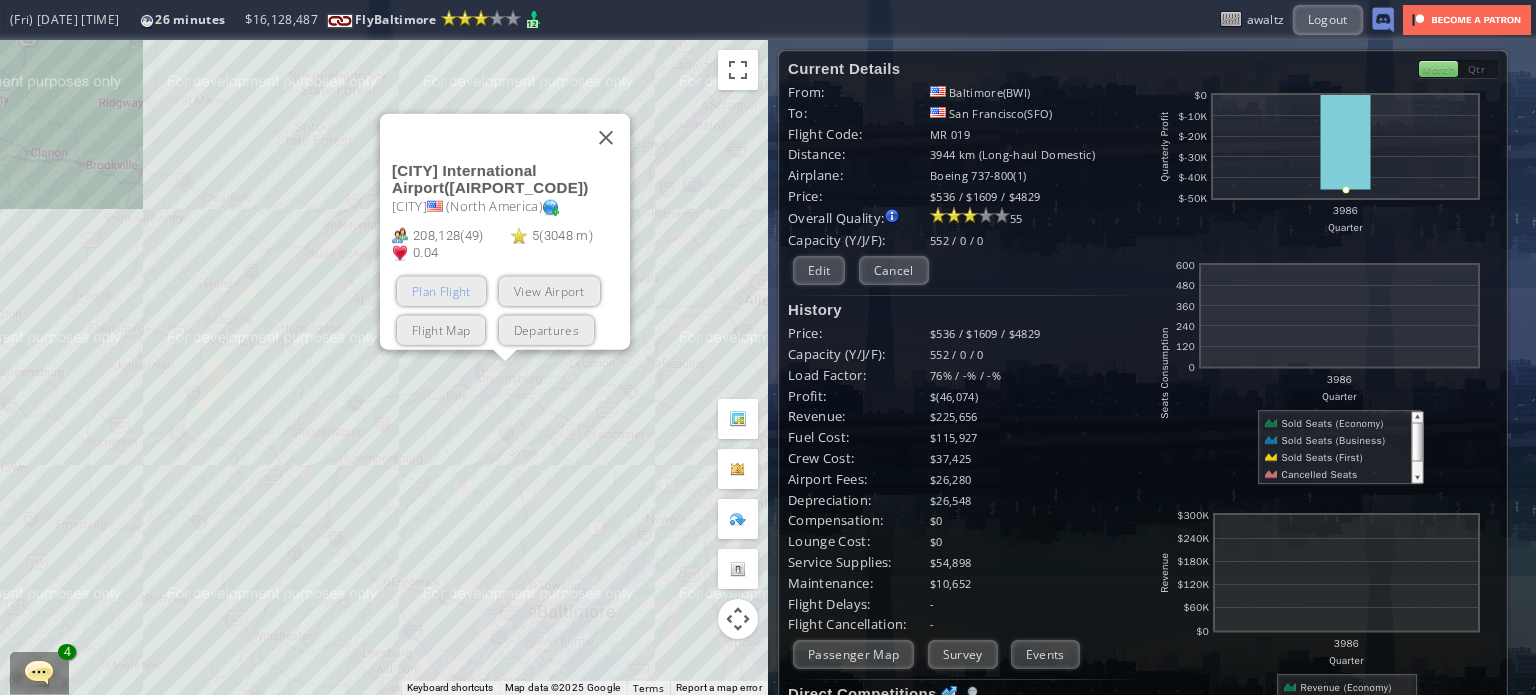 click on "Plan Flight" at bounding box center [441, 290] 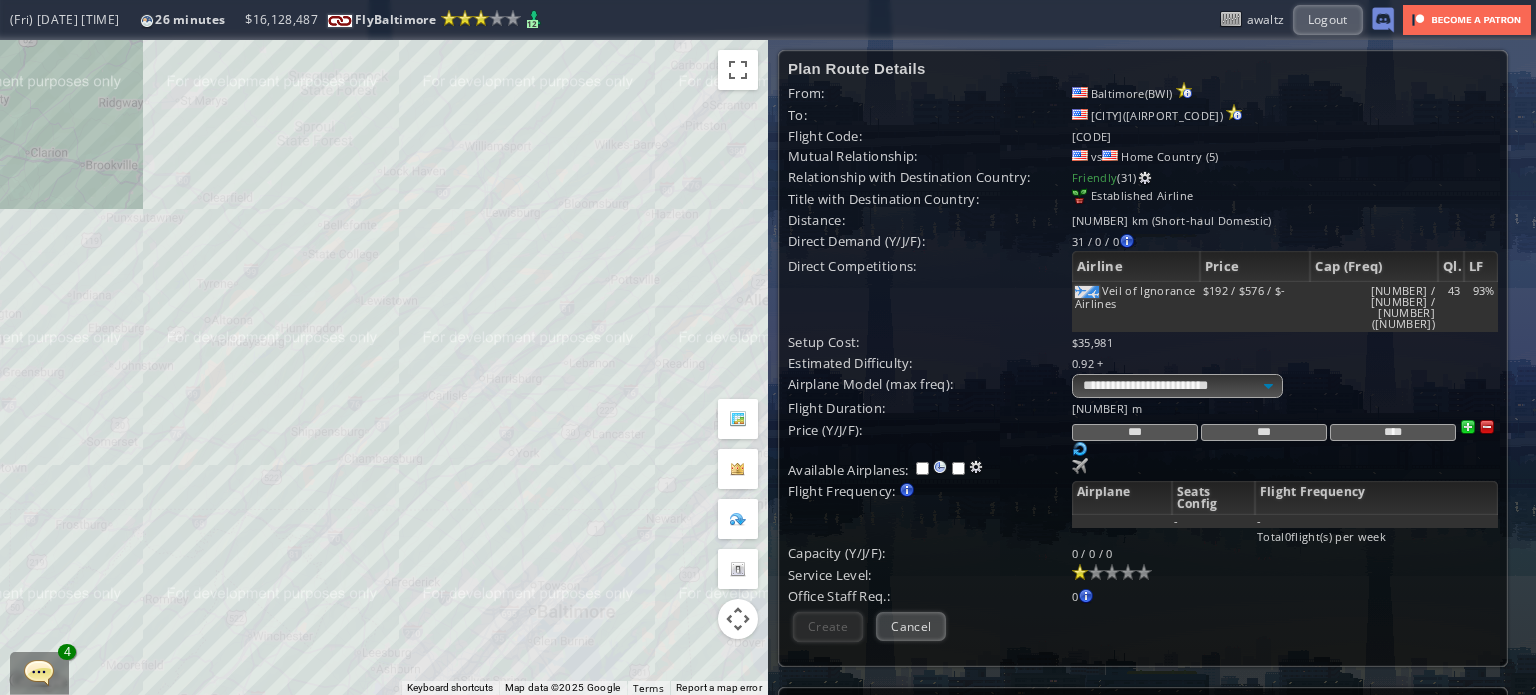 click at bounding box center (1487, 427) 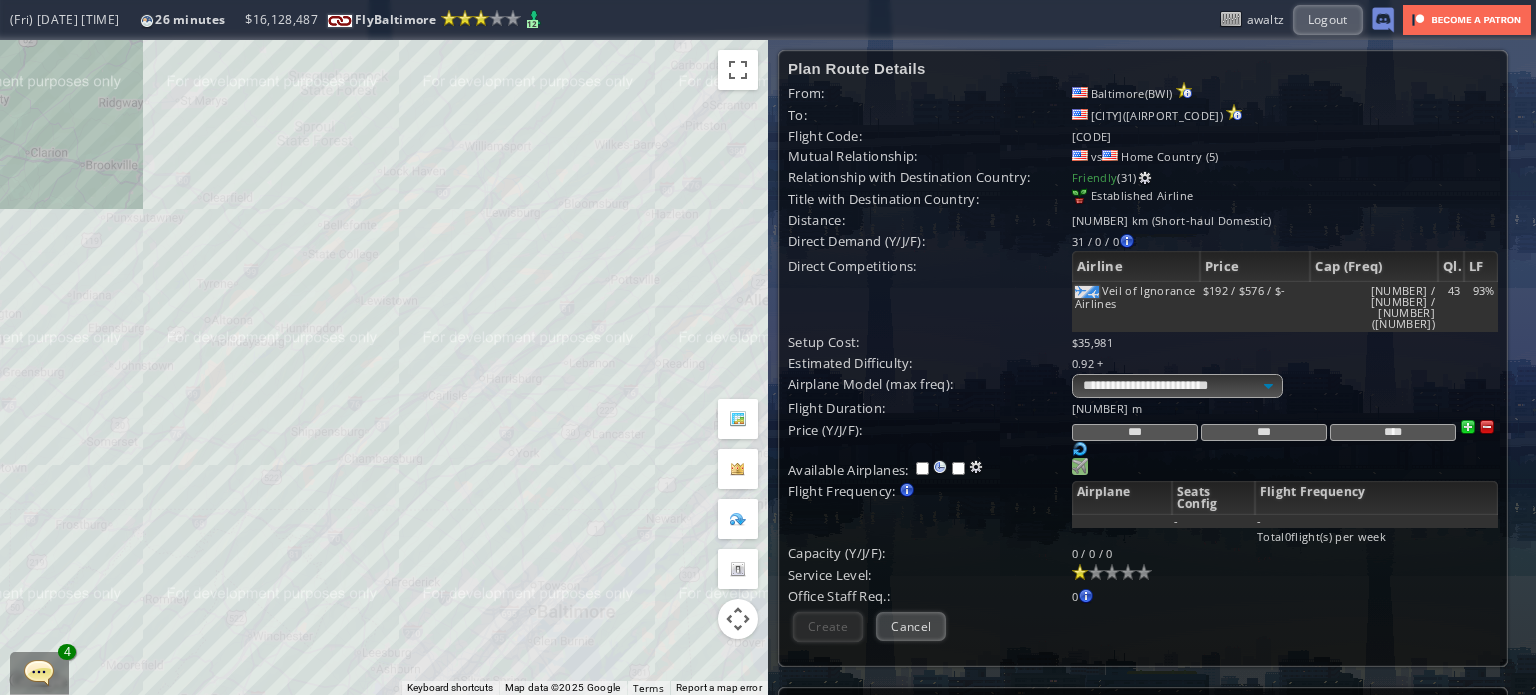 click at bounding box center [1080, 466] 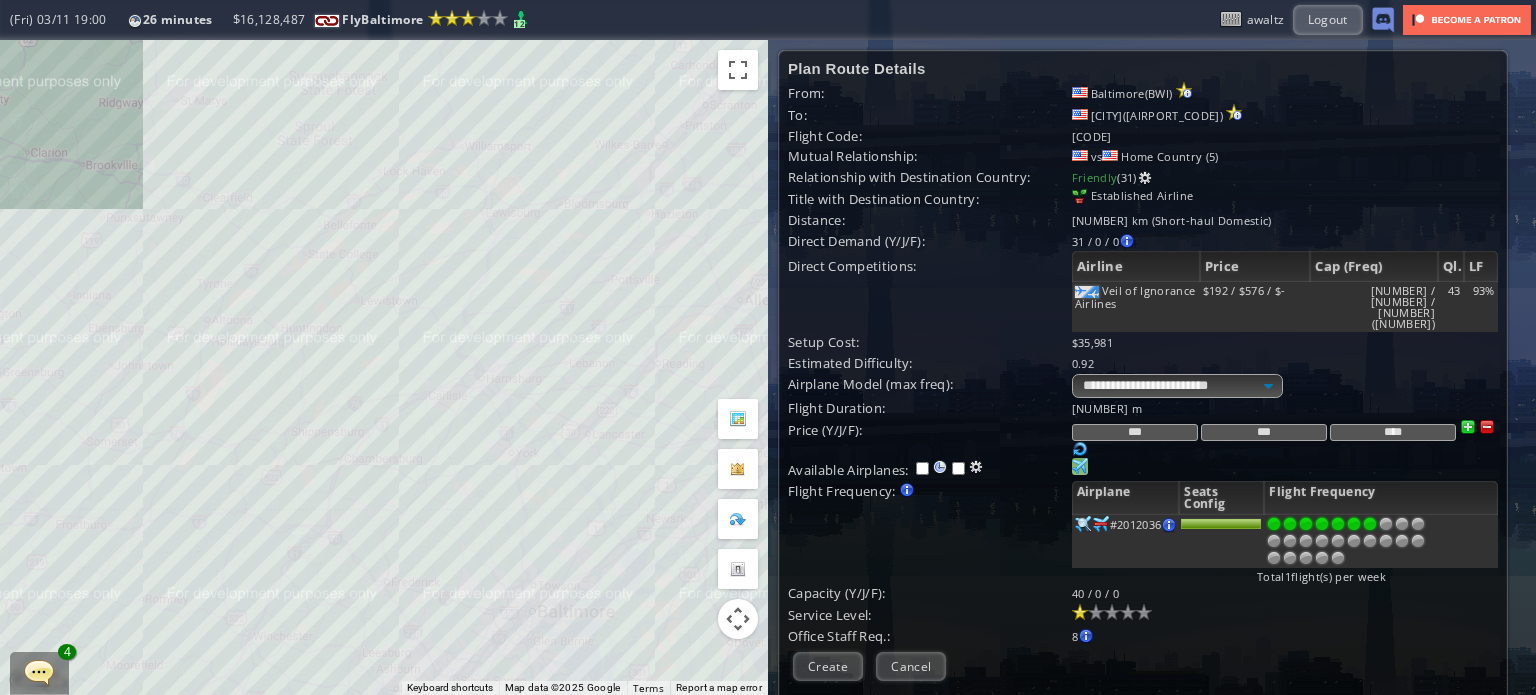 click at bounding box center (1370, 524) 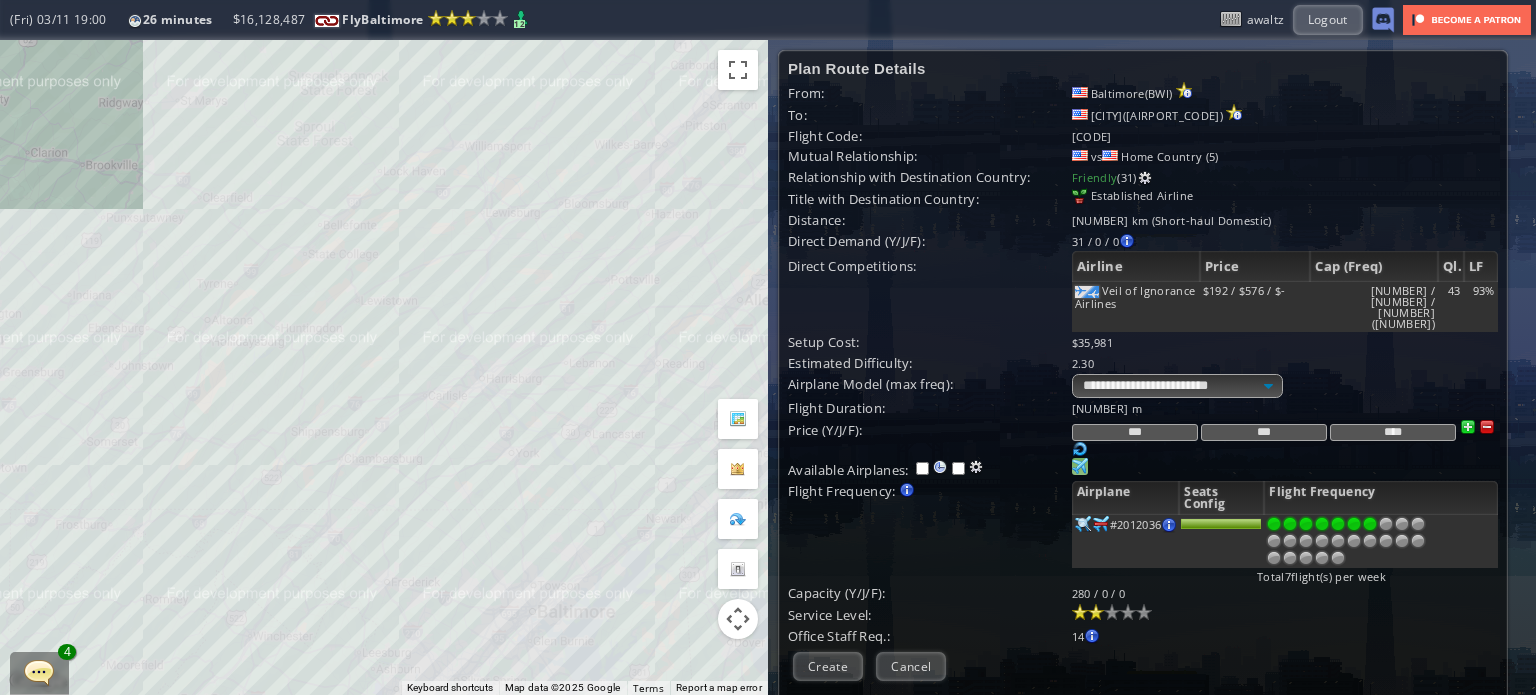 click at bounding box center (1096, 612) 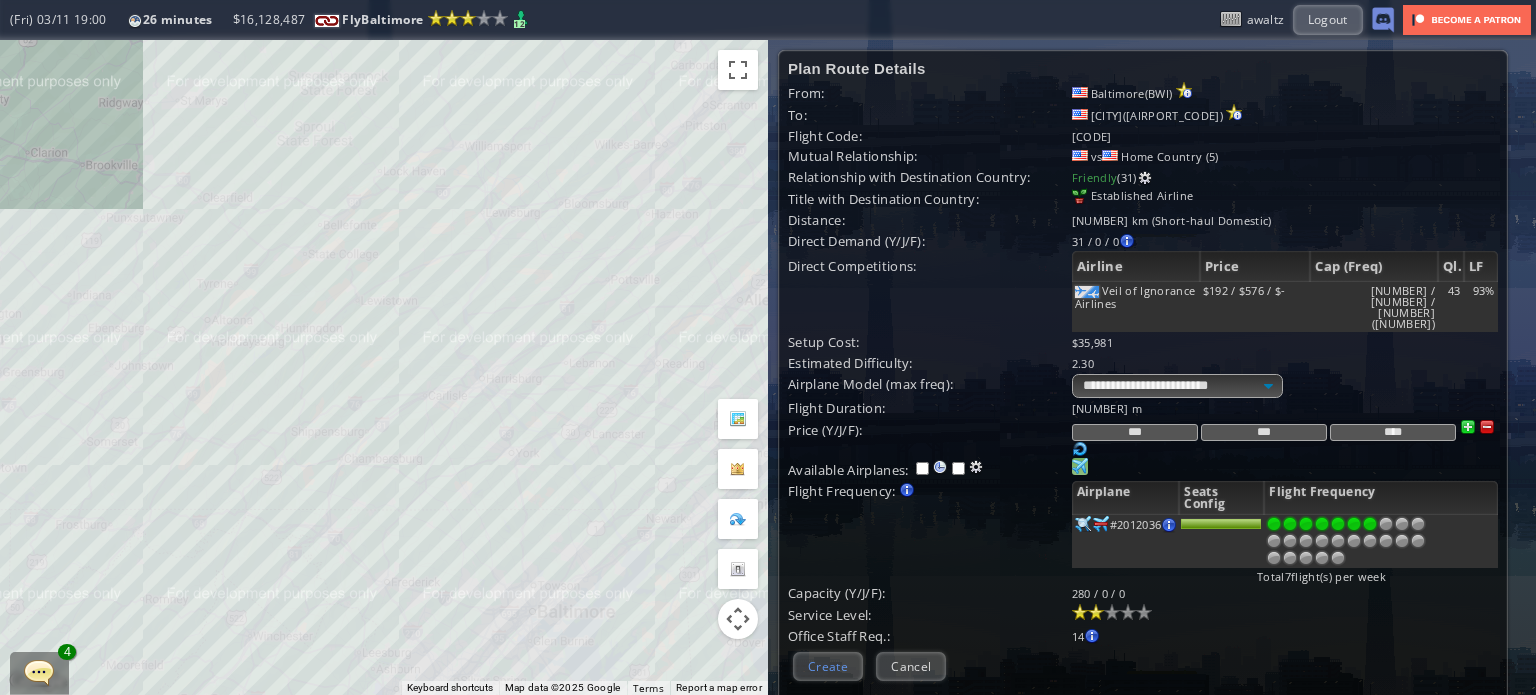 click on "Create" at bounding box center [828, 666] 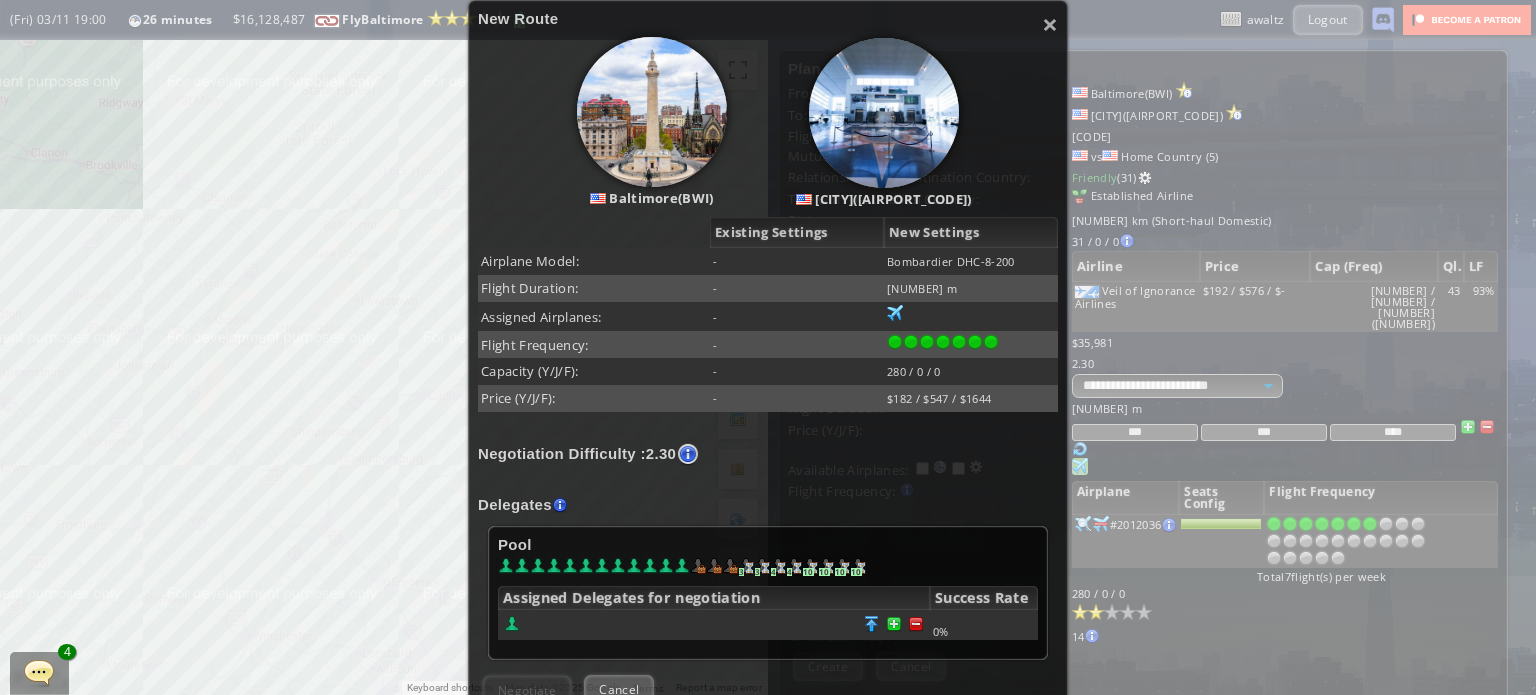 scroll, scrollTop: 293, scrollLeft: 0, axis: vertical 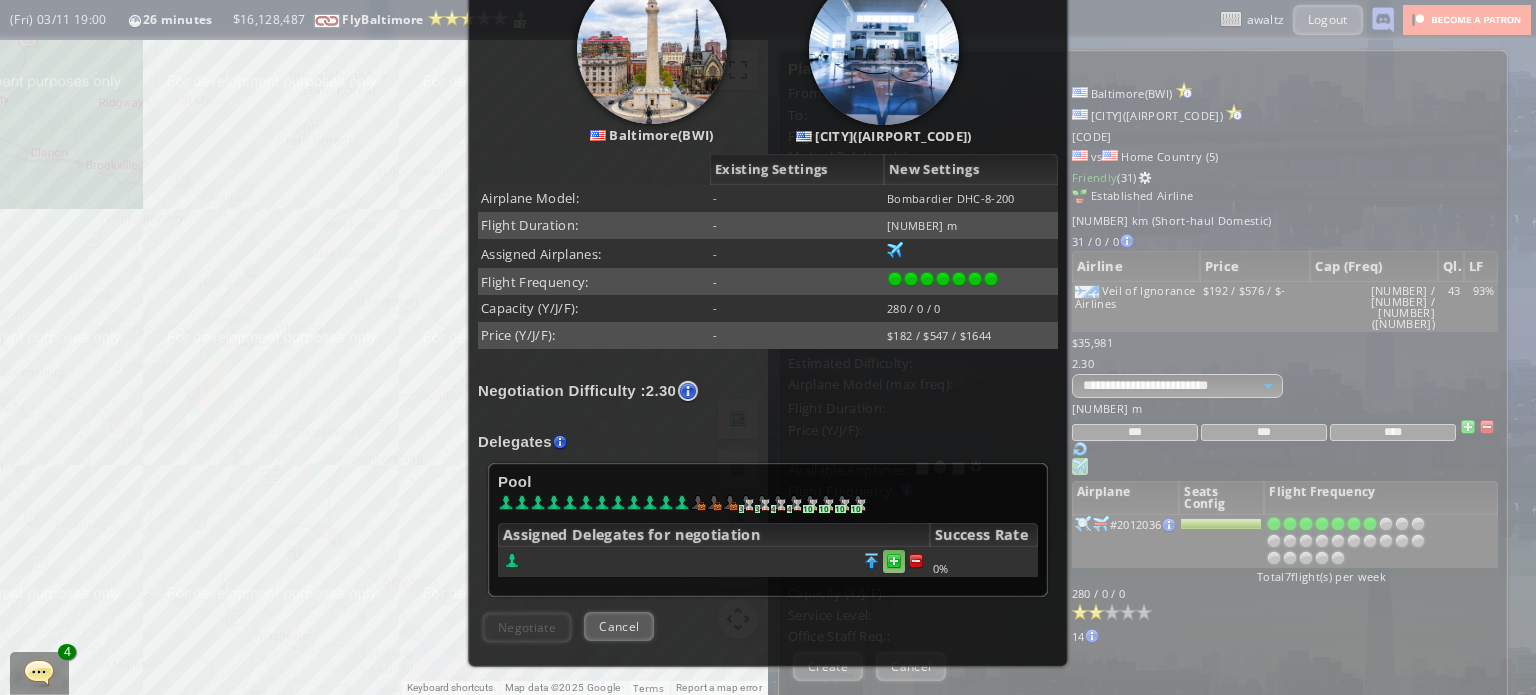 click at bounding box center [916, 561] 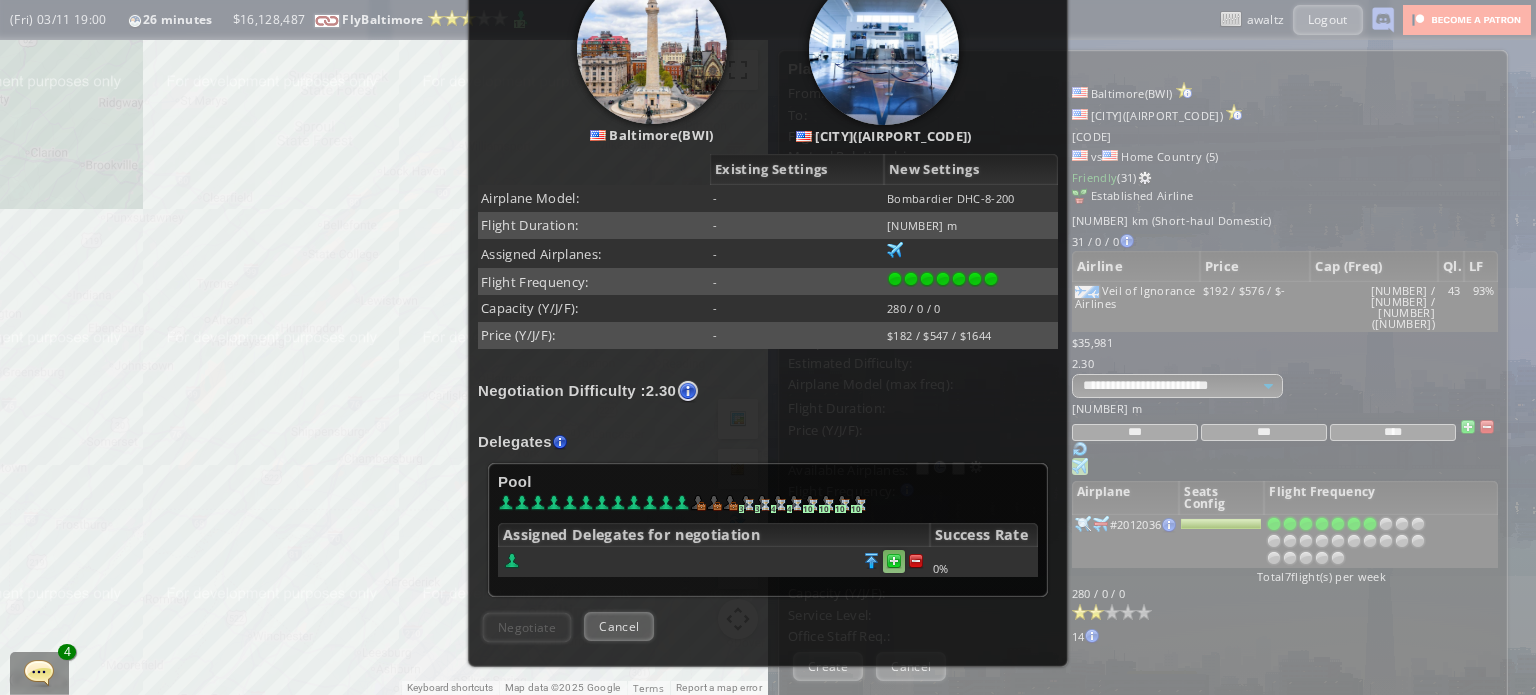 click at bounding box center (916, 561) 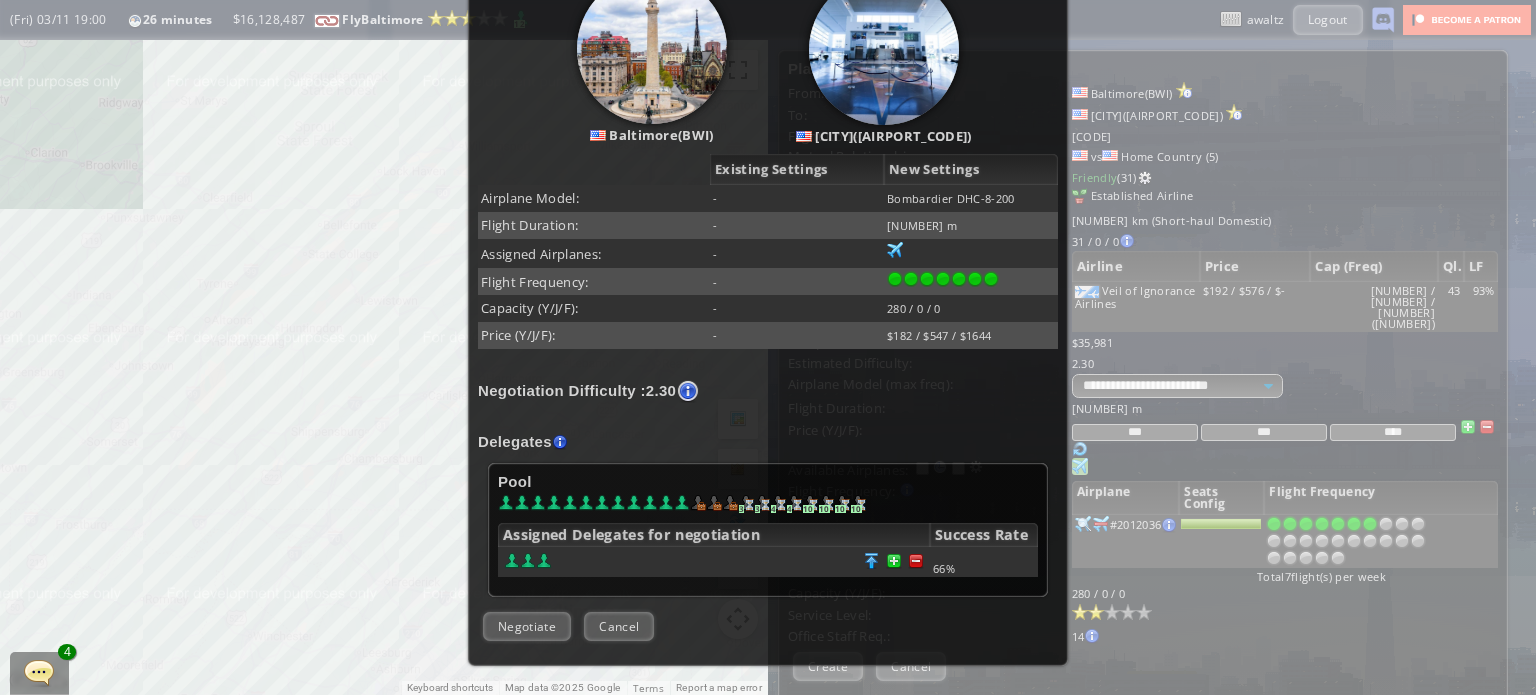 click on "Negotiate" at bounding box center [527, 626] 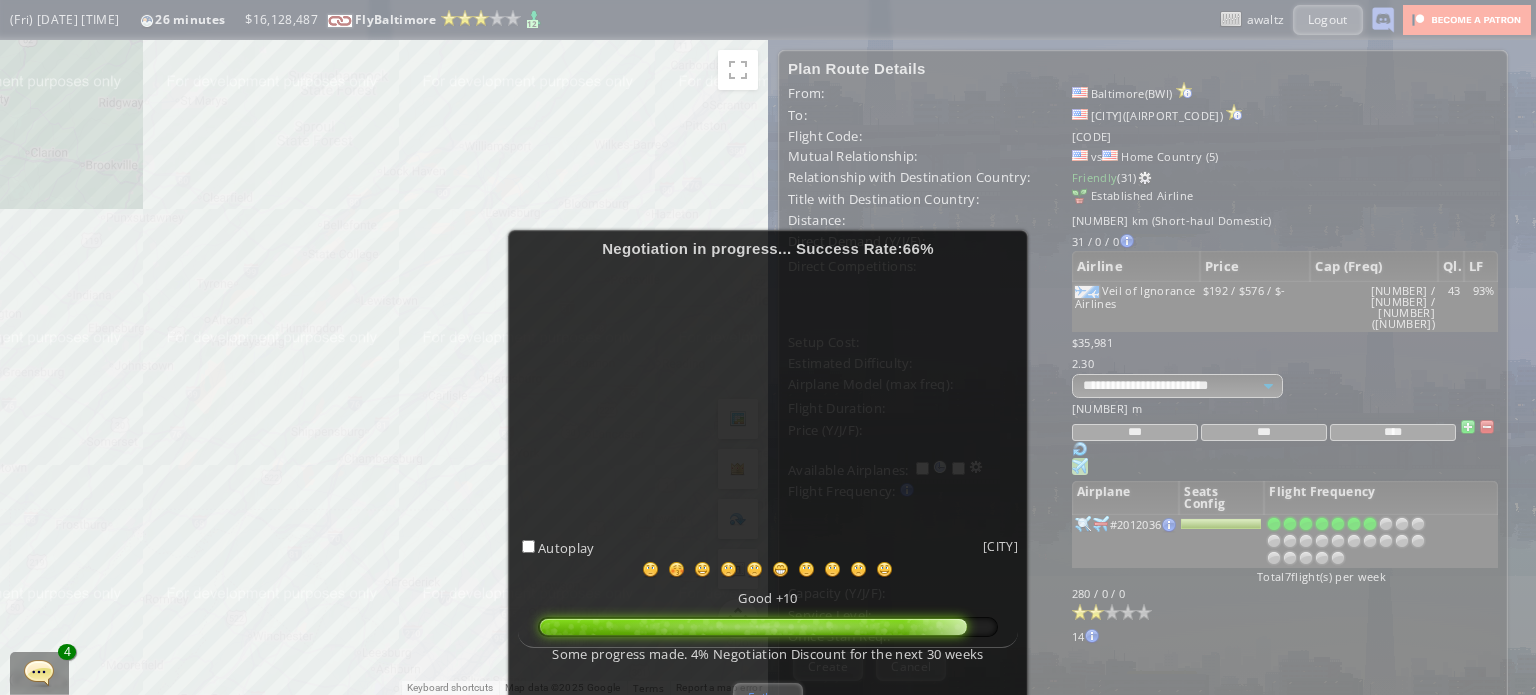 click on "Failure" at bounding box center (768, 697) 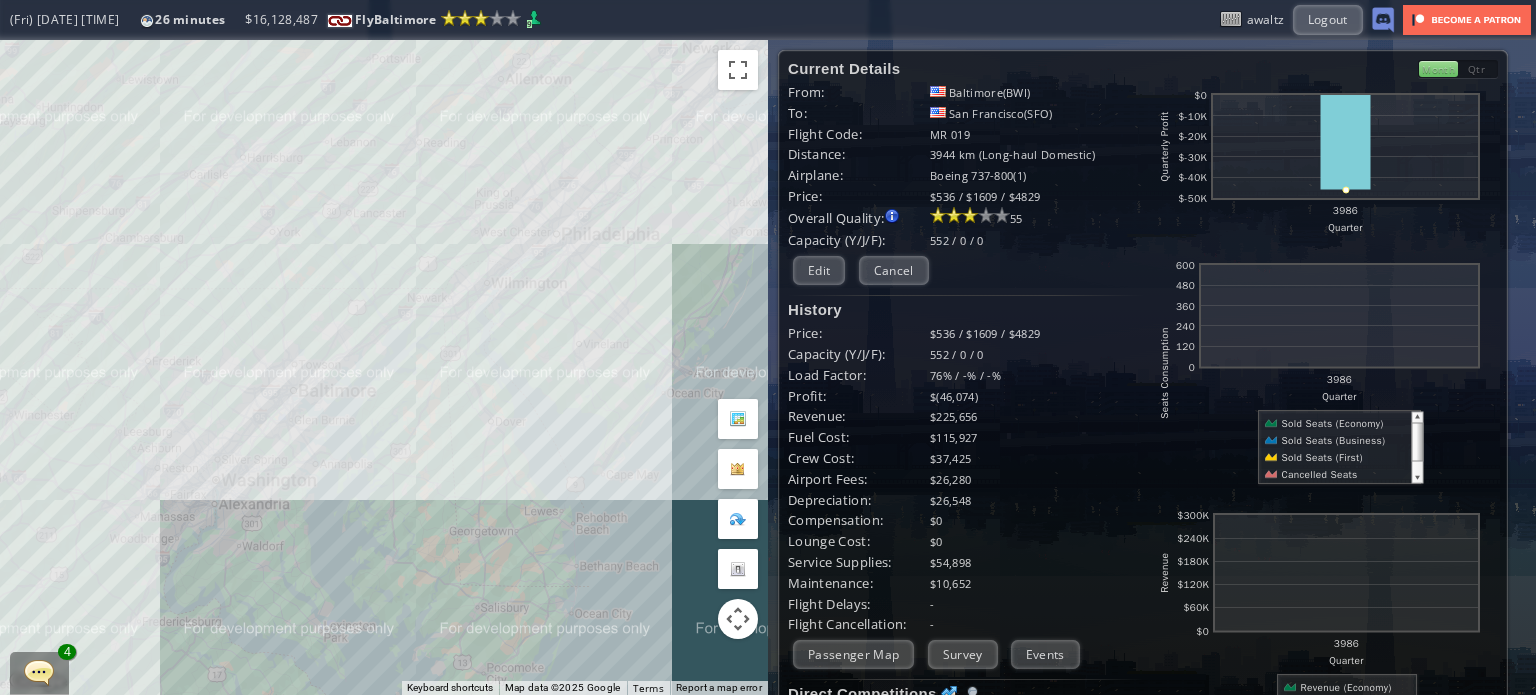 drag, startPoint x: 549, startPoint y: 472, endPoint x: 316, endPoint y: 221, distance: 342.4763 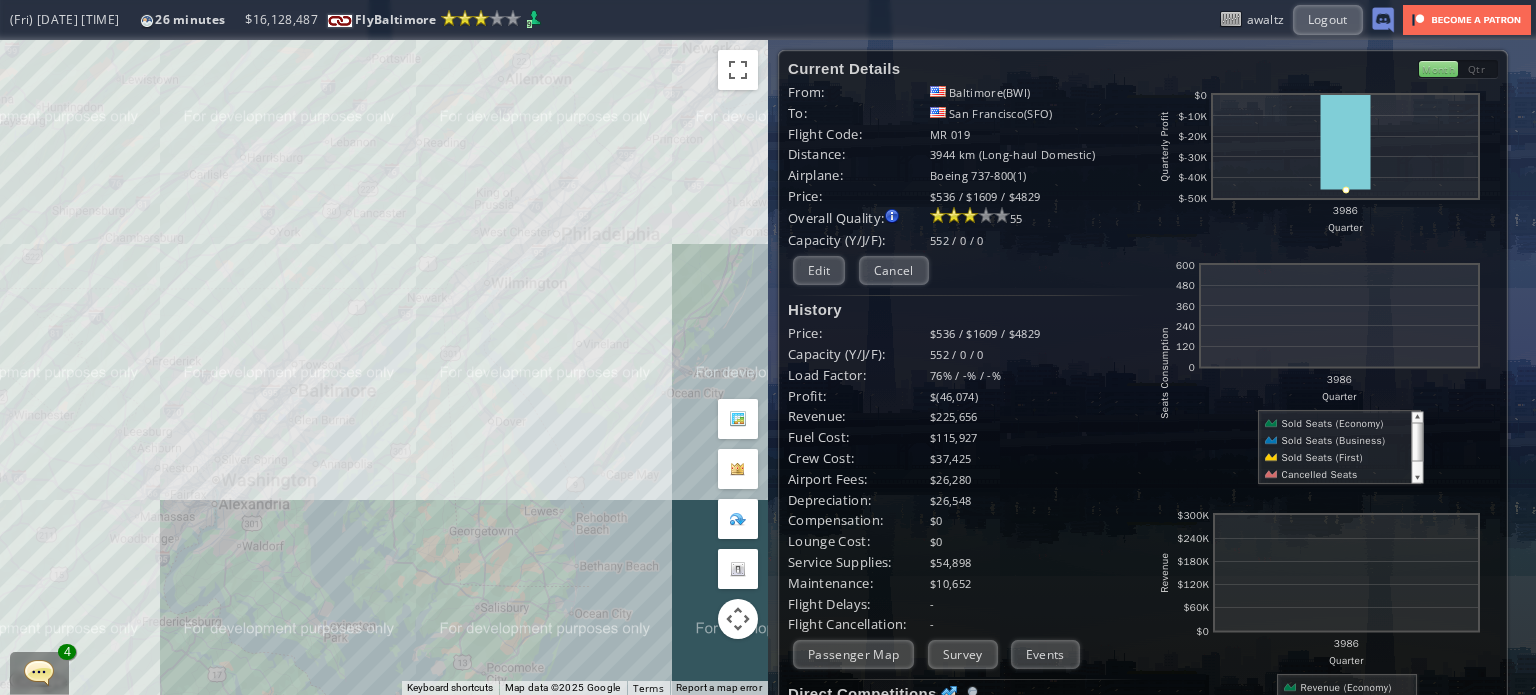 click on "To navigate, press the arrow keys." at bounding box center [384, 367] 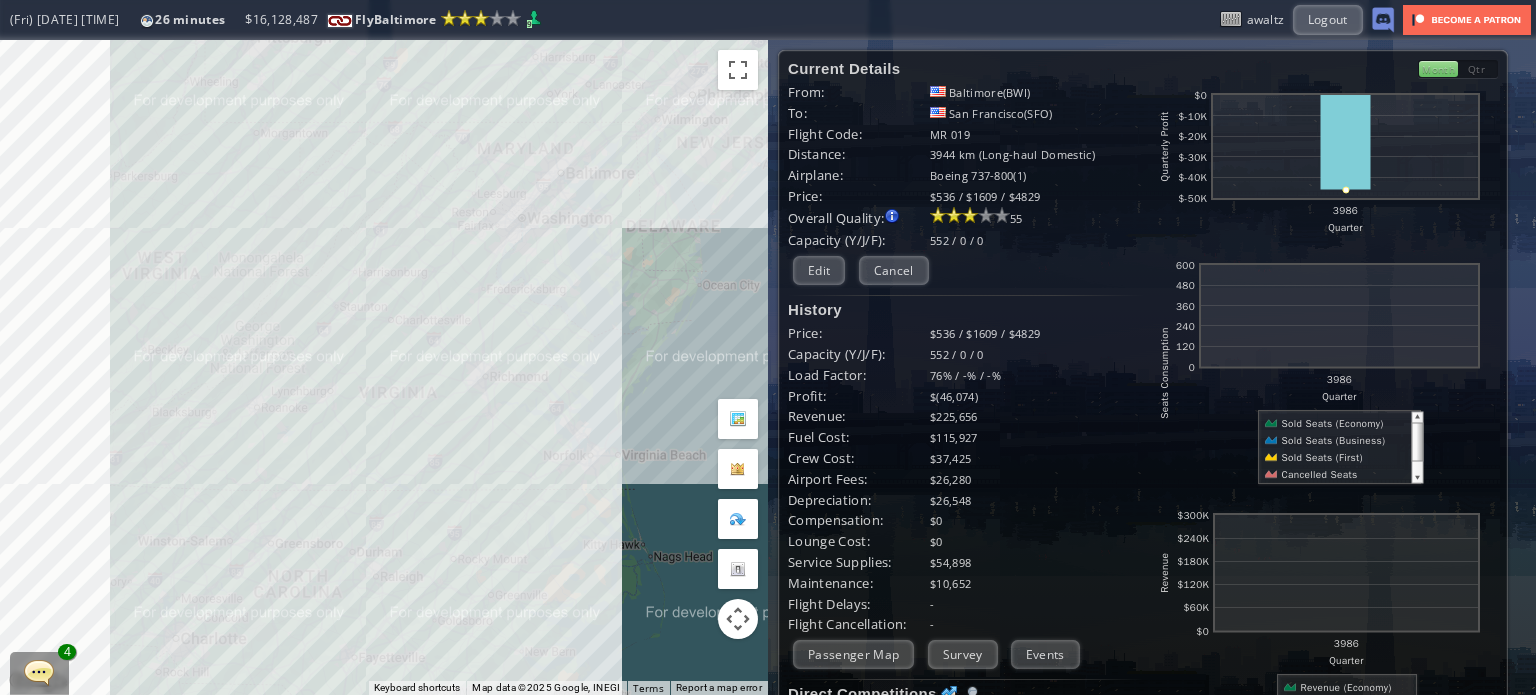 drag, startPoint x: 457, startPoint y: 219, endPoint x: 482, endPoint y: 213, distance: 25.70992 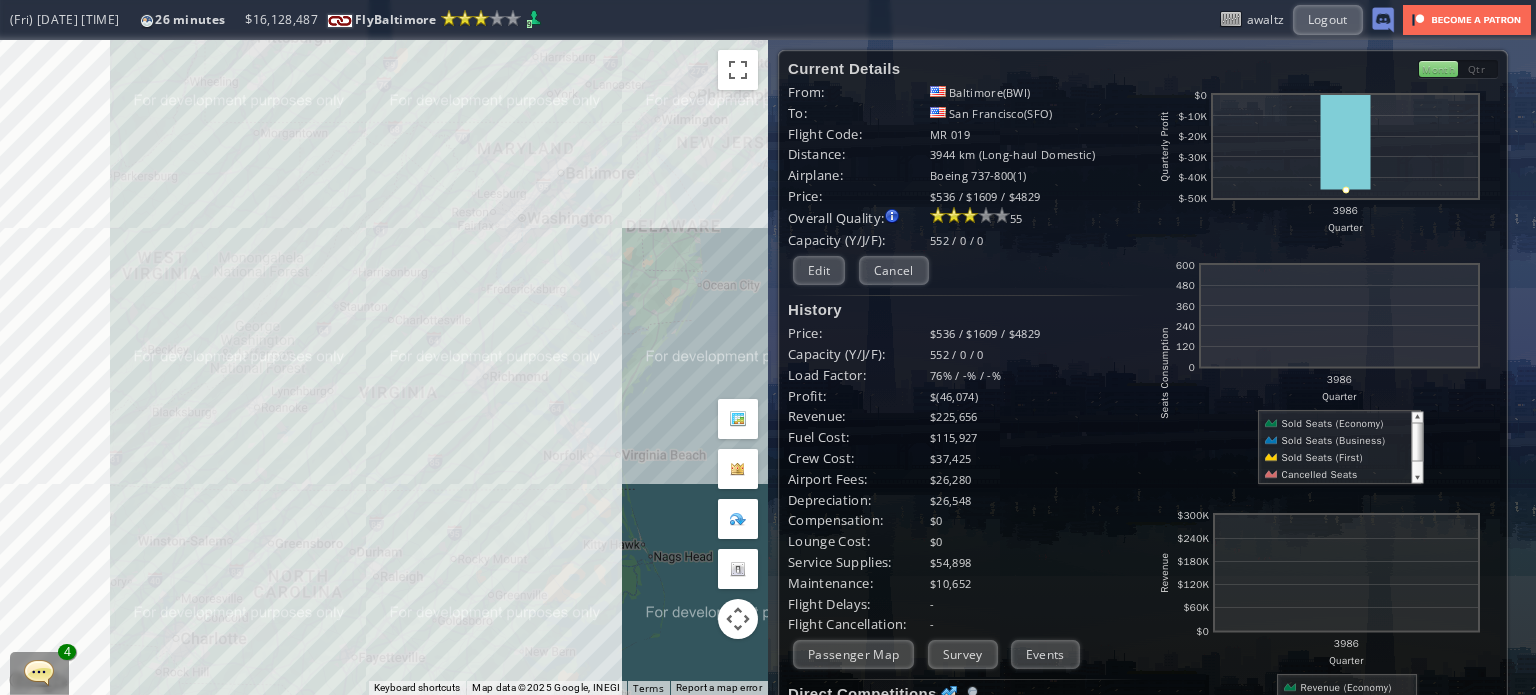 click on "To navigate, press the arrow keys." at bounding box center (384, 367) 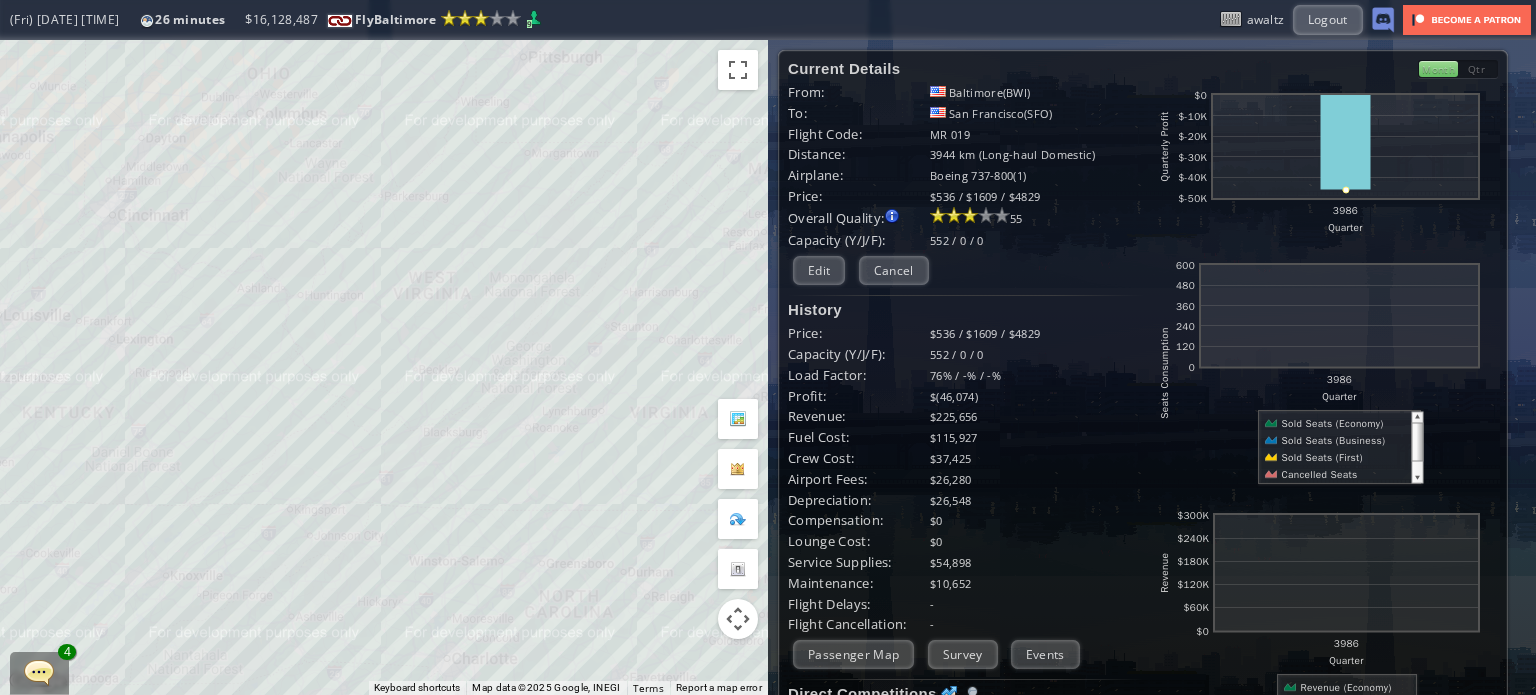 drag, startPoint x: 313, startPoint y: 329, endPoint x: 586, endPoint y: 351, distance: 273.885 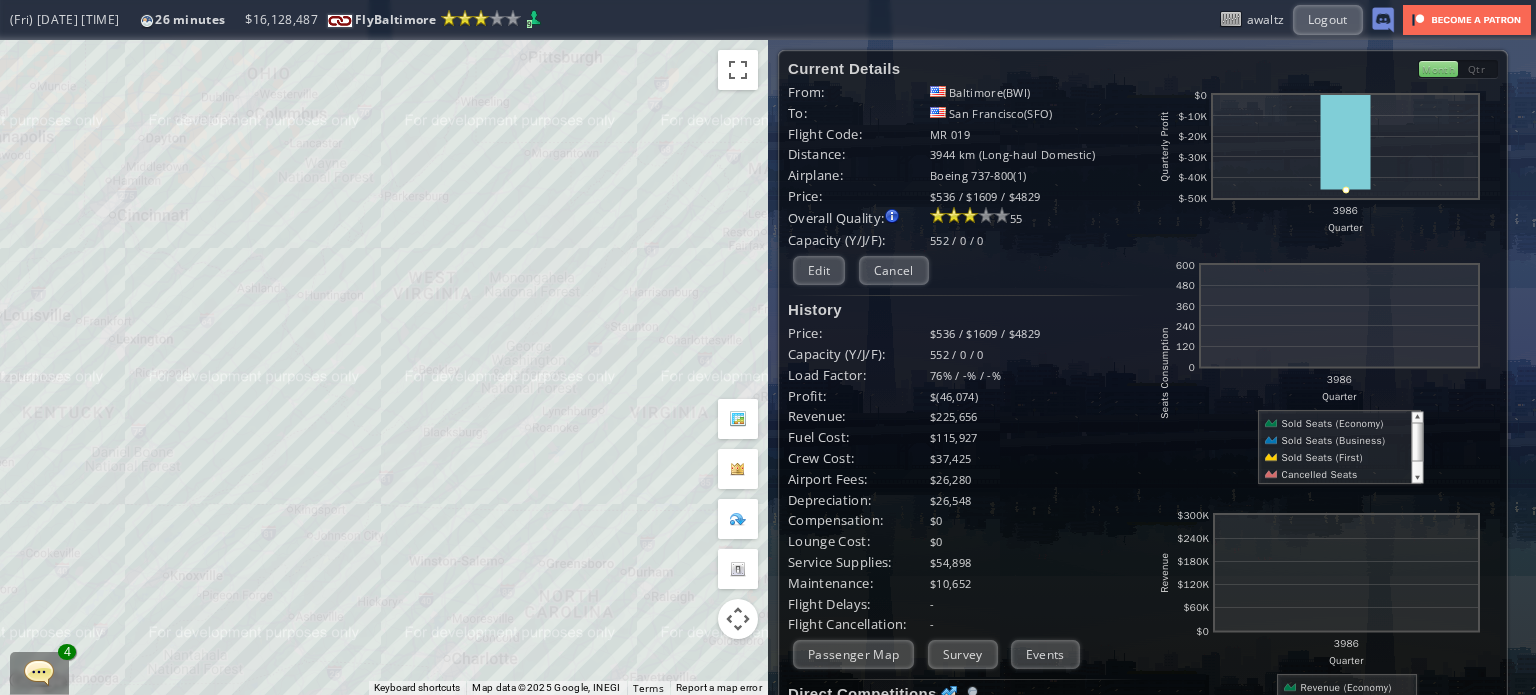 click on "To navigate, press the arrow keys." at bounding box center [384, 367] 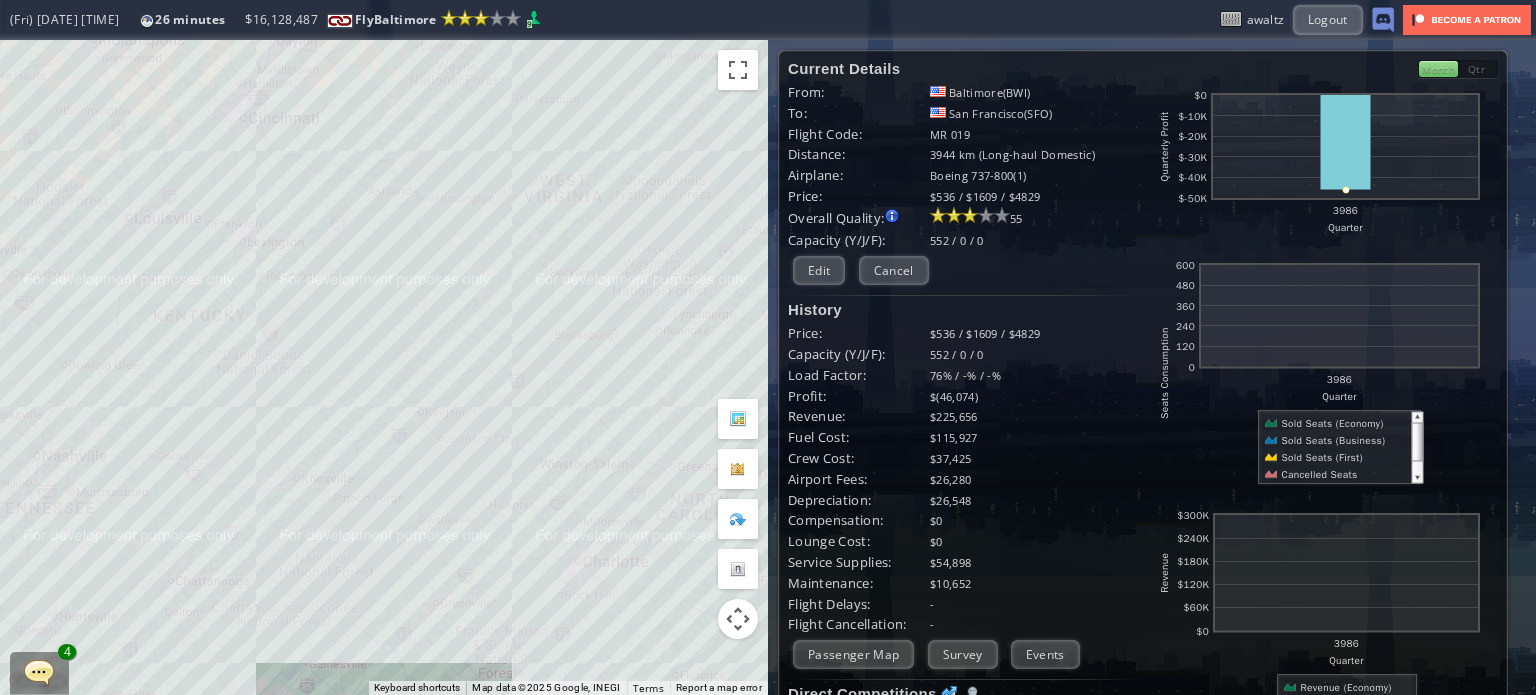 drag, startPoint x: 384, startPoint y: 443, endPoint x: 517, endPoint y: 346, distance: 164.6147 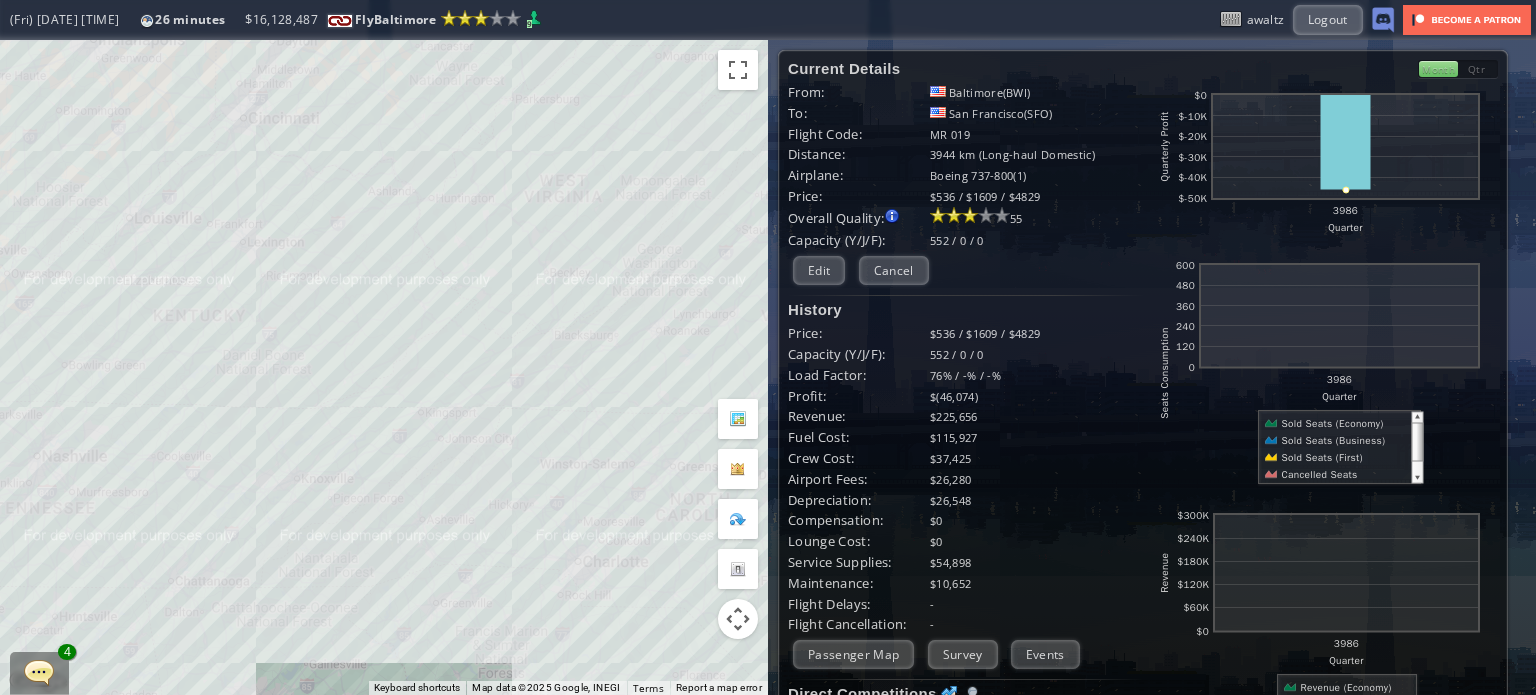 click on "To navigate, press the arrow keys." at bounding box center (384, 367) 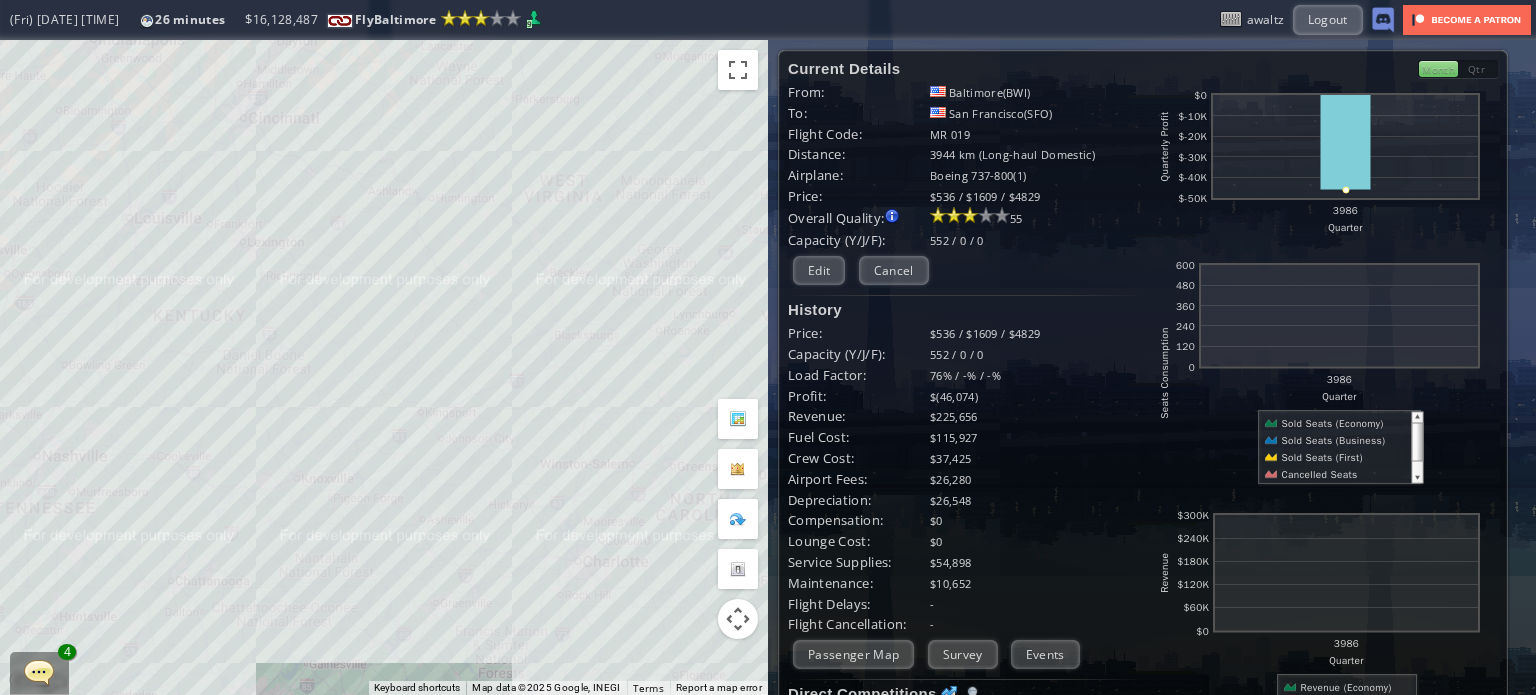 click on "To navigate, press the arrow keys." at bounding box center [384, 367] 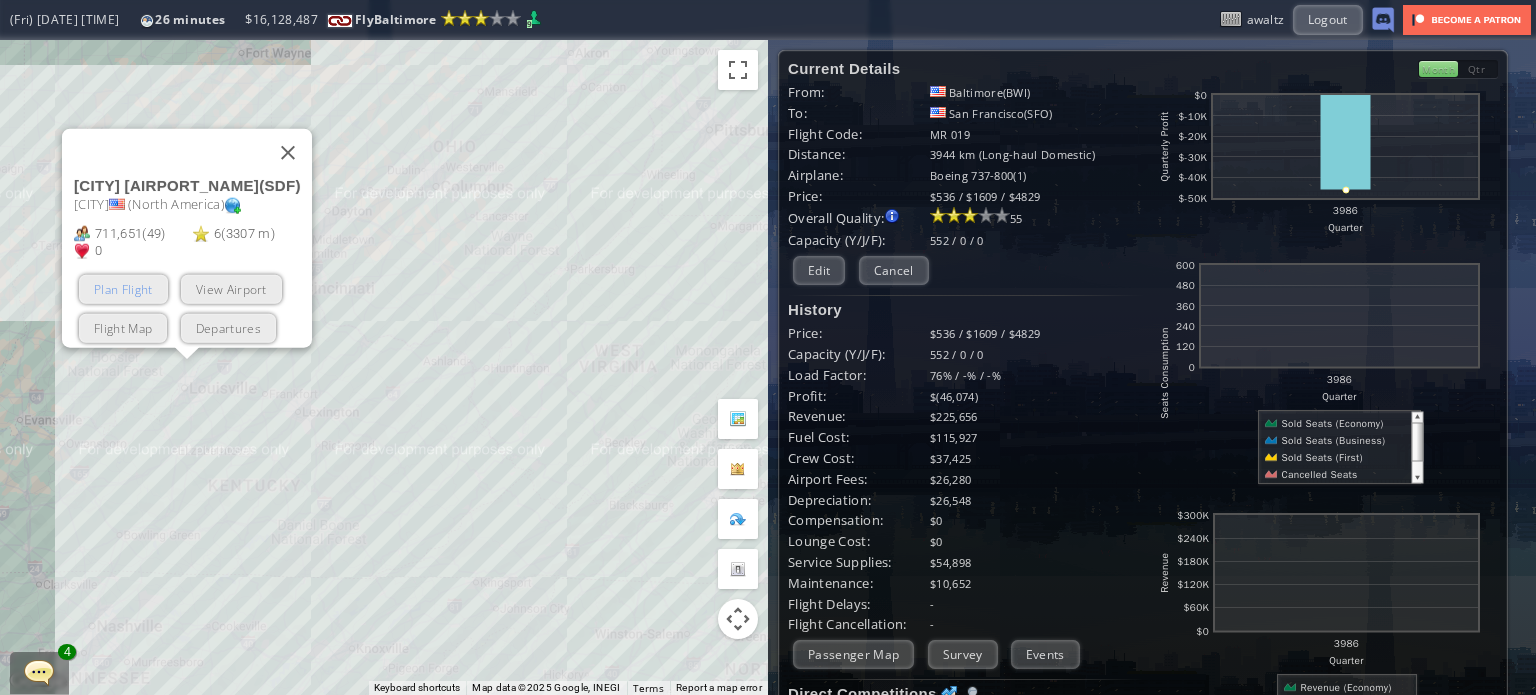 click on "Plan Flight" at bounding box center [123, 288] 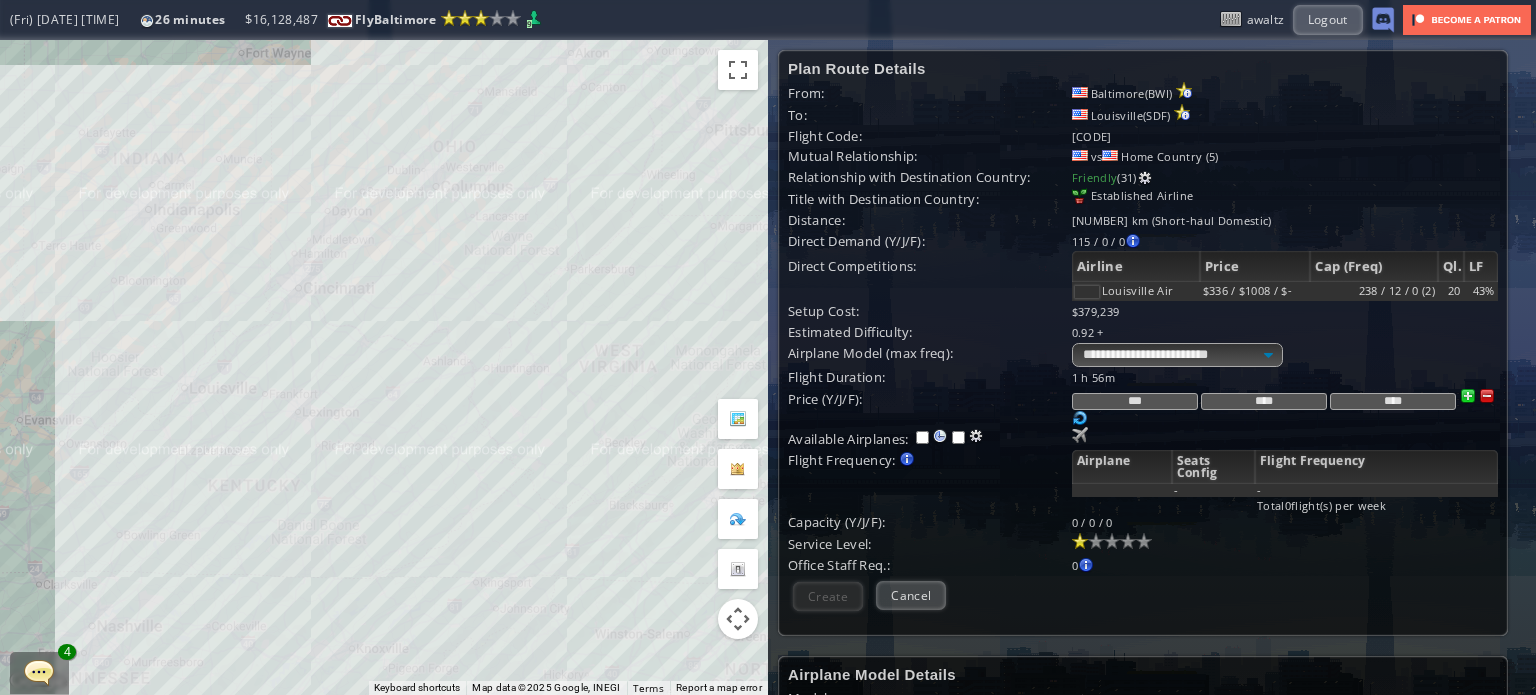 click at bounding box center (1487, 396) 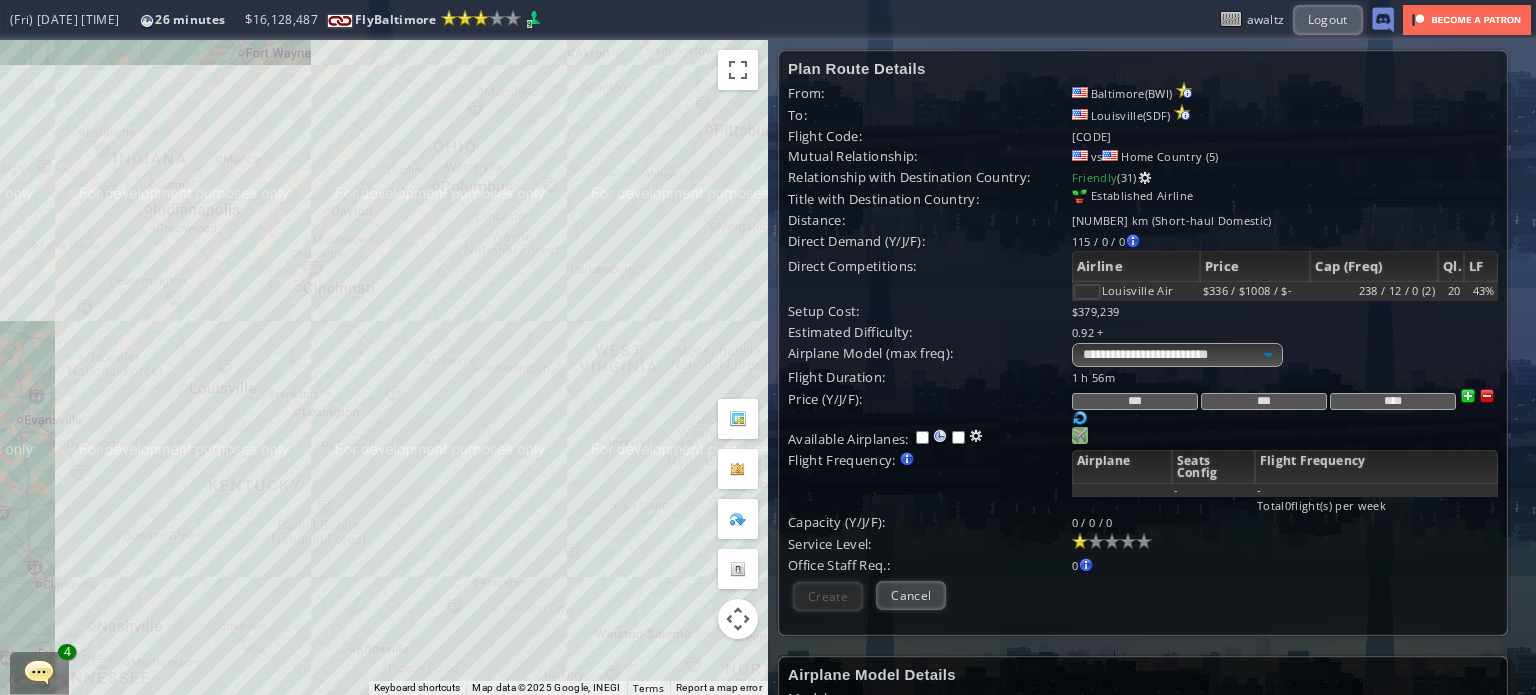 click at bounding box center [1080, 435] 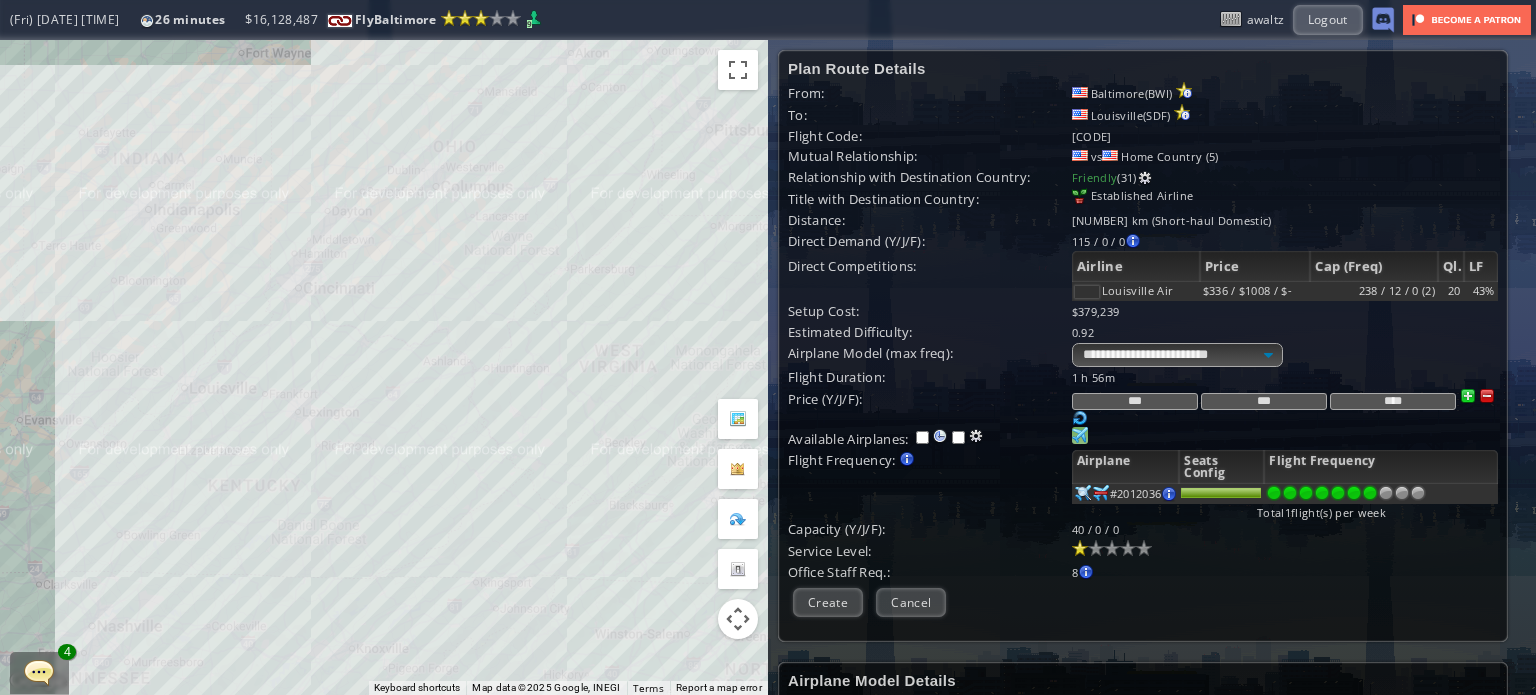 click at bounding box center [1370, 493] 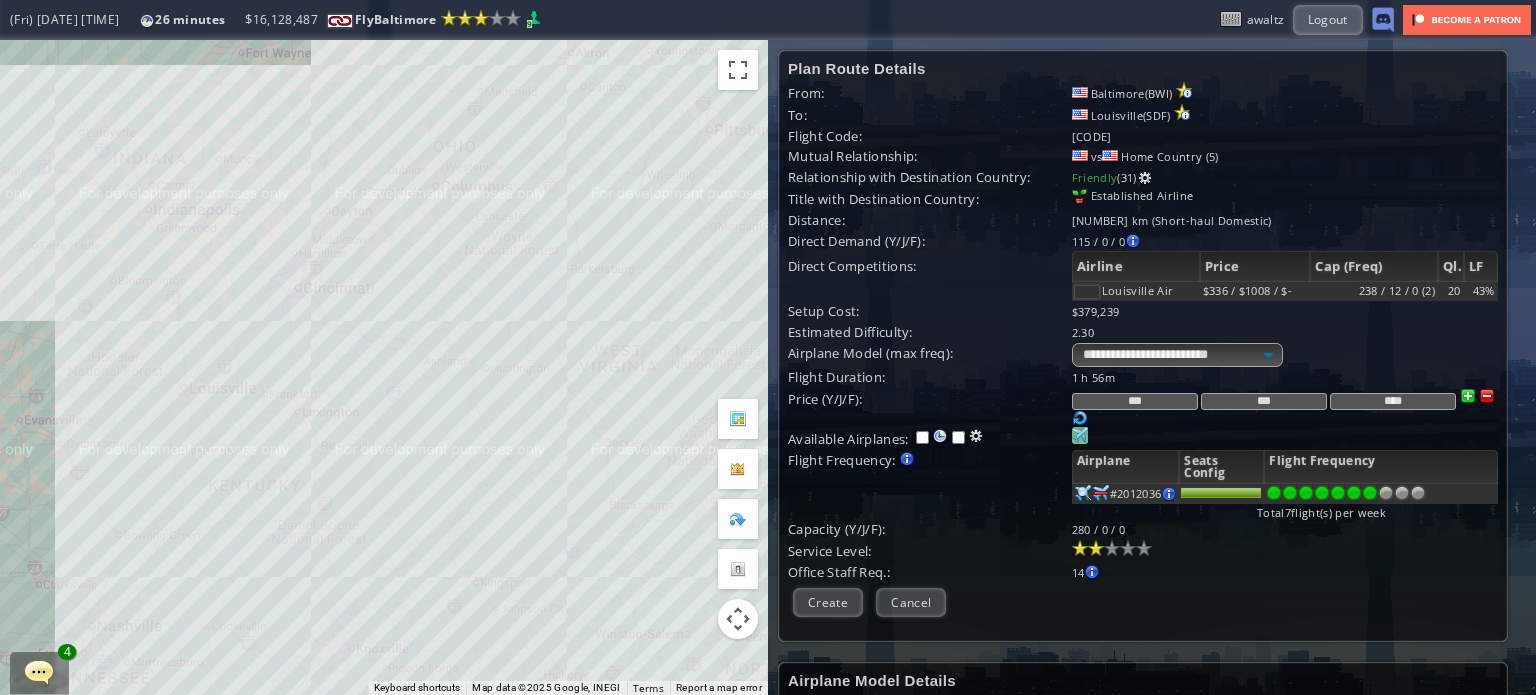 click at bounding box center [1096, 548] 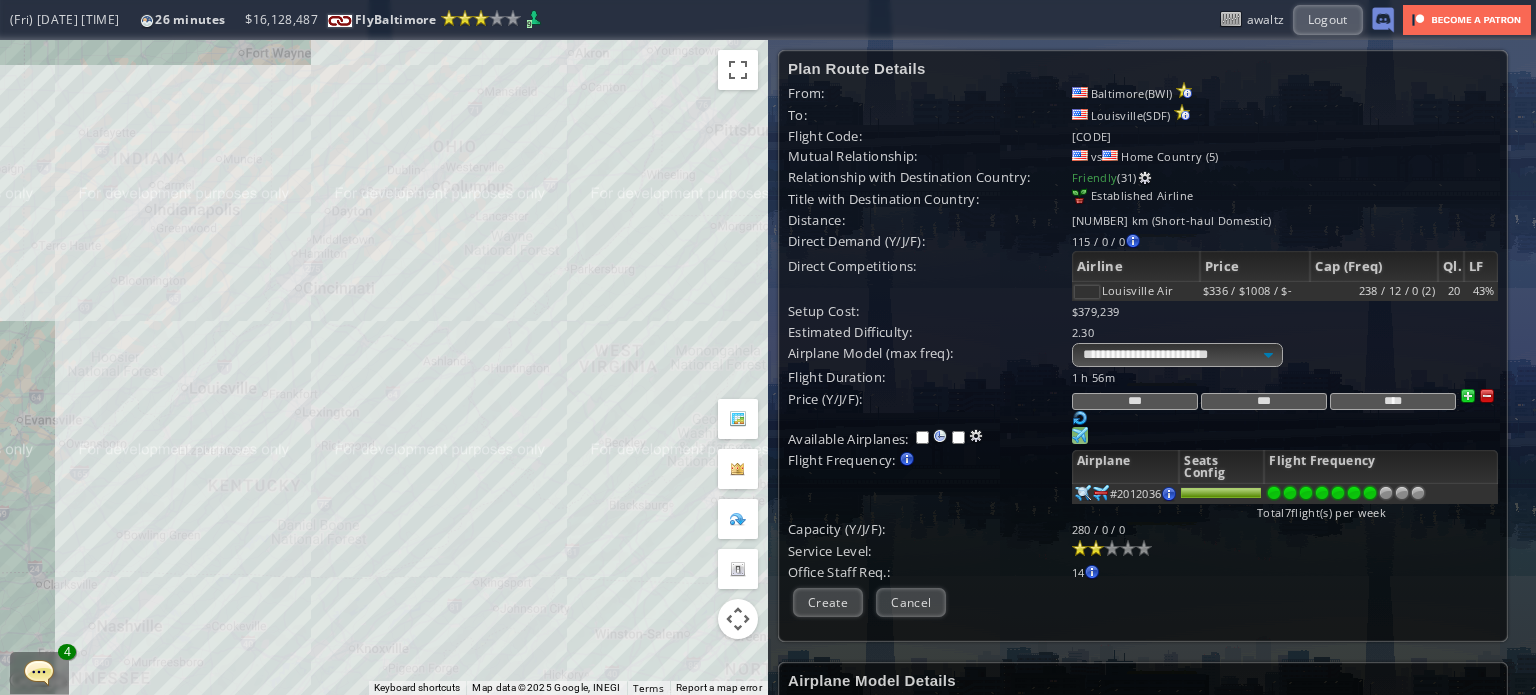 click on "Create" at bounding box center (828, 602) 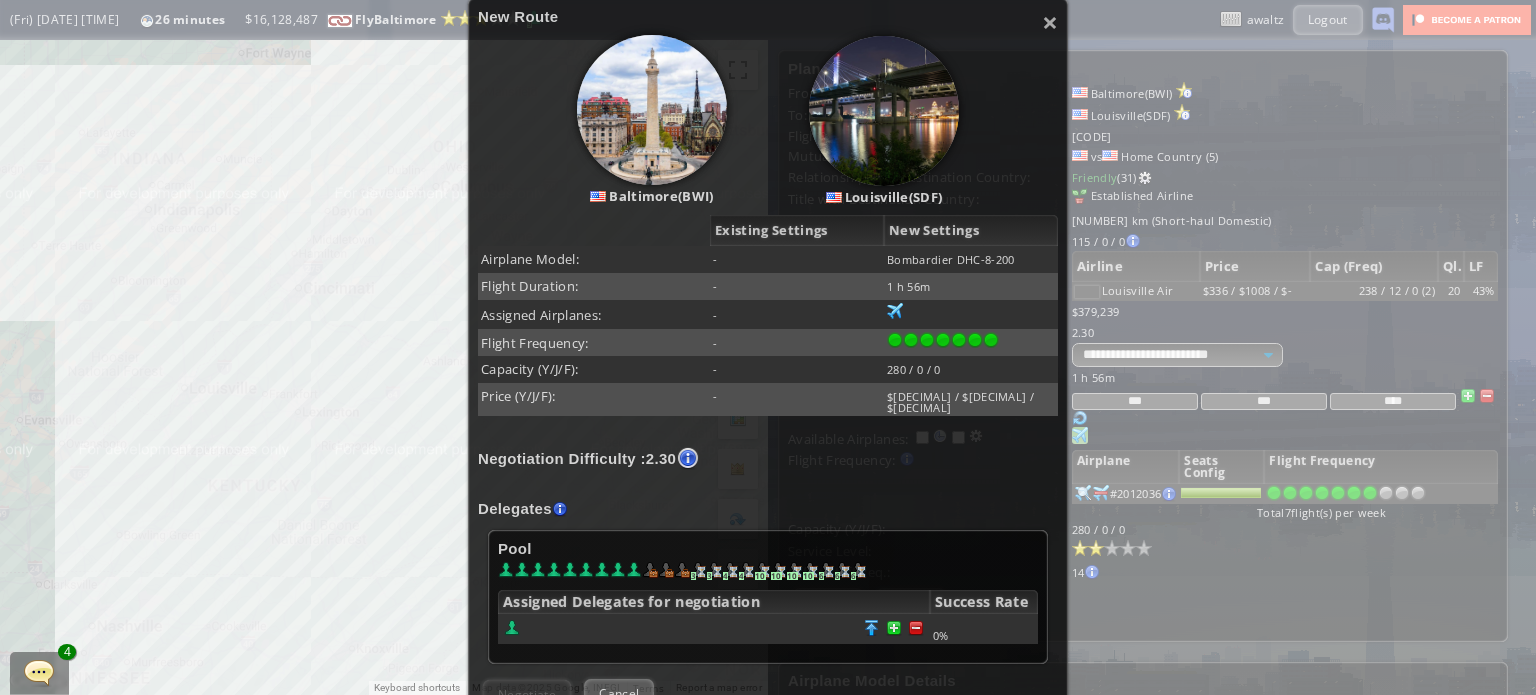 scroll, scrollTop: 293, scrollLeft: 0, axis: vertical 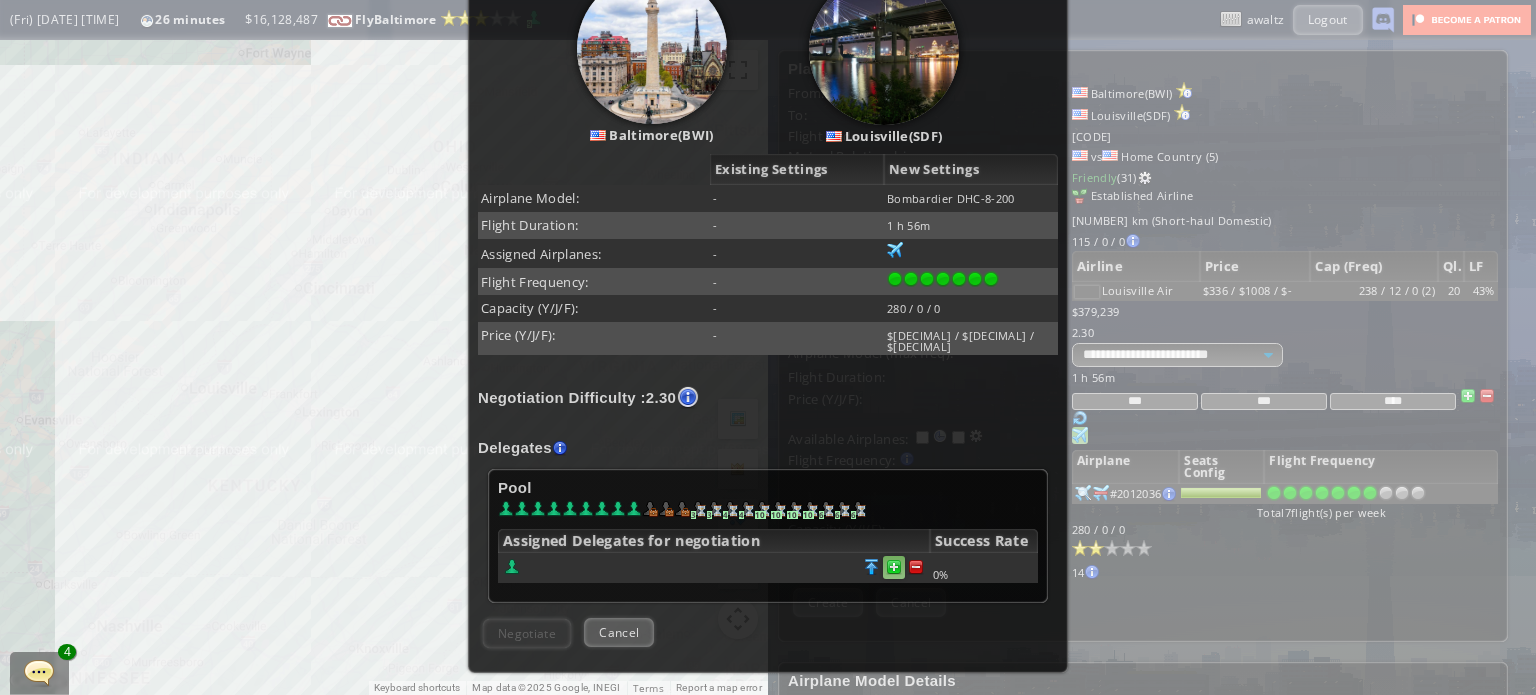 click at bounding box center [916, 567] 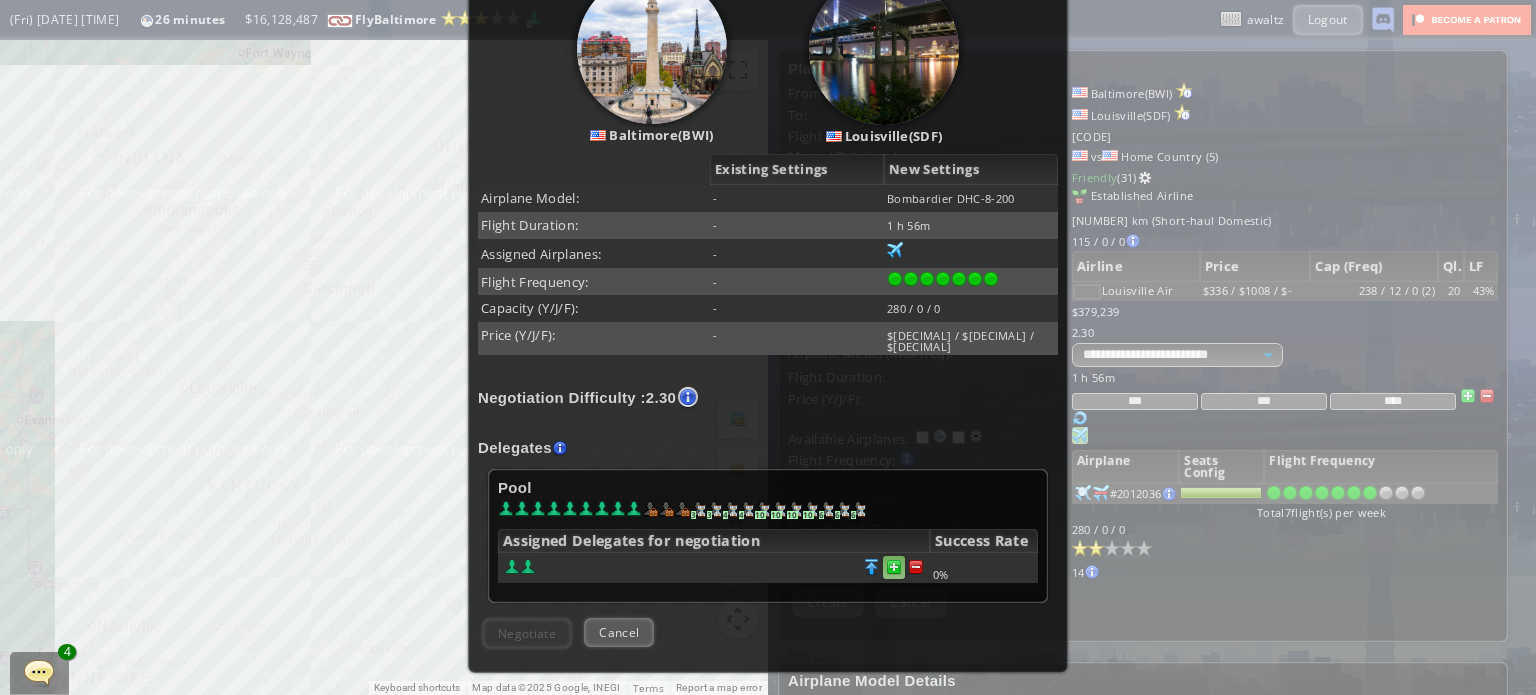click at bounding box center [916, 567] 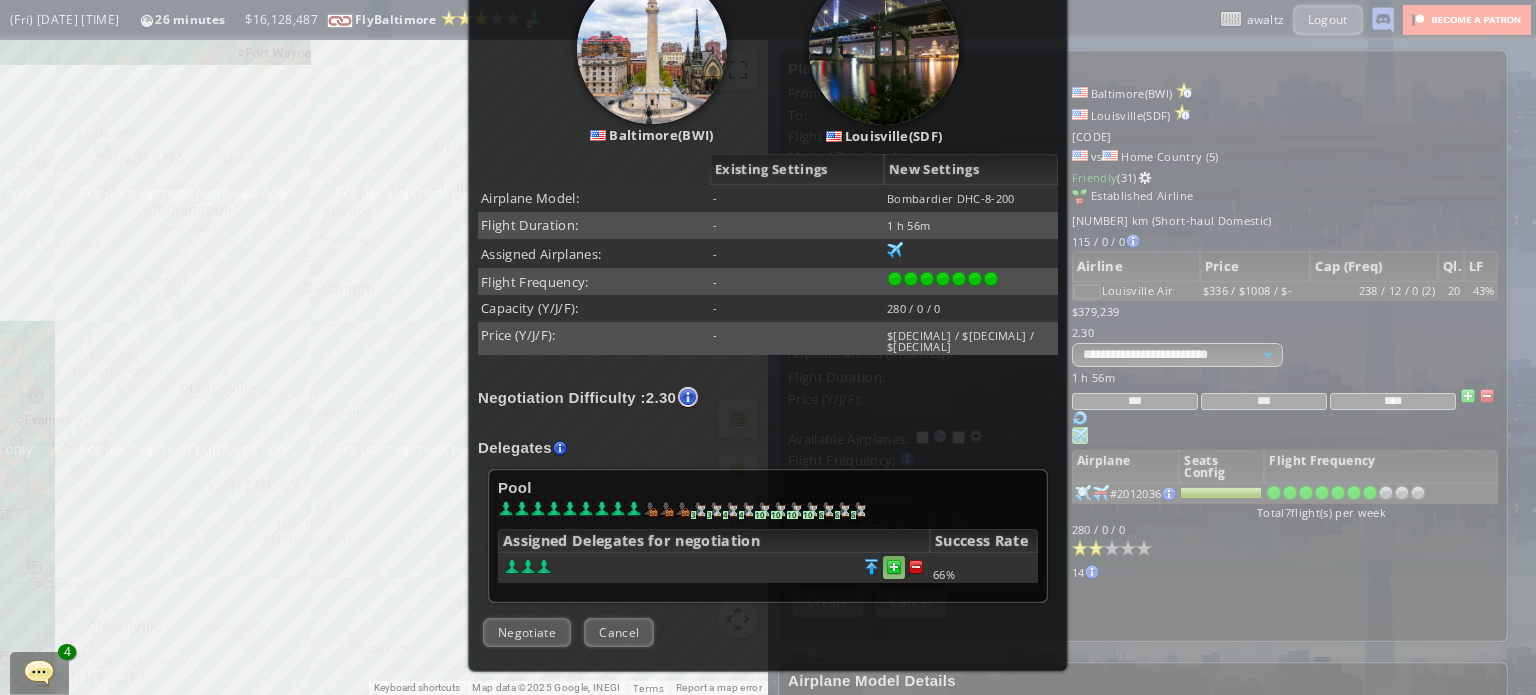 click at bounding box center [916, 567] 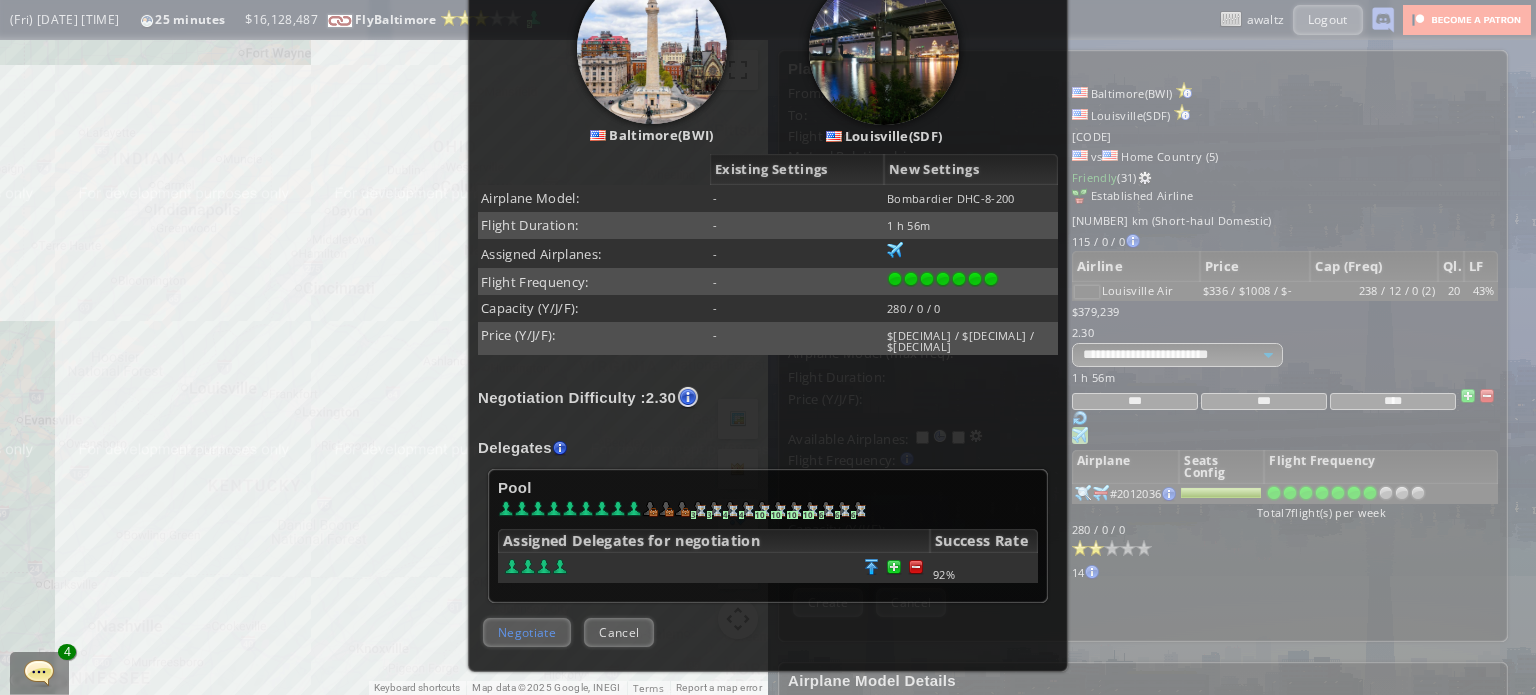 click on "Negotiate" at bounding box center [527, 632] 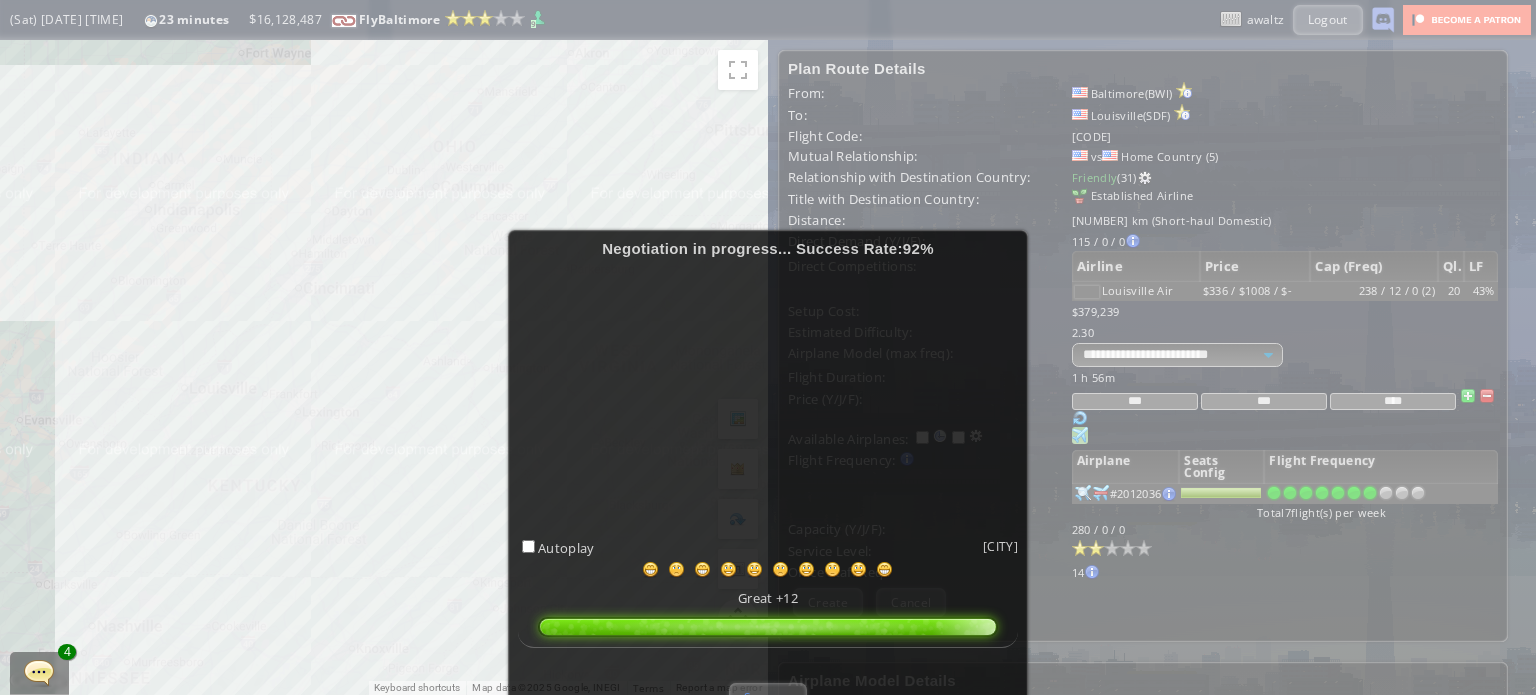 click on "Success" at bounding box center [767, 697] 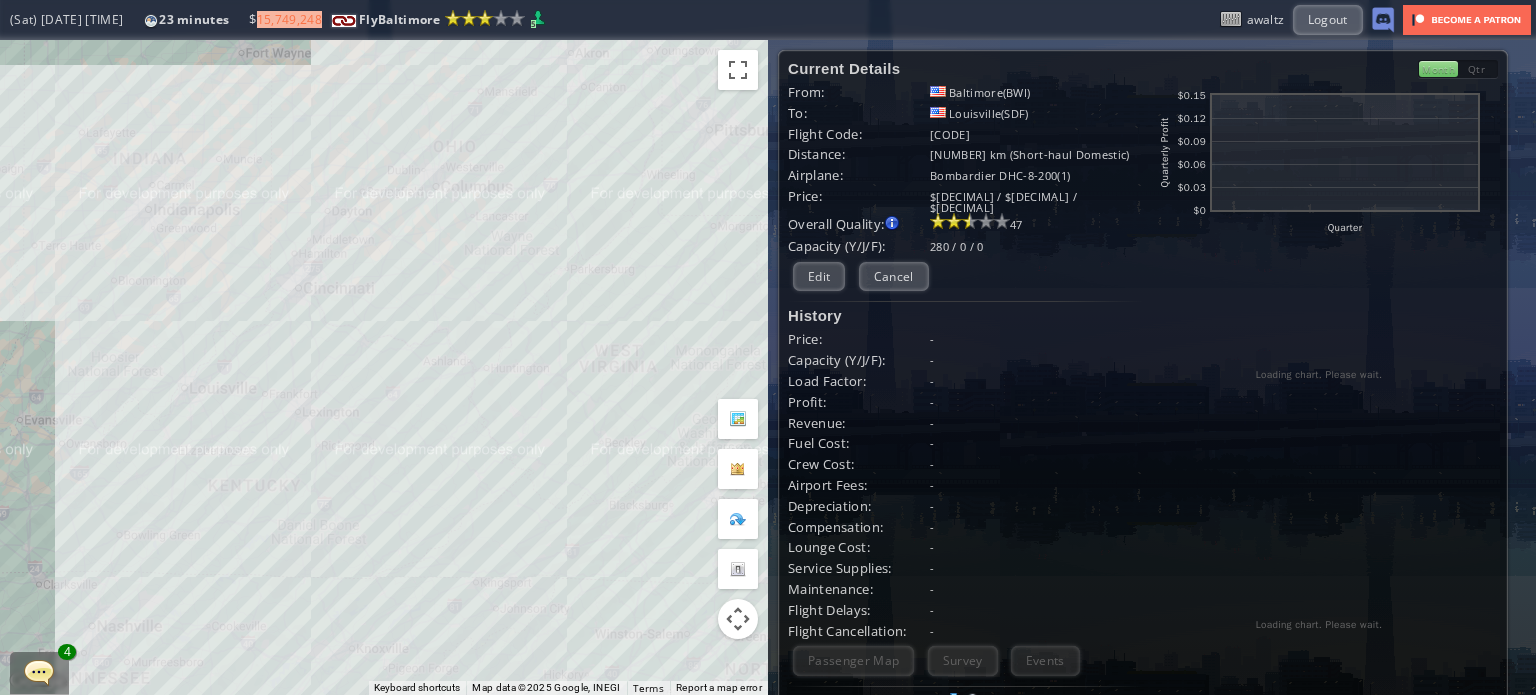scroll, scrollTop: 0, scrollLeft: 0, axis: both 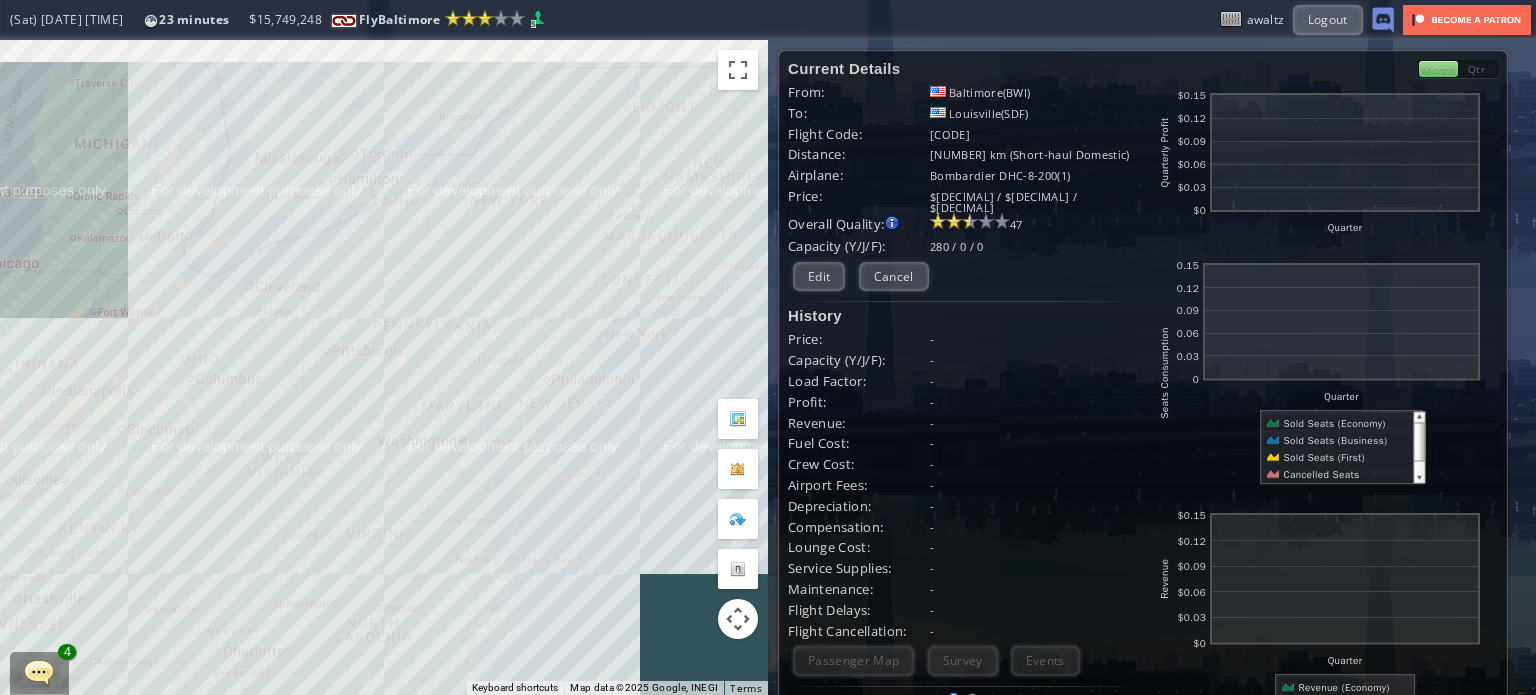 drag, startPoint x: 412, startPoint y: 372, endPoint x: 328, endPoint y: 443, distance: 109.98637 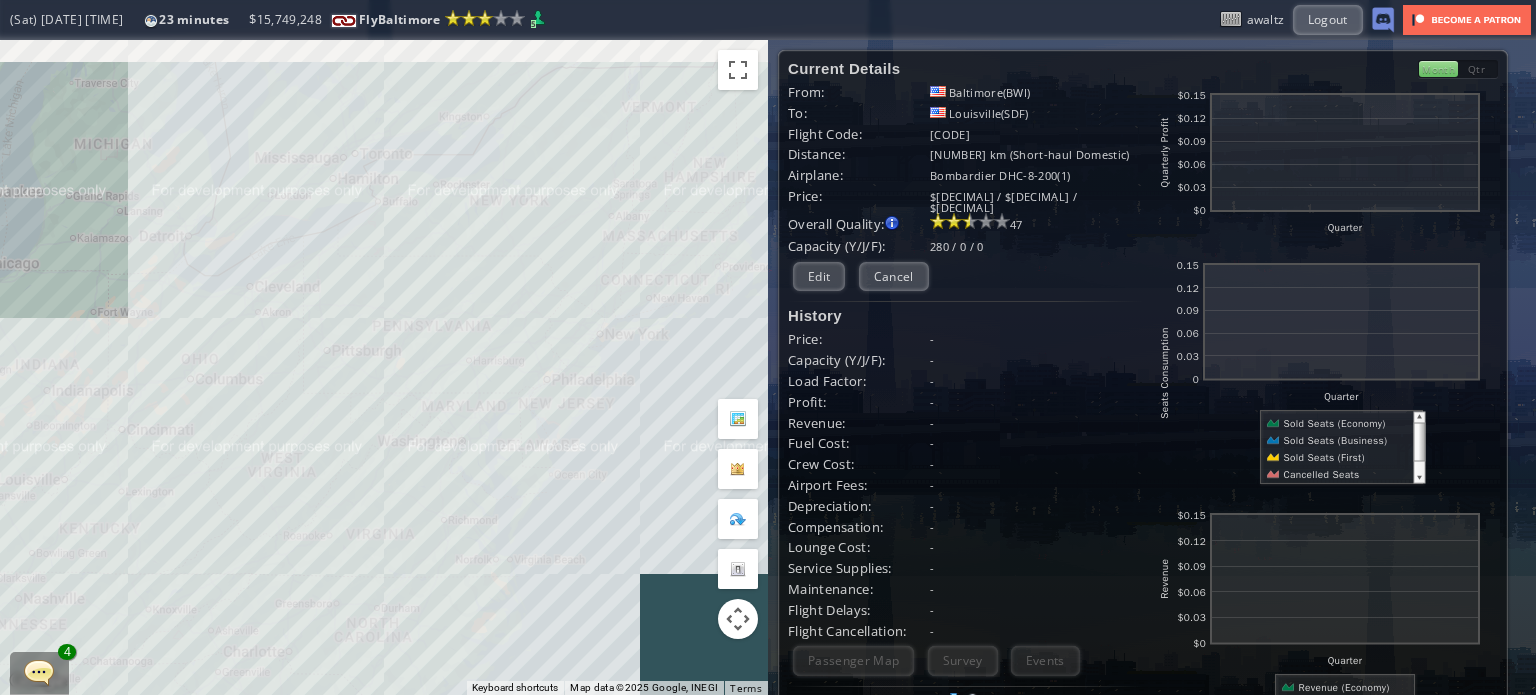 click on "To navigate, press the arrow keys." at bounding box center (384, 367) 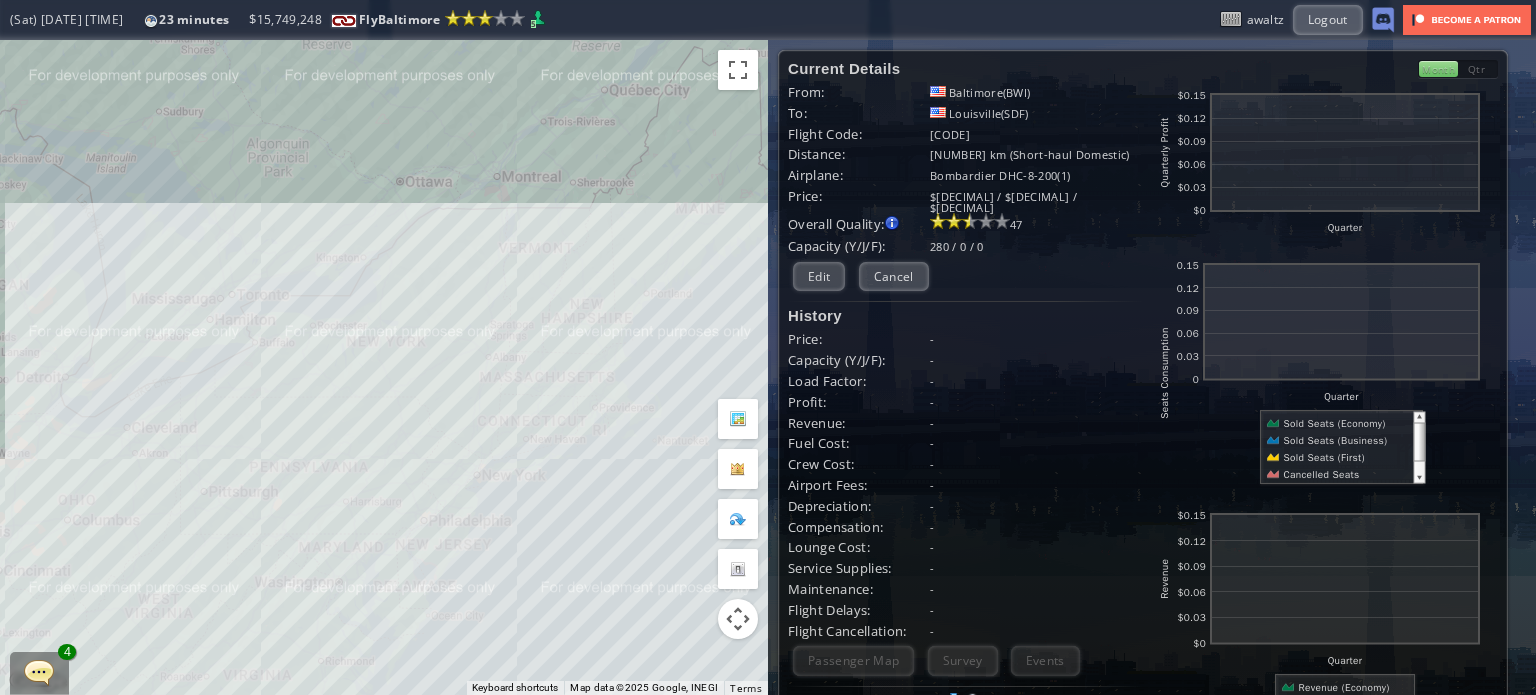 drag, startPoint x: 541, startPoint y: 283, endPoint x: 449, endPoint y: 383, distance: 135.88231 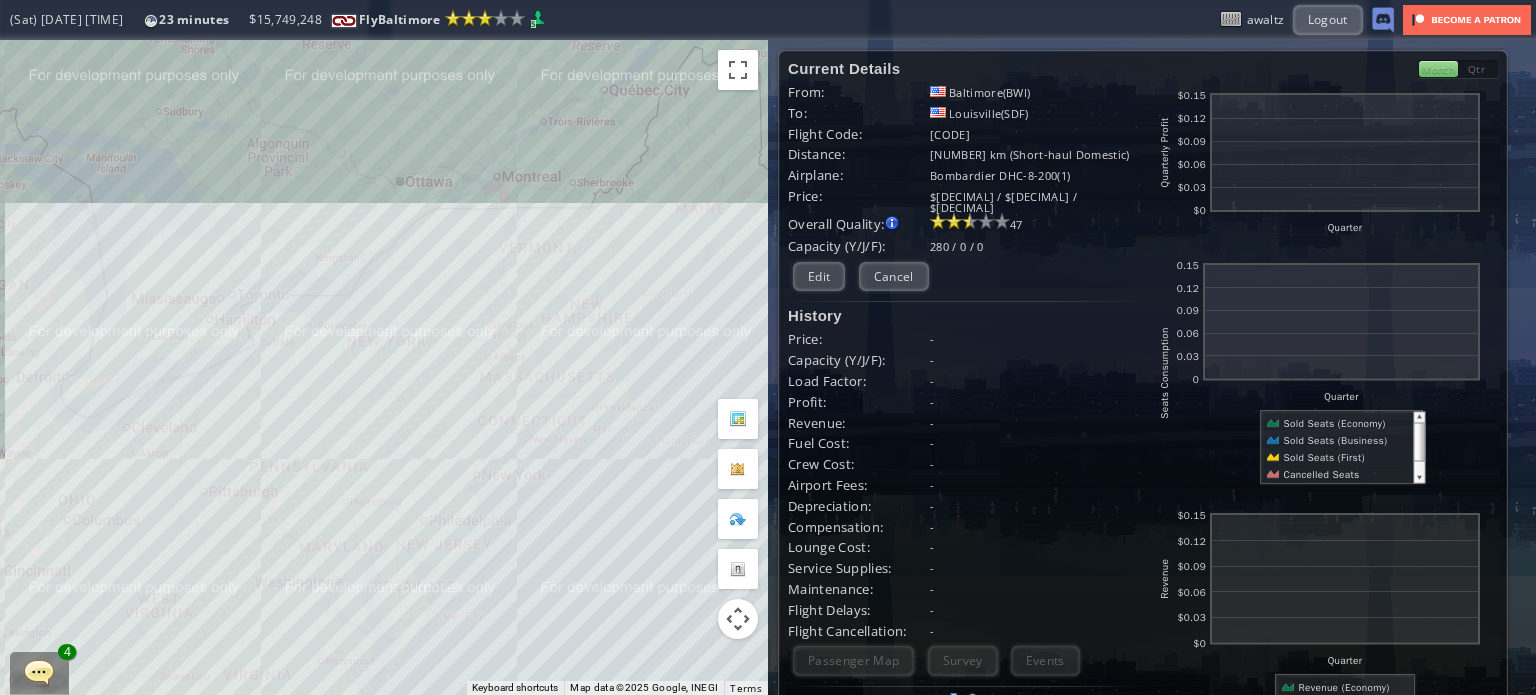 click on "To navigate, press the arrow keys." at bounding box center [384, 367] 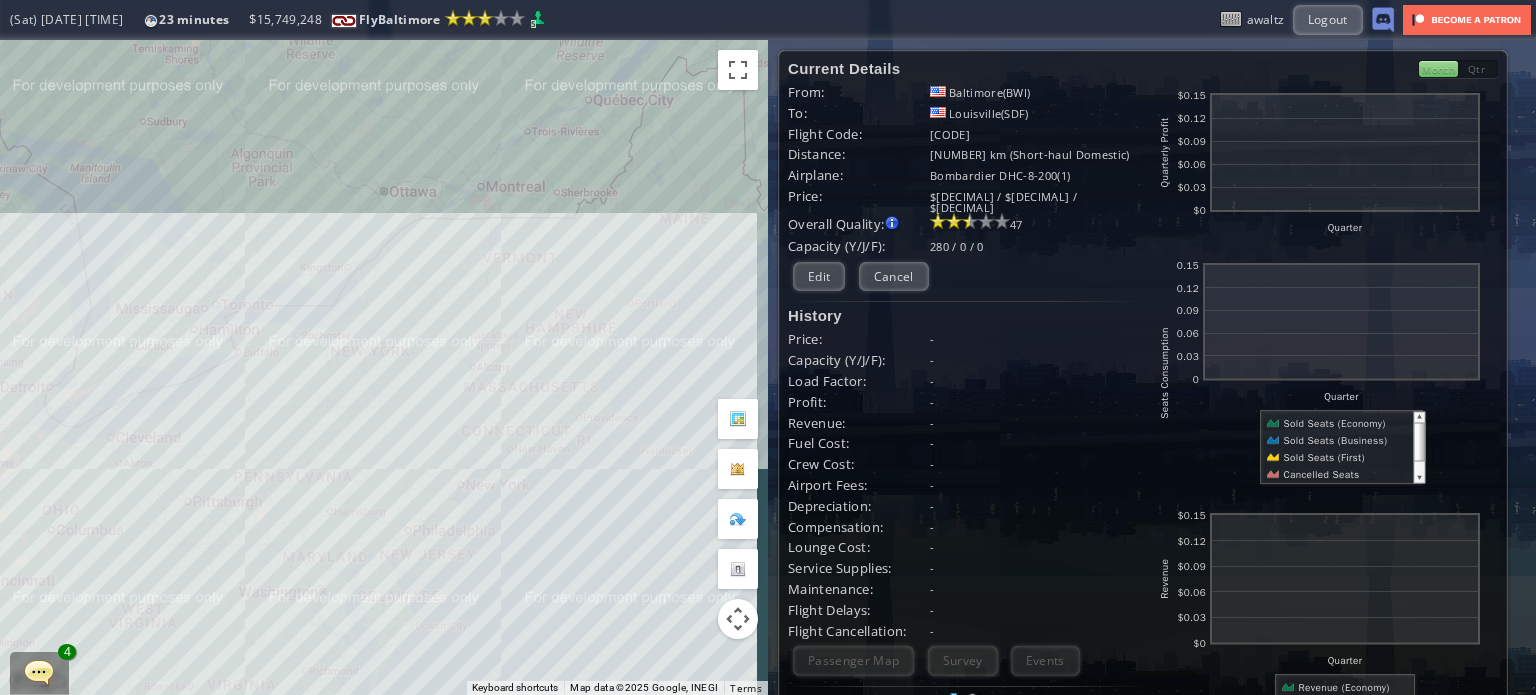 click on "To navigate, press the arrow keys." at bounding box center [384, 367] 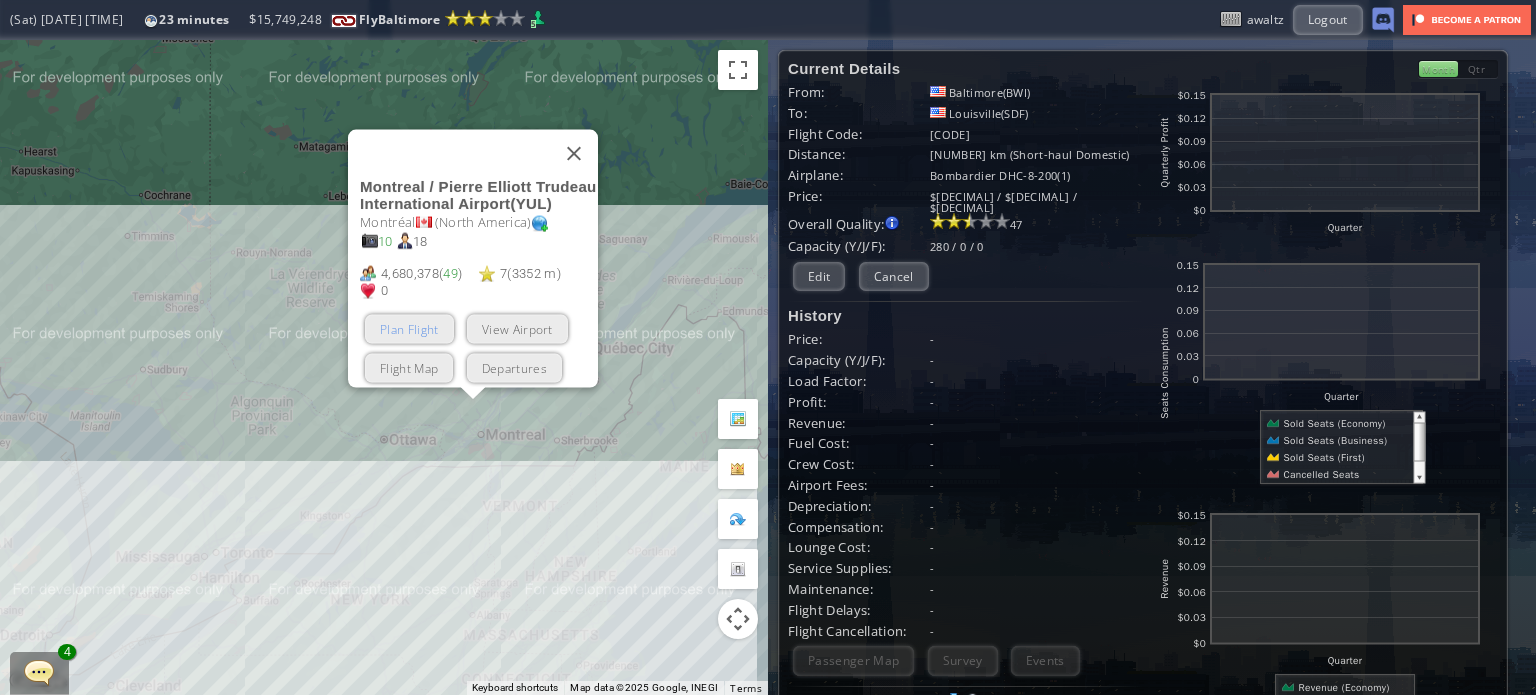 click on "Plan Flight" at bounding box center [409, 328] 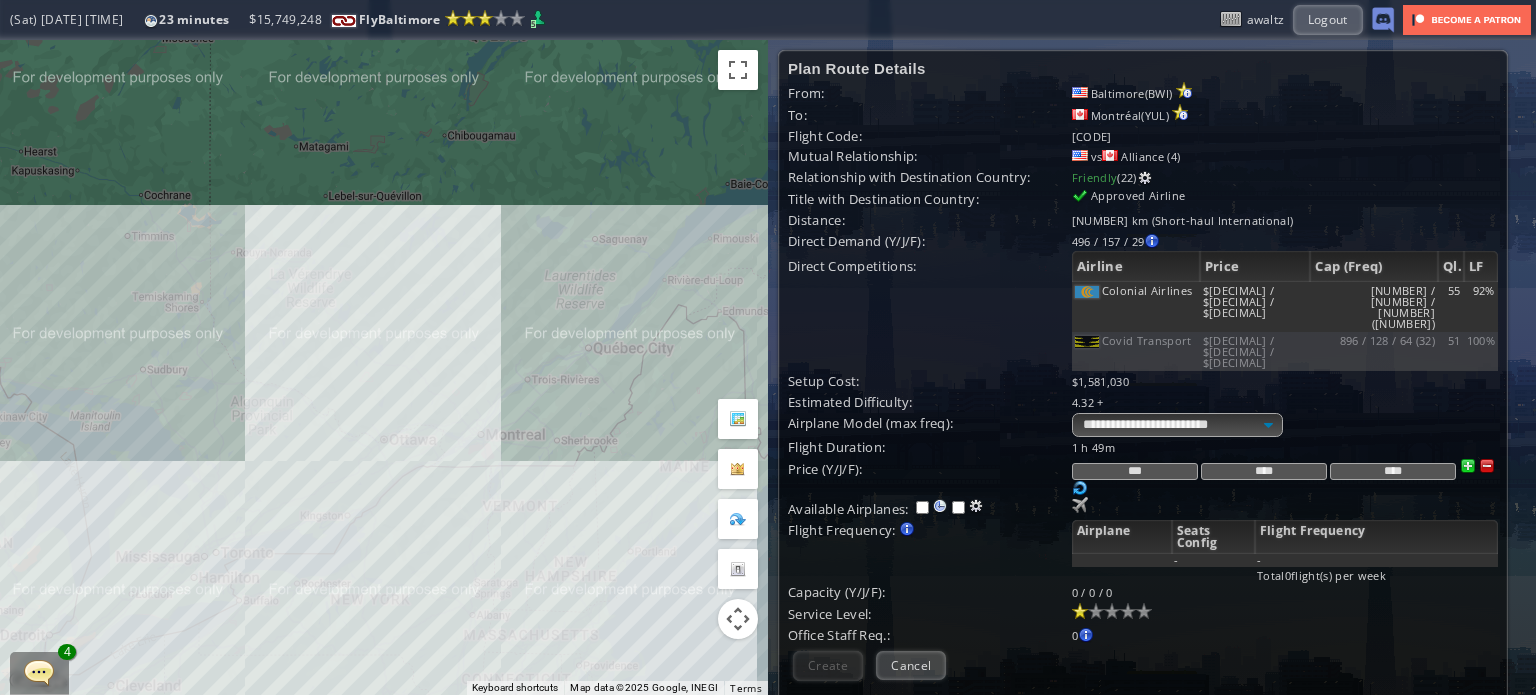 click on "Available Airplanes:" at bounding box center (930, 447) 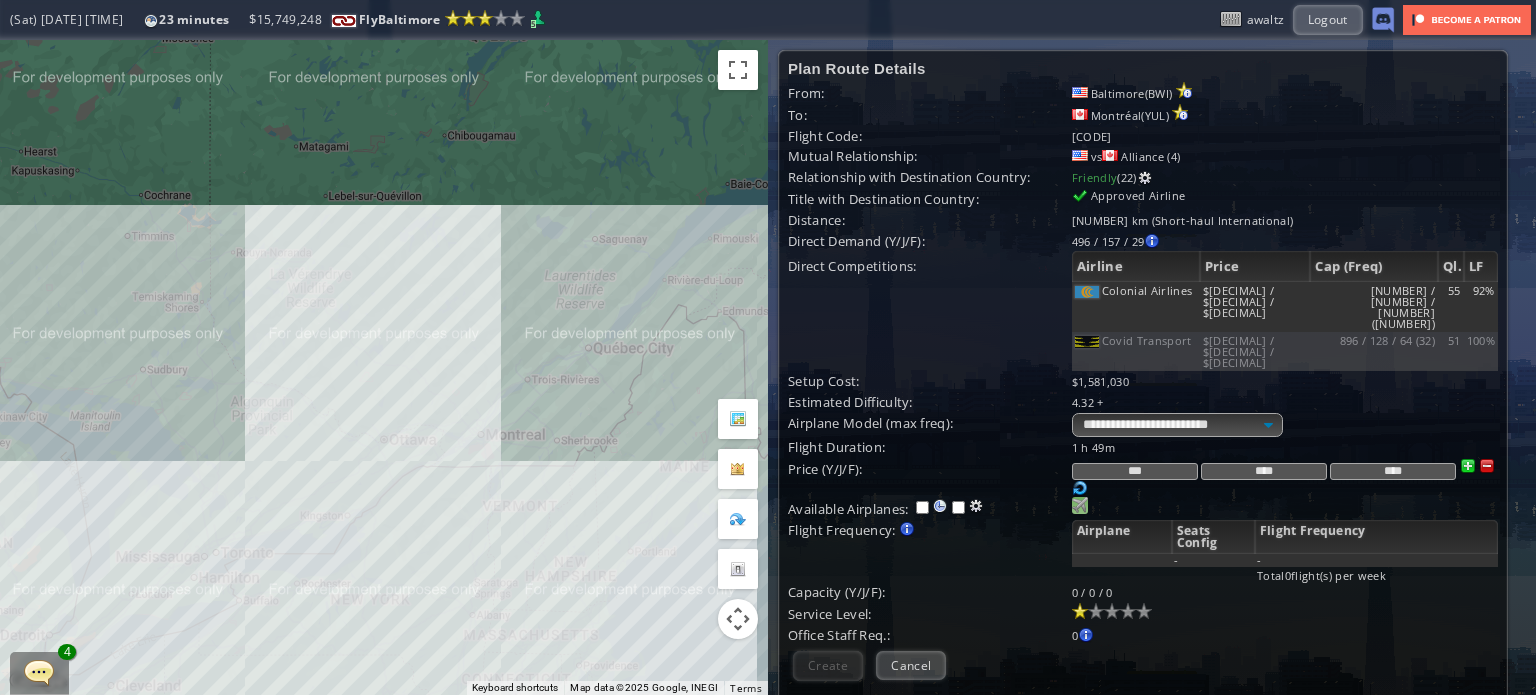 click at bounding box center (1080, 505) 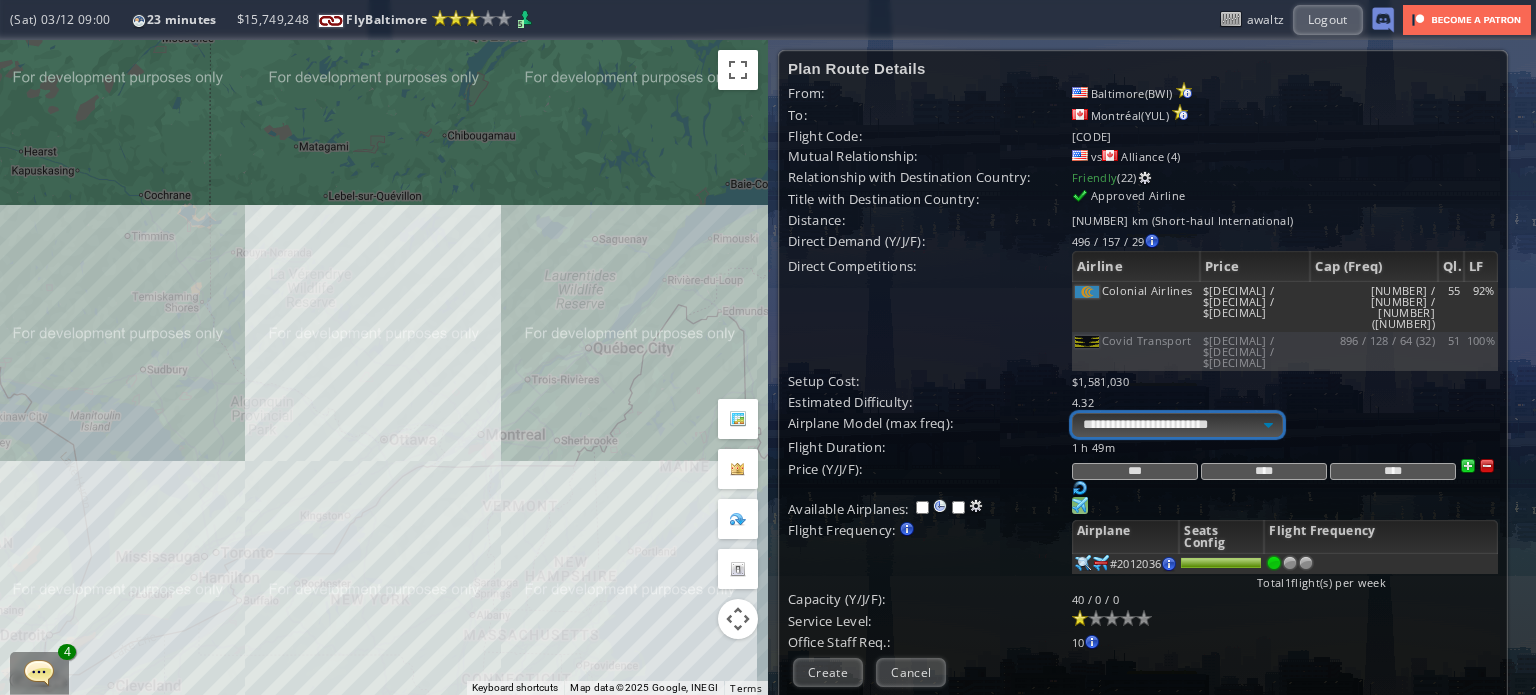 click on "**********" at bounding box center [1177, 425] 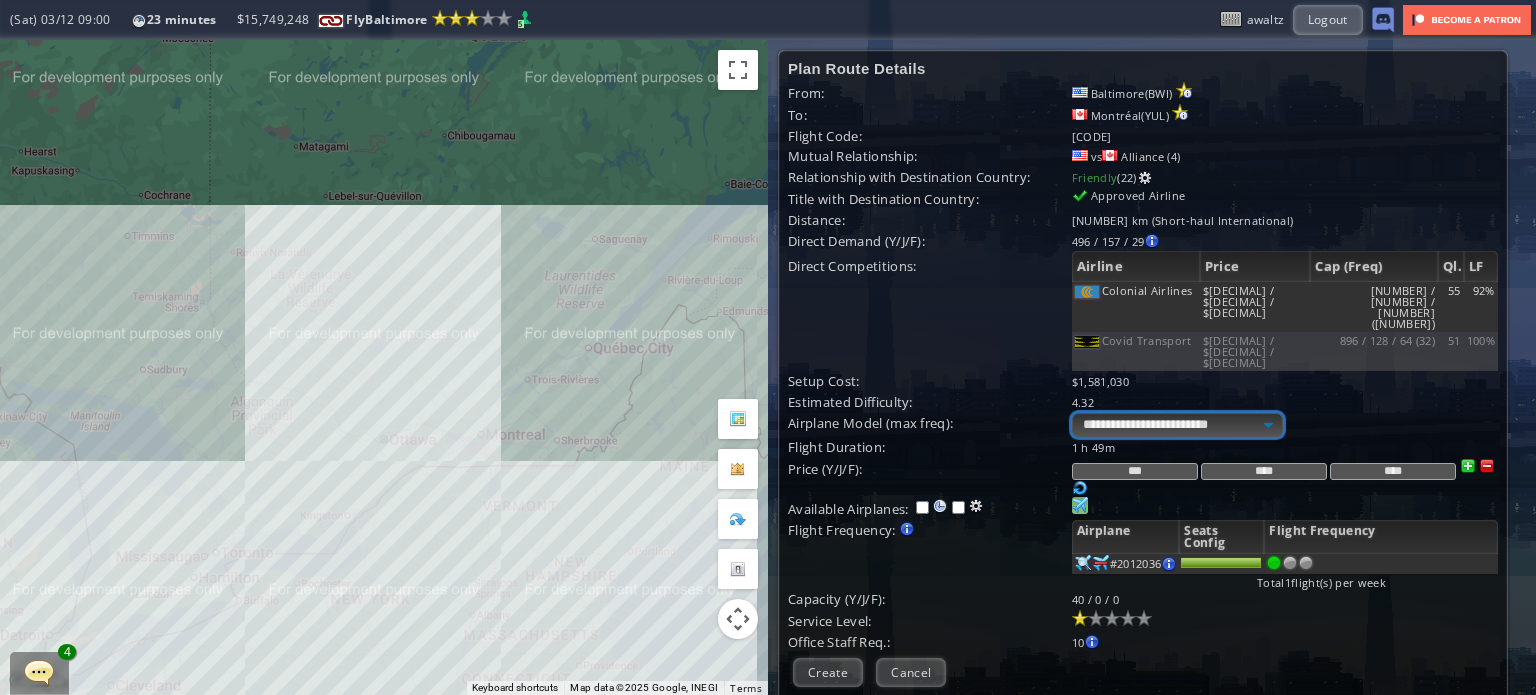 click on "**********" at bounding box center [1177, 425] 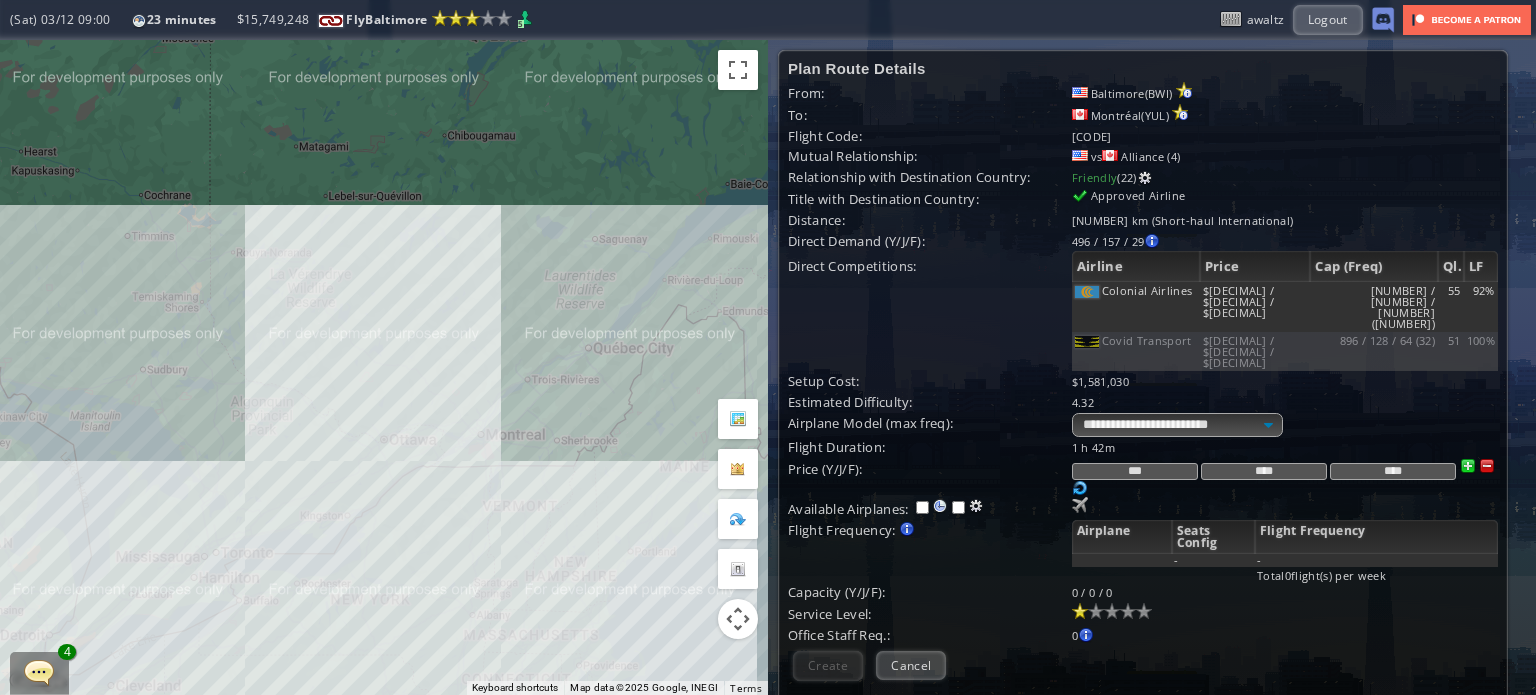 click on "Purchase airplane
Or assign airplane to this airport
No airplane with this model based in this airport
82 89" at bounding box center [1285, 447] 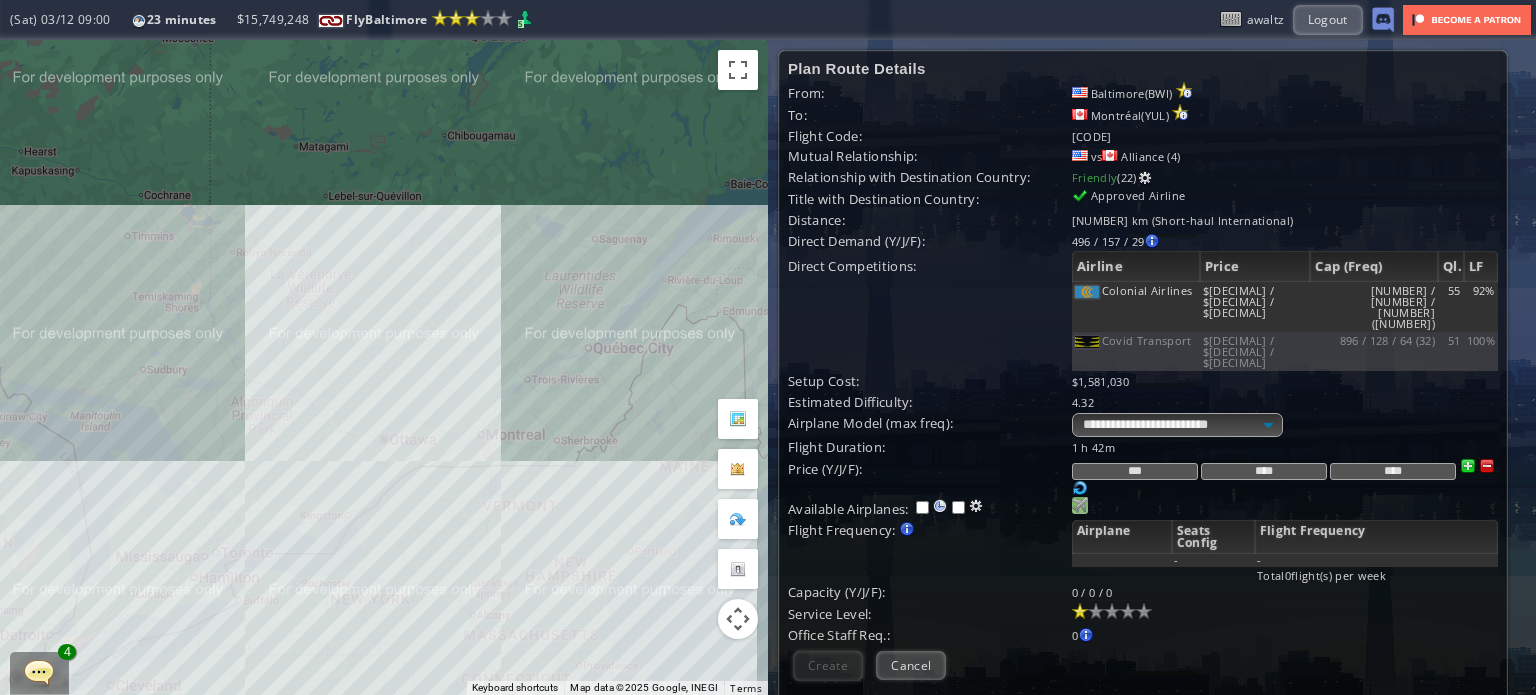 click at bounding box center [1080, 505] 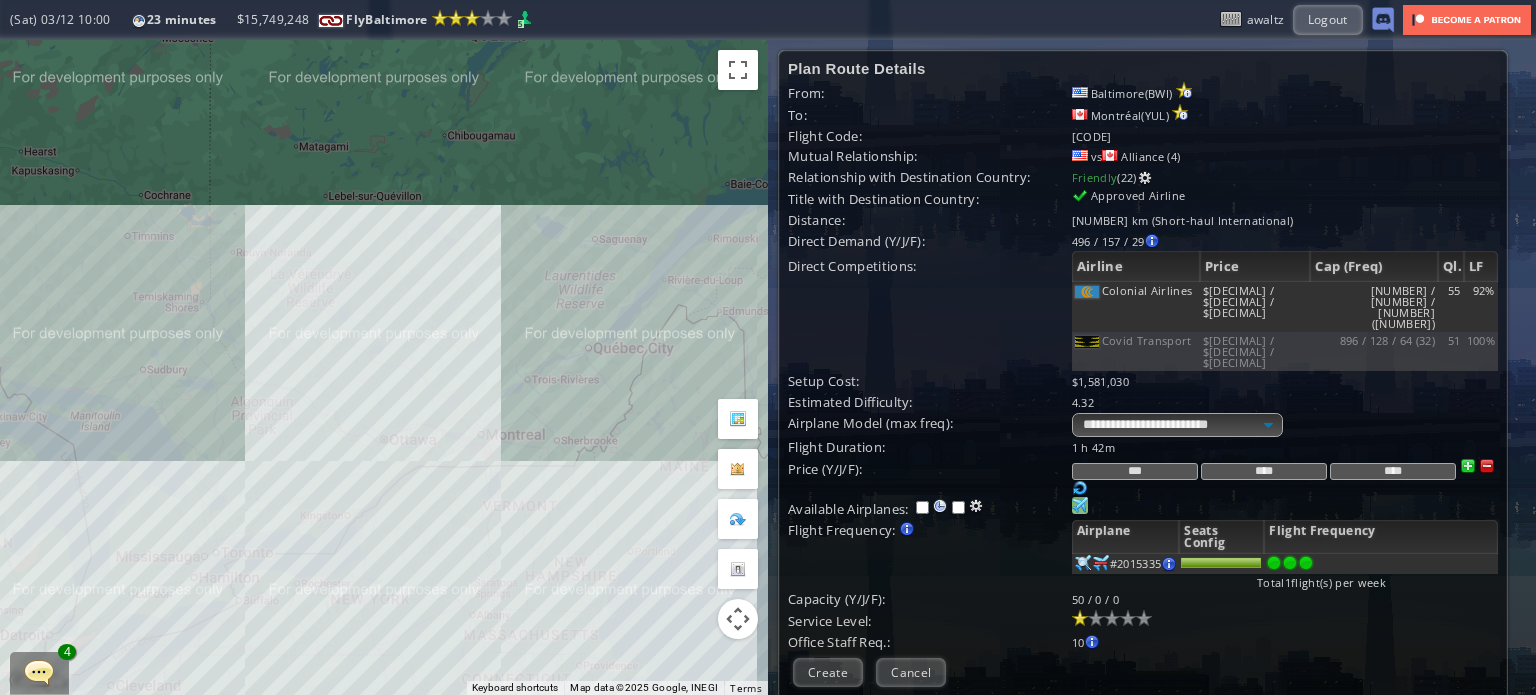 click at bounding box center [1306, 563] 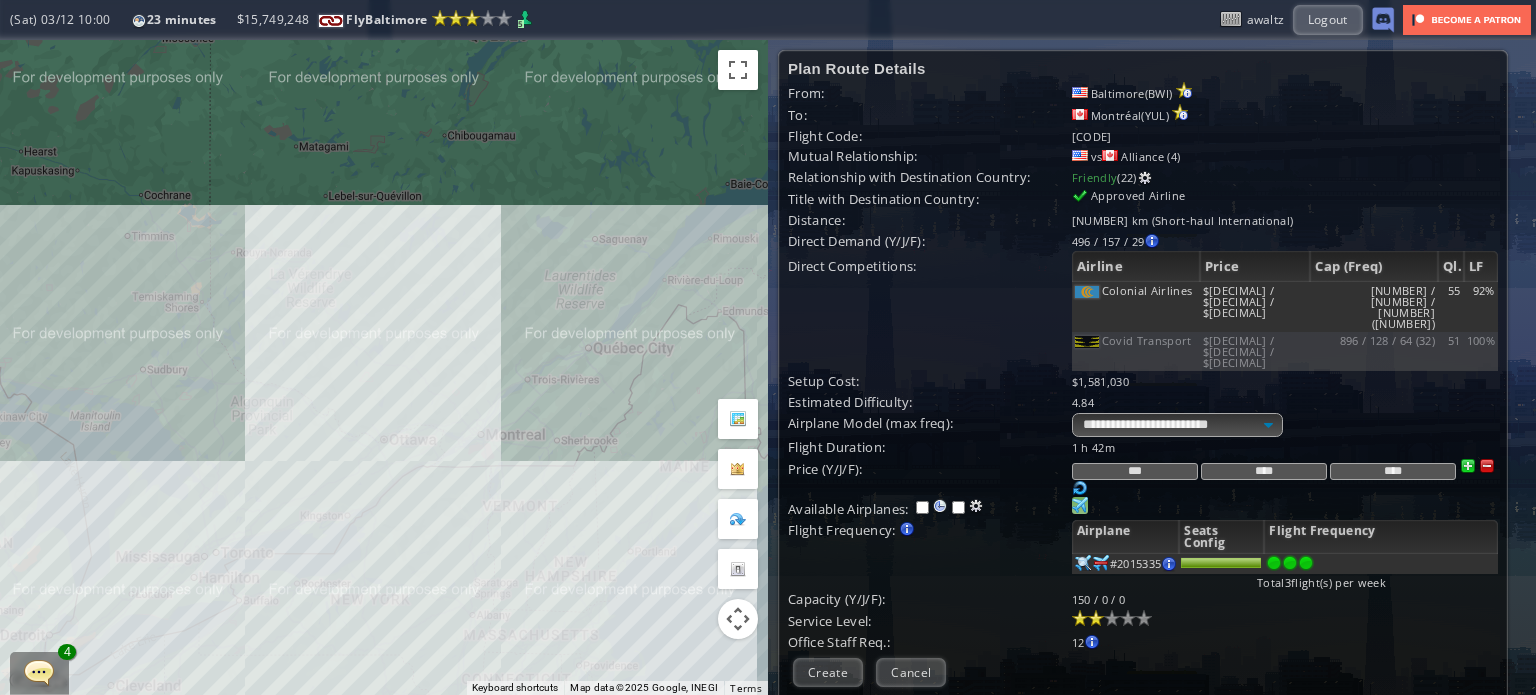 click at bounding box center (1096, 618) 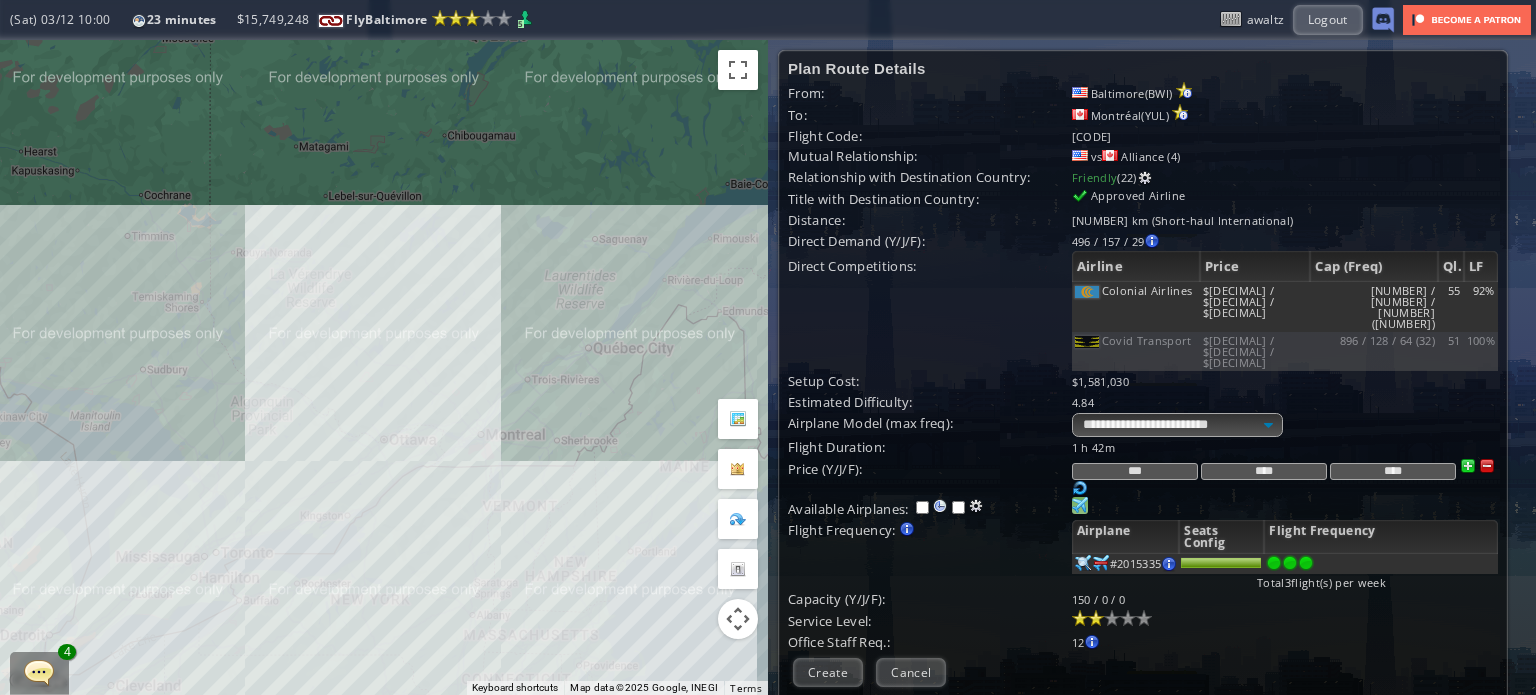 click at bounding box center [1487, 466] 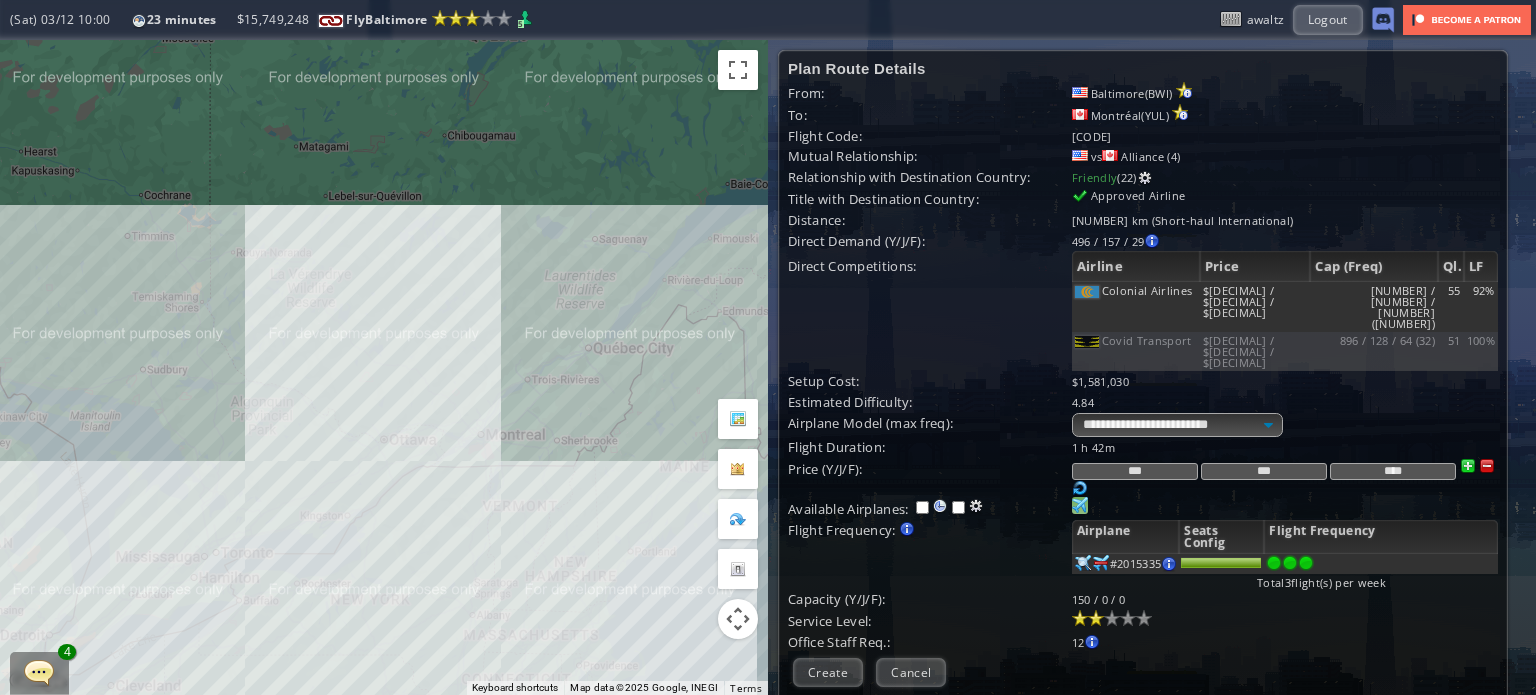 click at bounding box center [1487, 466] 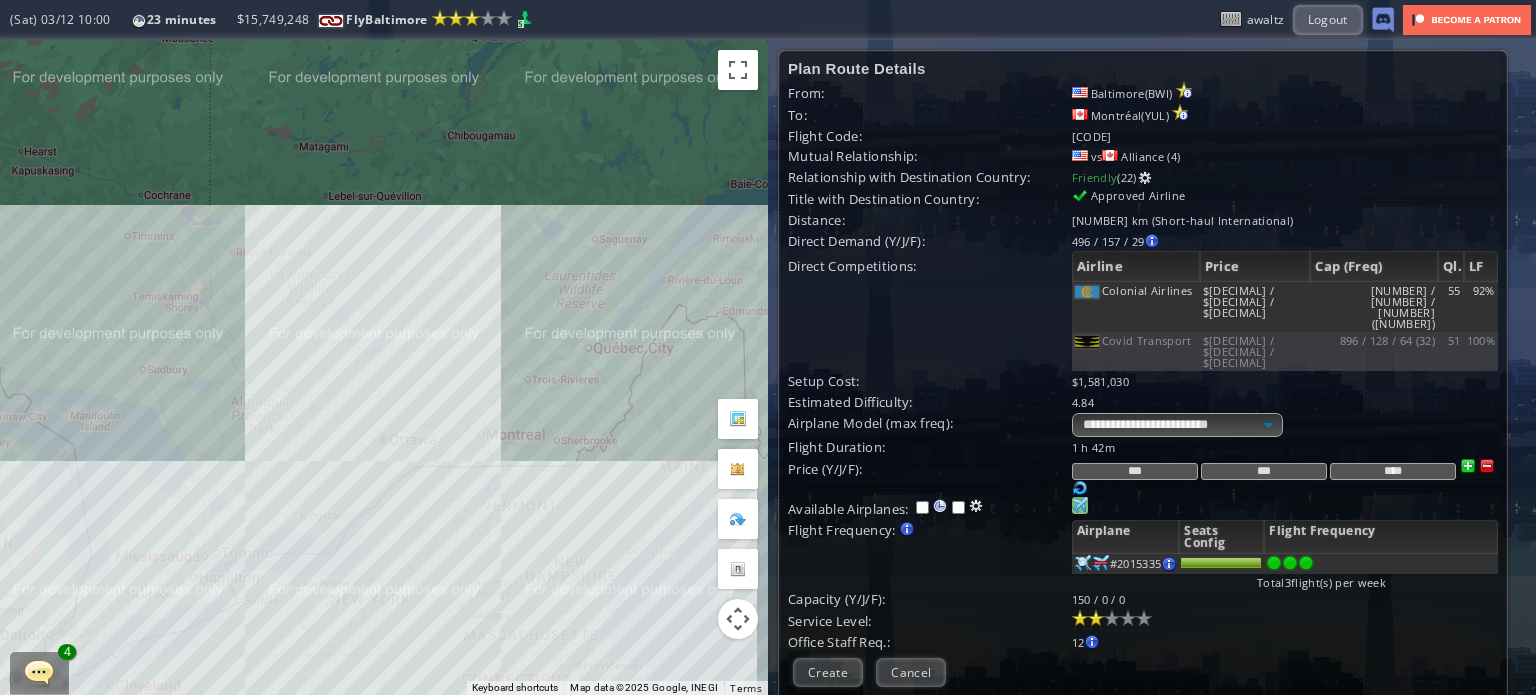 click at bounding box center [1487, 466] 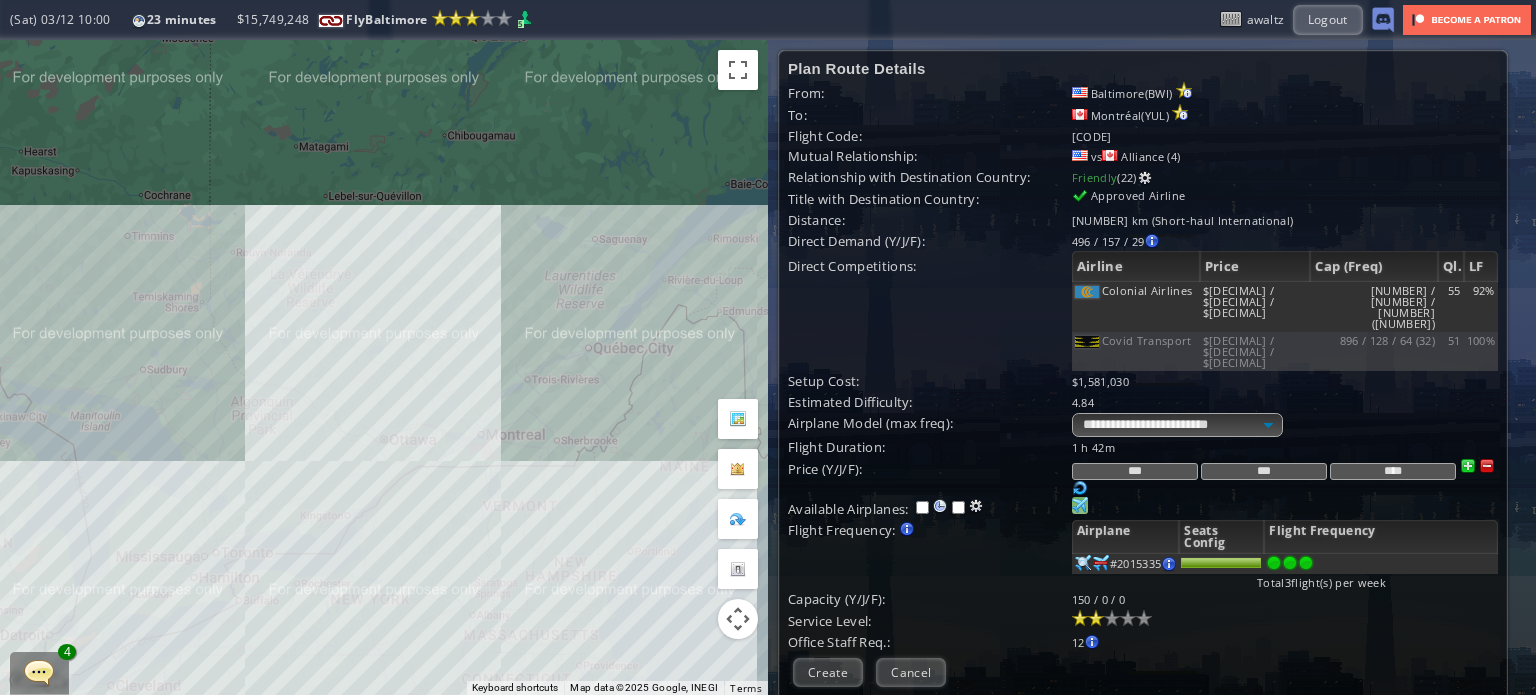 click at bounding box center [1487, 466] 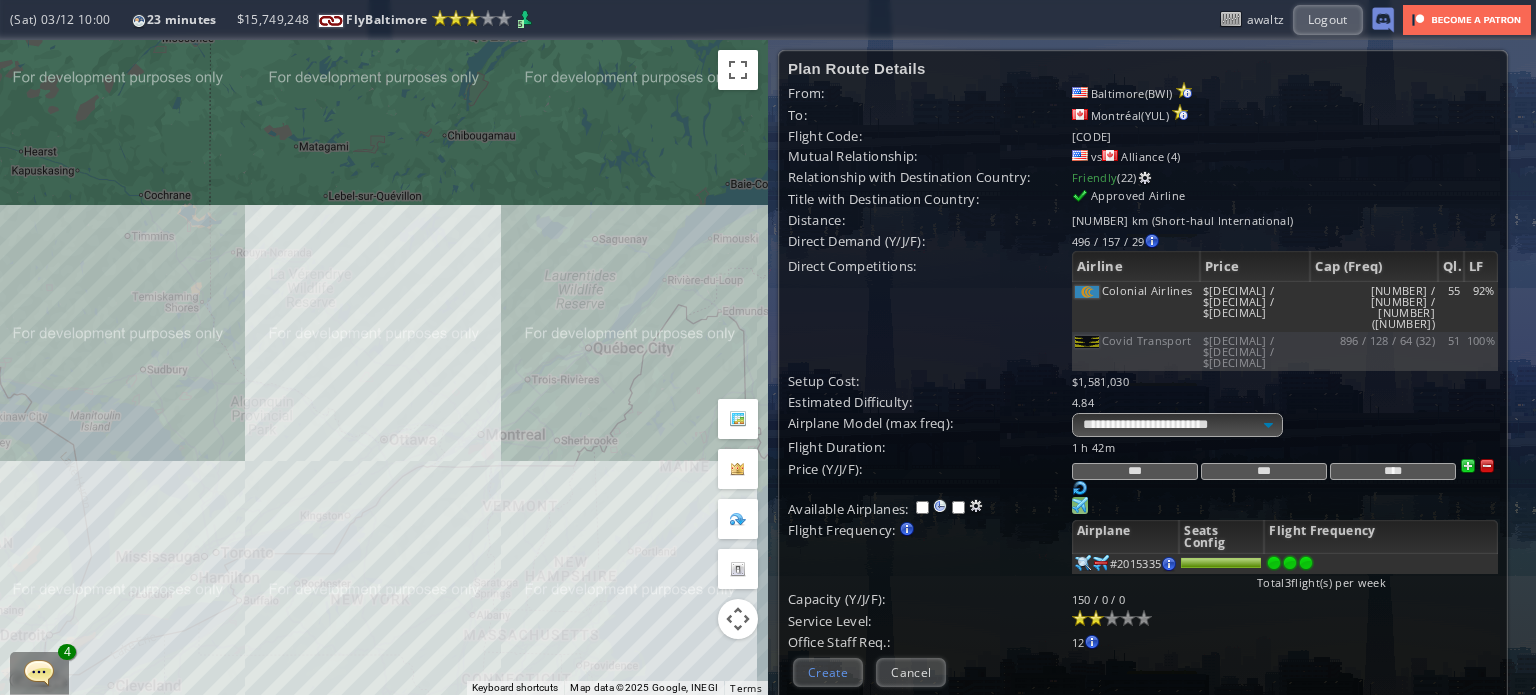 click on "Create" at bounding box center [828, 672] 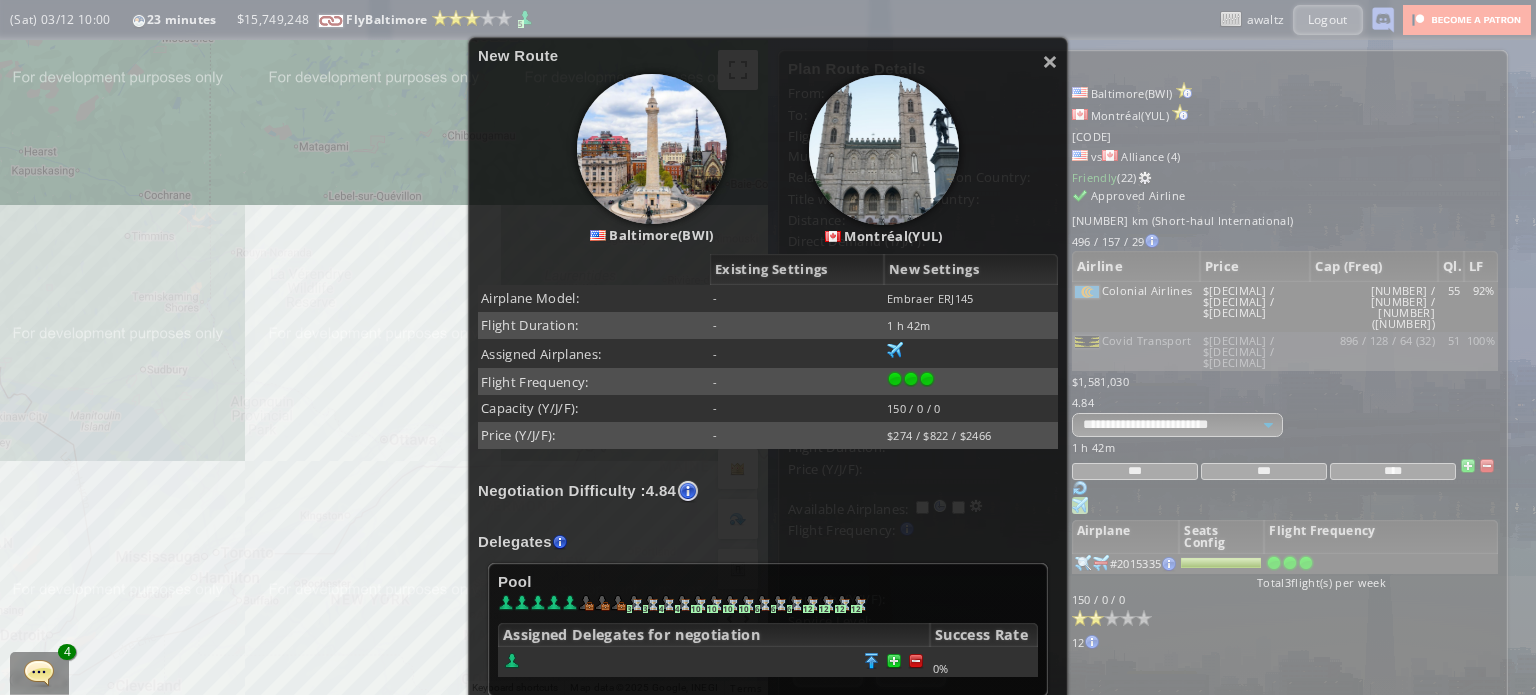 scroll, scrollTop: 293, scrollLeft: 0, axis: vertical 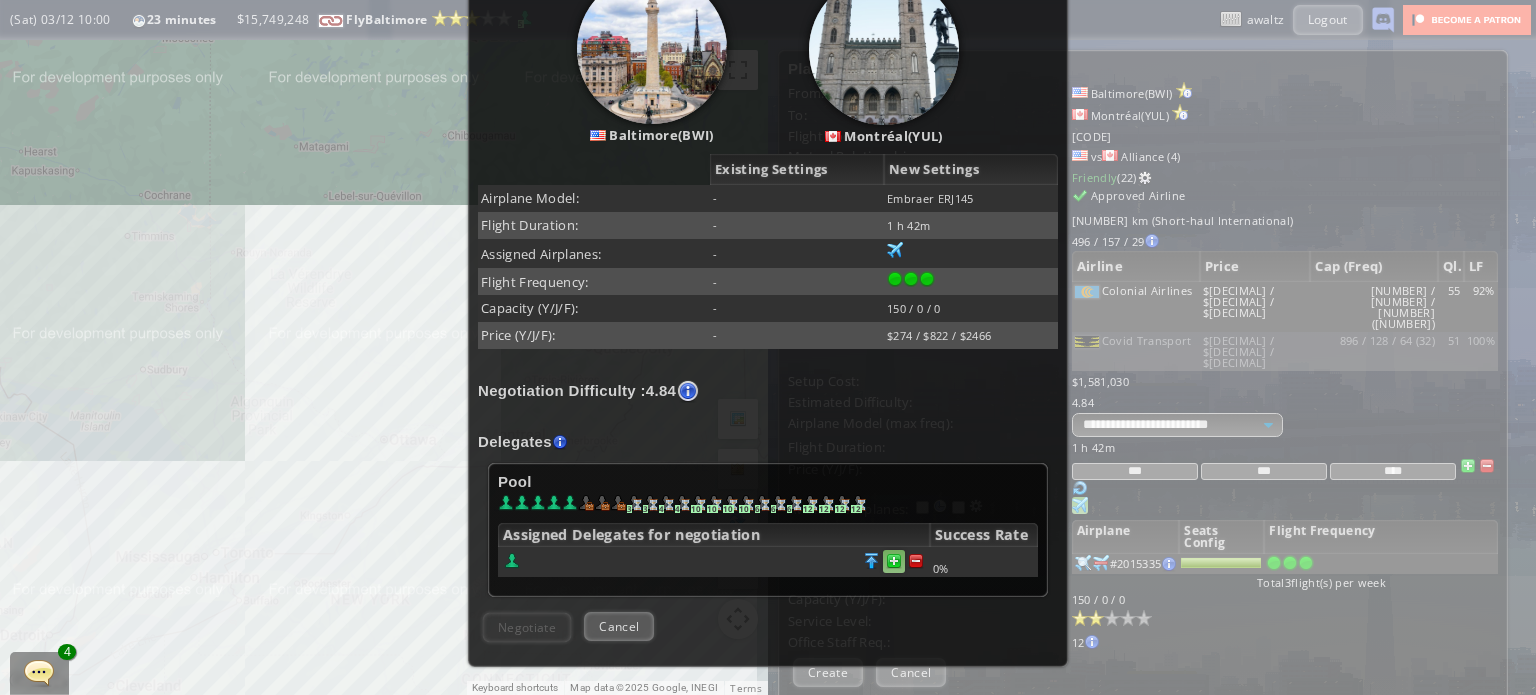 click at bounding box center (916, 561) 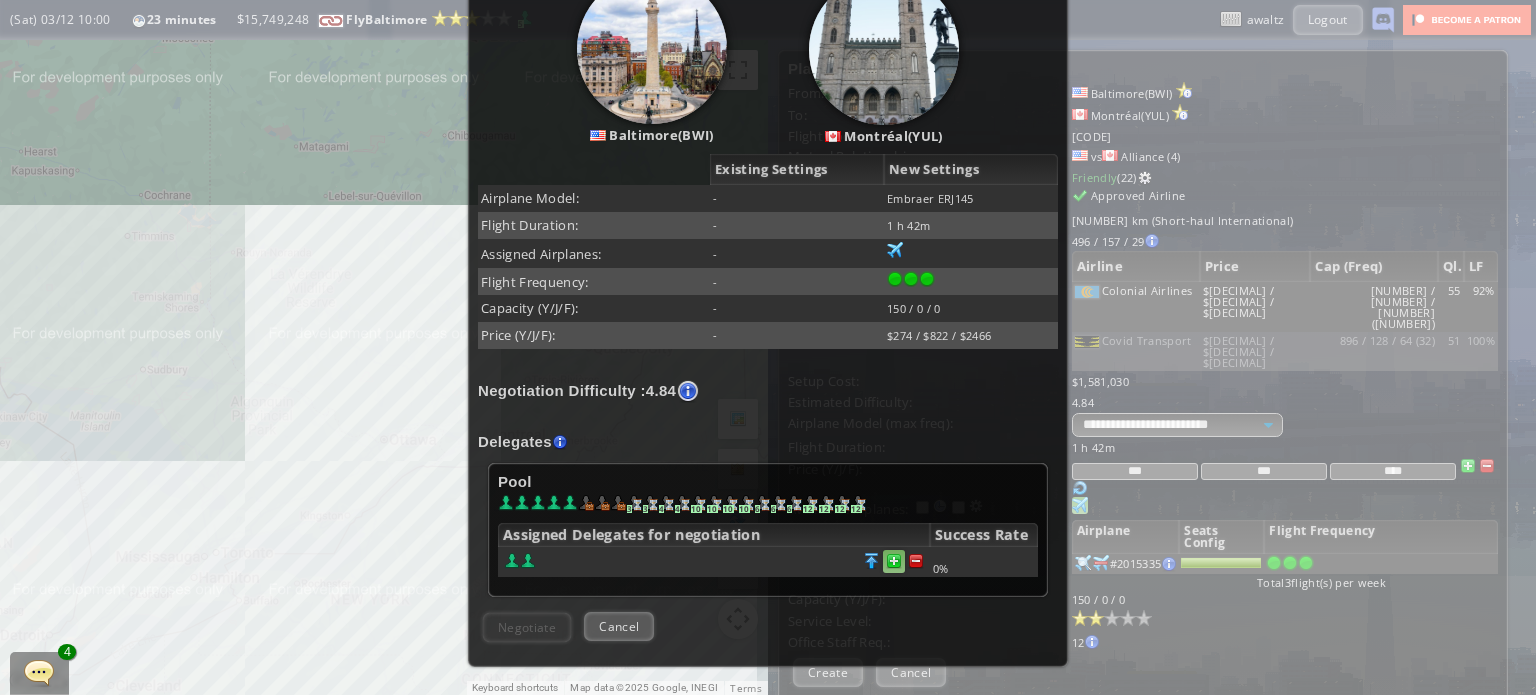 click at bounding box center [916, 561] 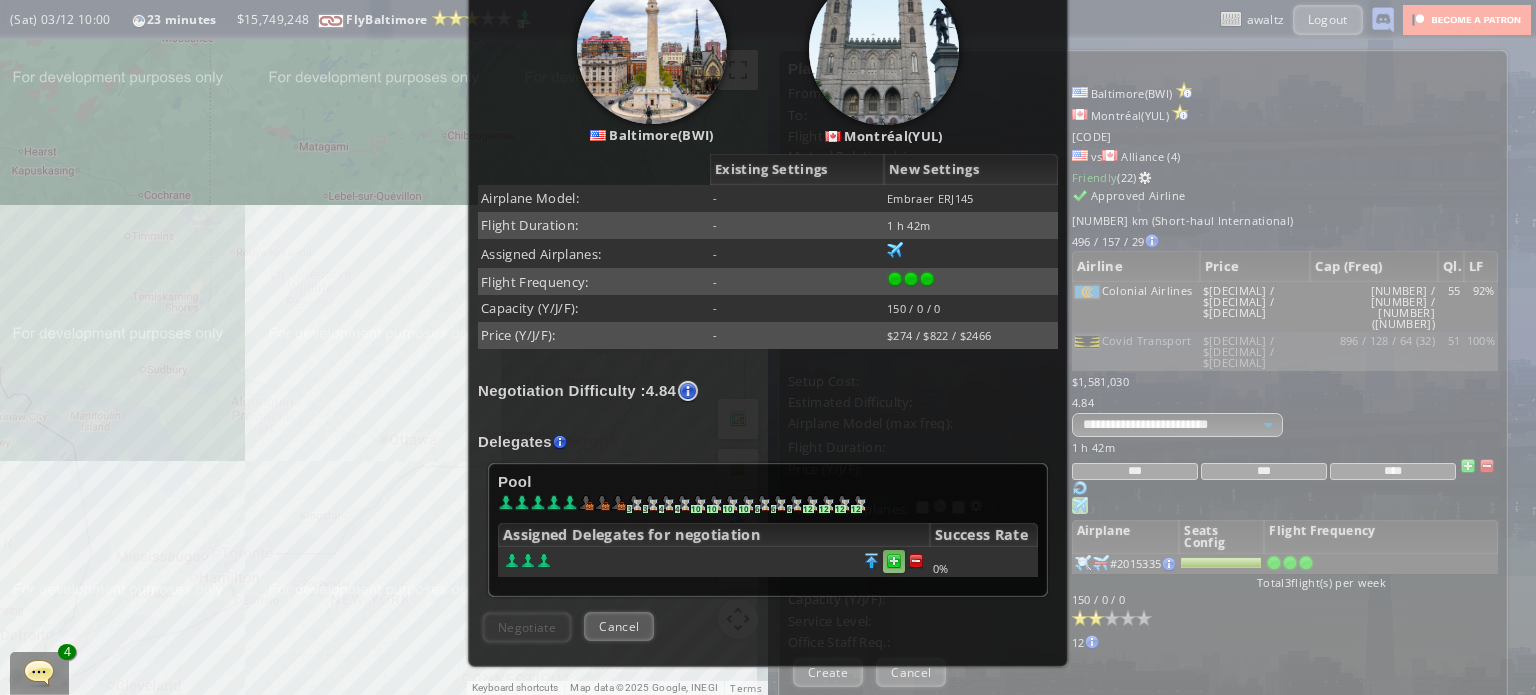 click at bounding box center (916, 561) 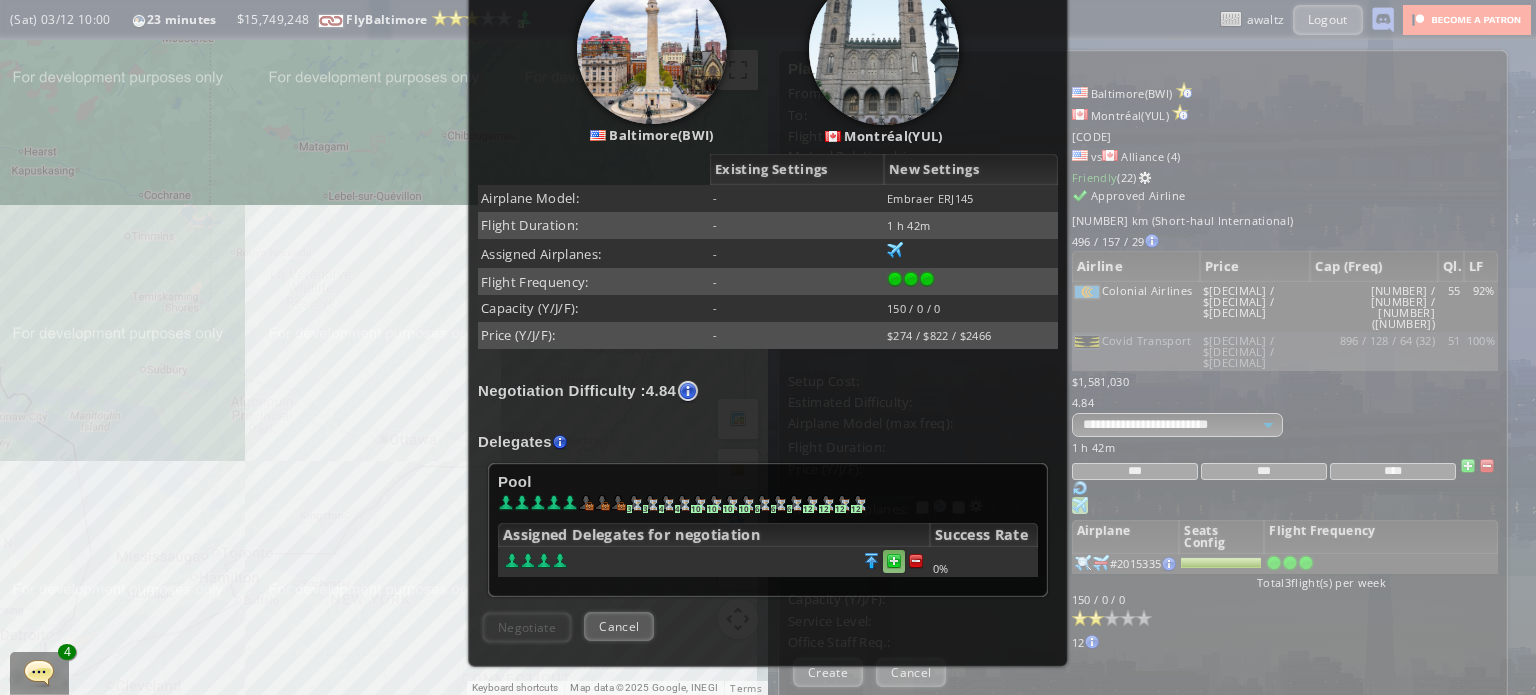 click at bounding box center (916, 561) 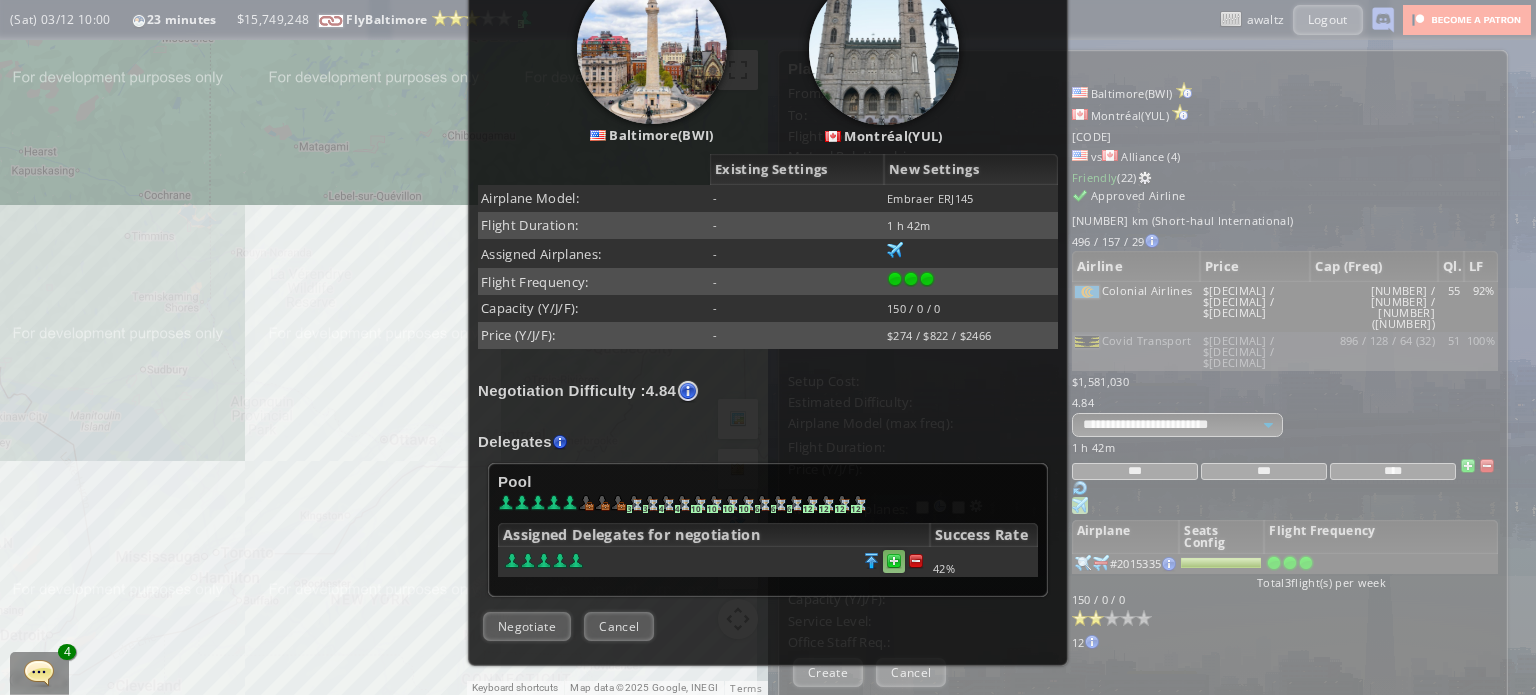 click at bounding box center [916, 561] 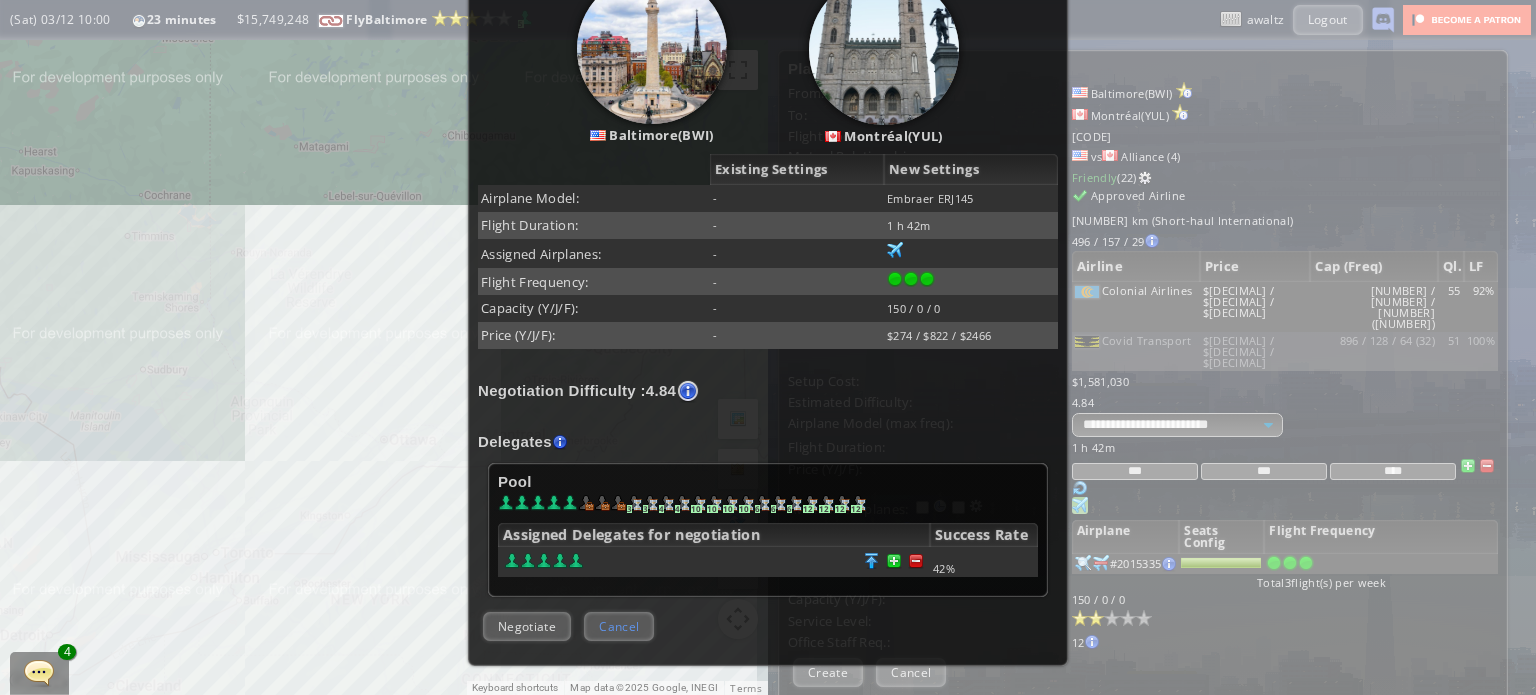 click on "Cancel" at bounding box center [619, 626] 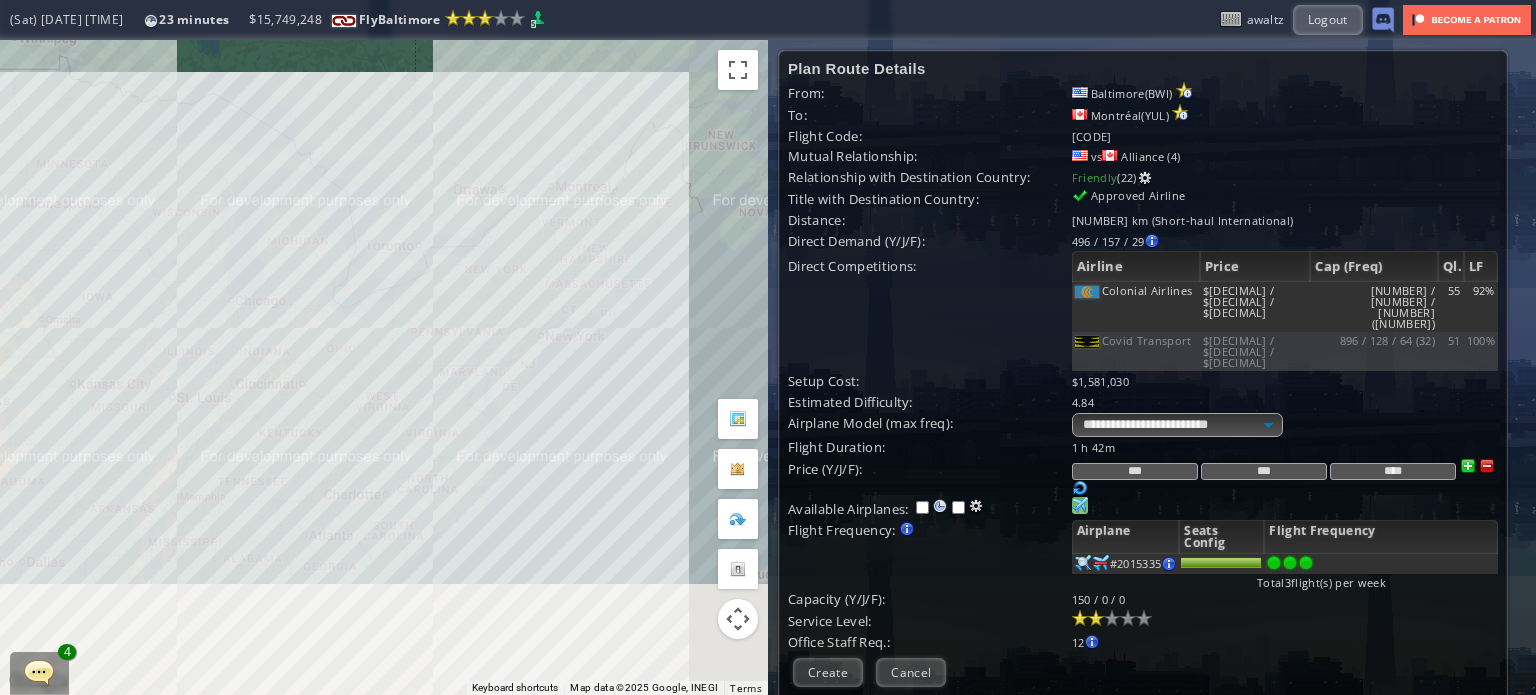 drag, startPoint x: 401, startPoint y: 323, endPoint x: 457, endPoint y: 206, distance: 129.71121 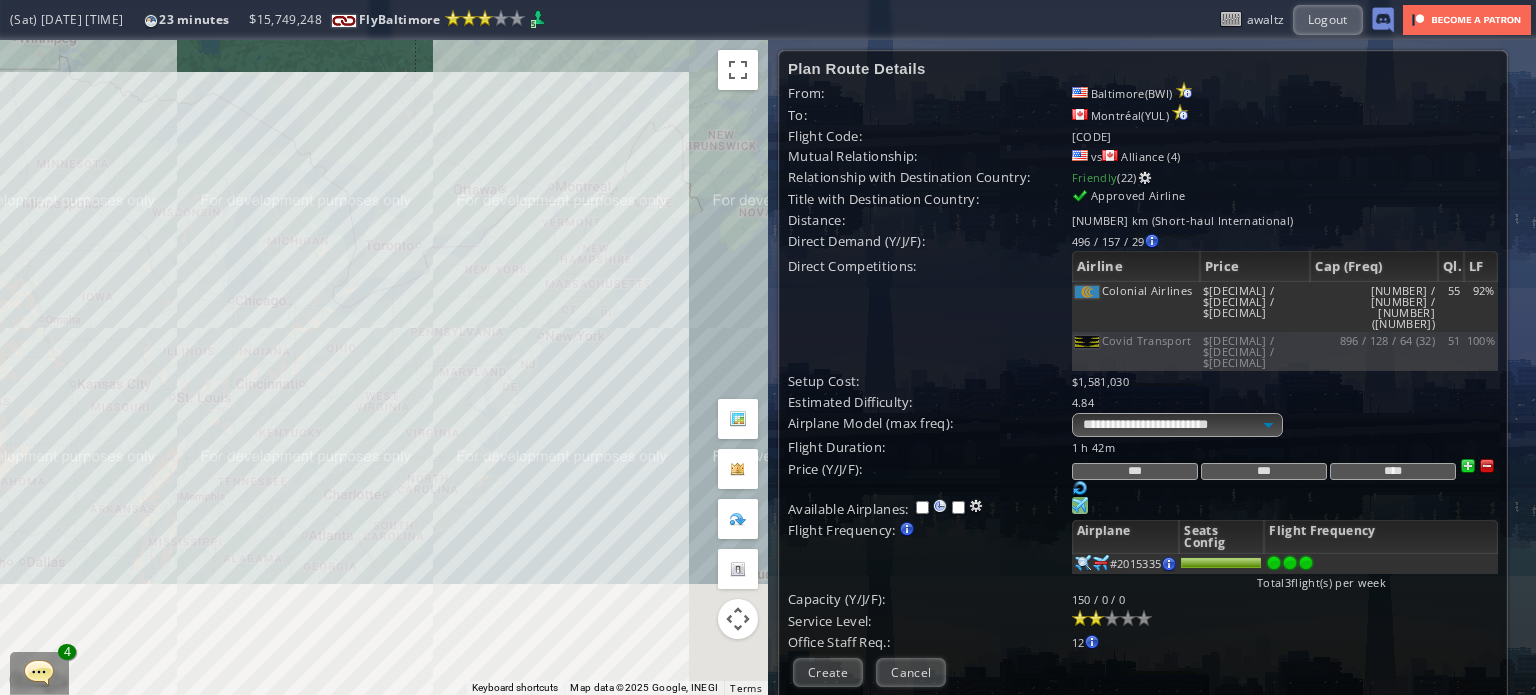 click on "To navigate, press the arrow keys." at bounding box center (384, 367) 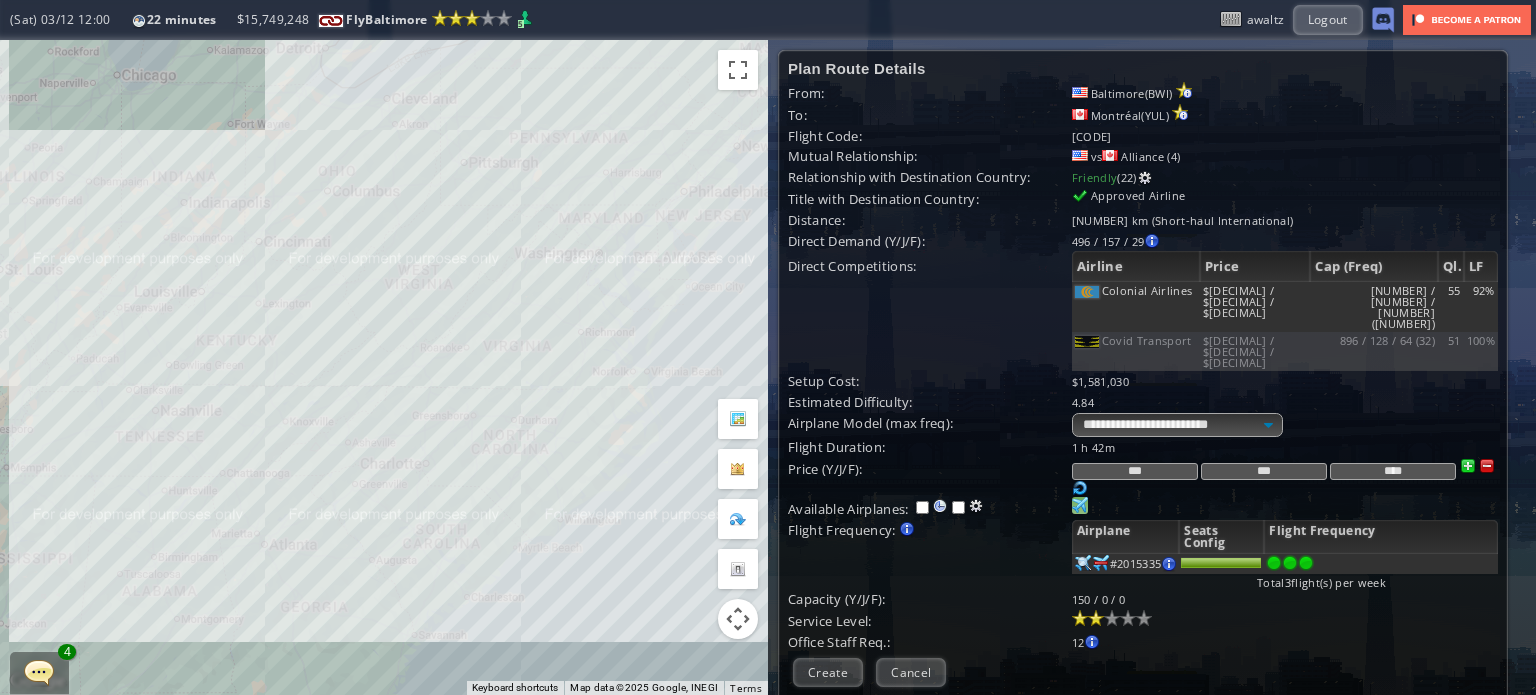 drag, startPoint x: 280, startPoint y: 495, endPoint x: 403, endPoint y: 487, distance: 123.25989 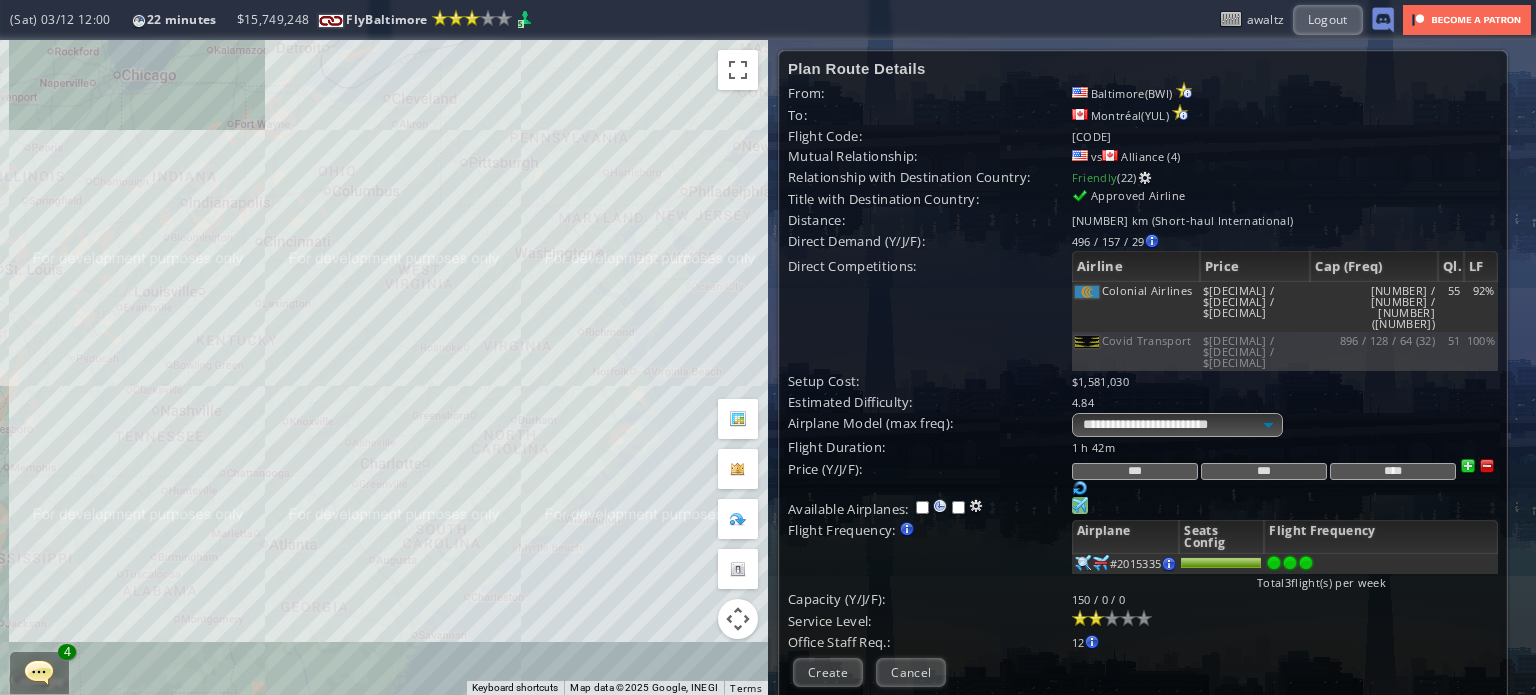 click on "To navigate, press the arrow keys." at bounding box center (384, 367) 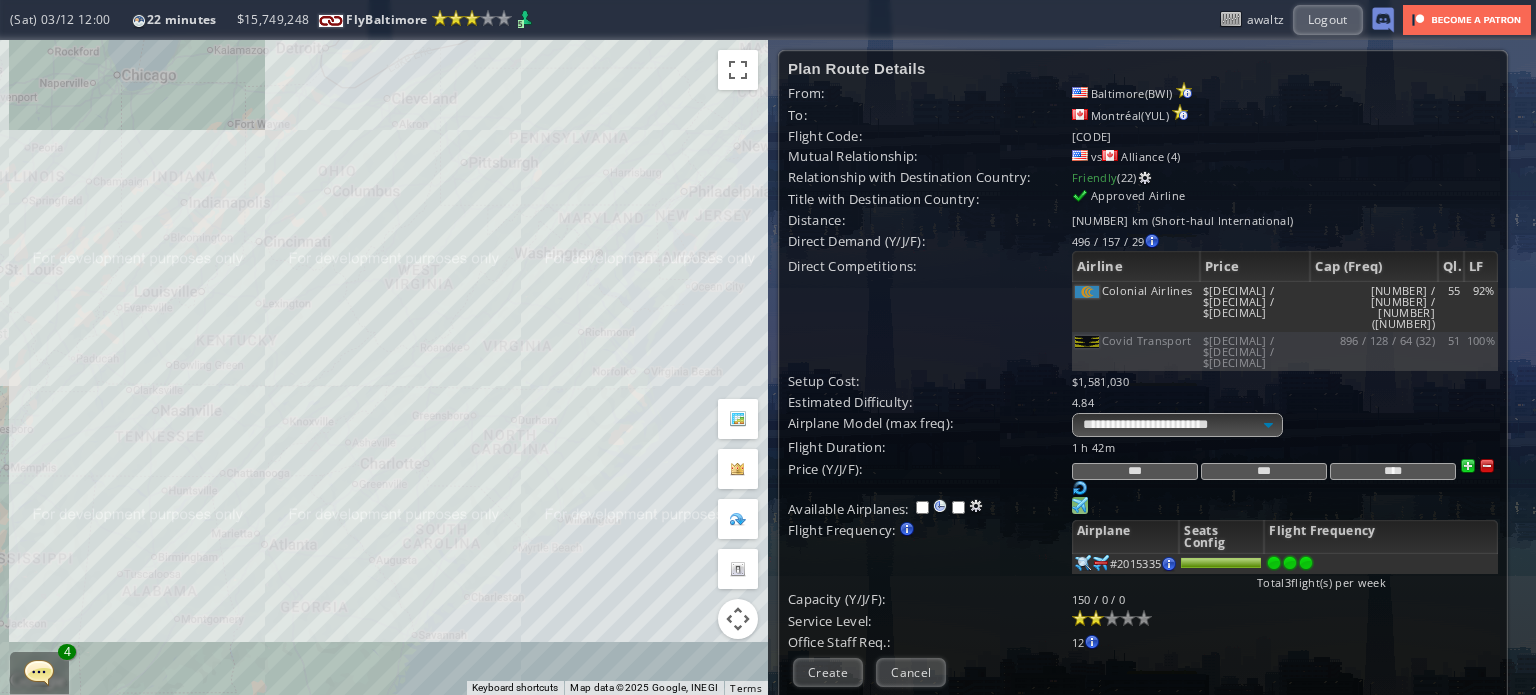 click on "To navigate, press the arrow keys." at bounding box center (384, 367) 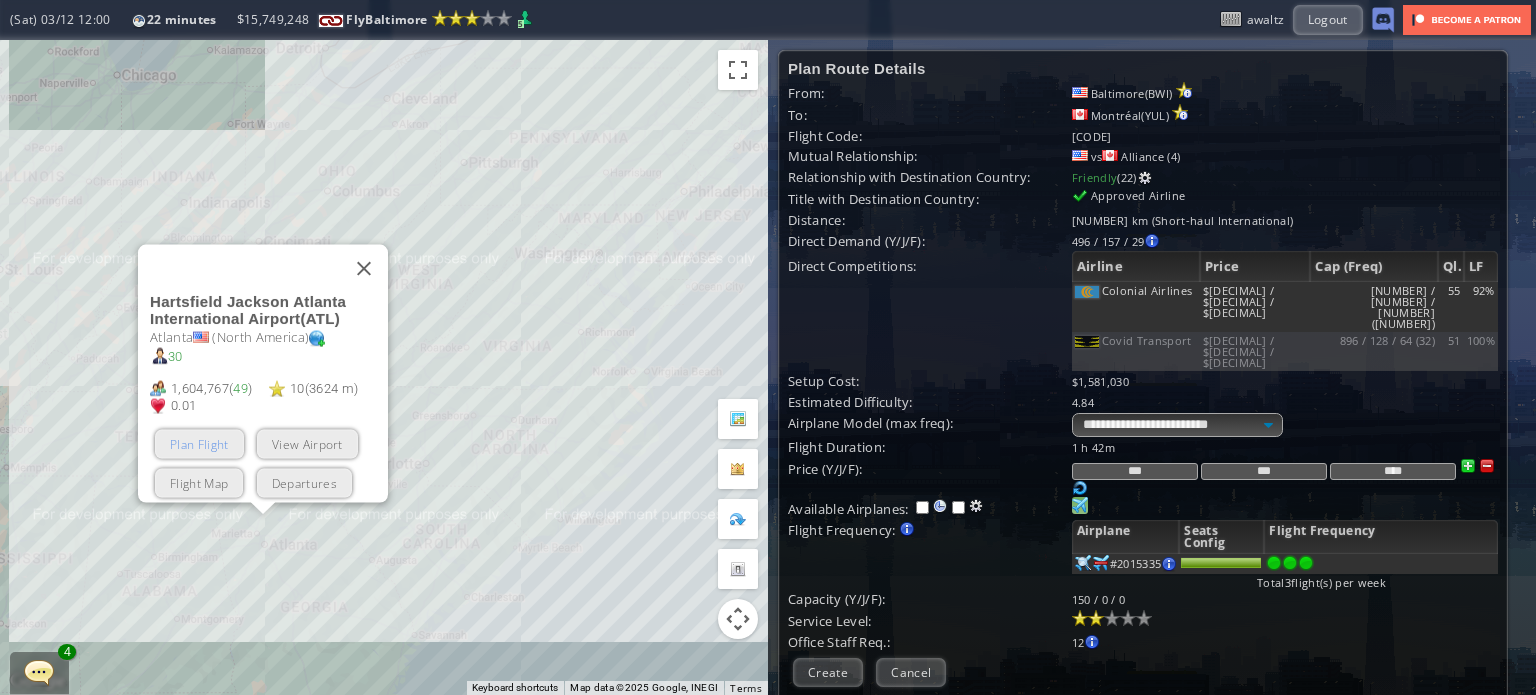 click on "Plan Flight" at bounding box center (199, 443) 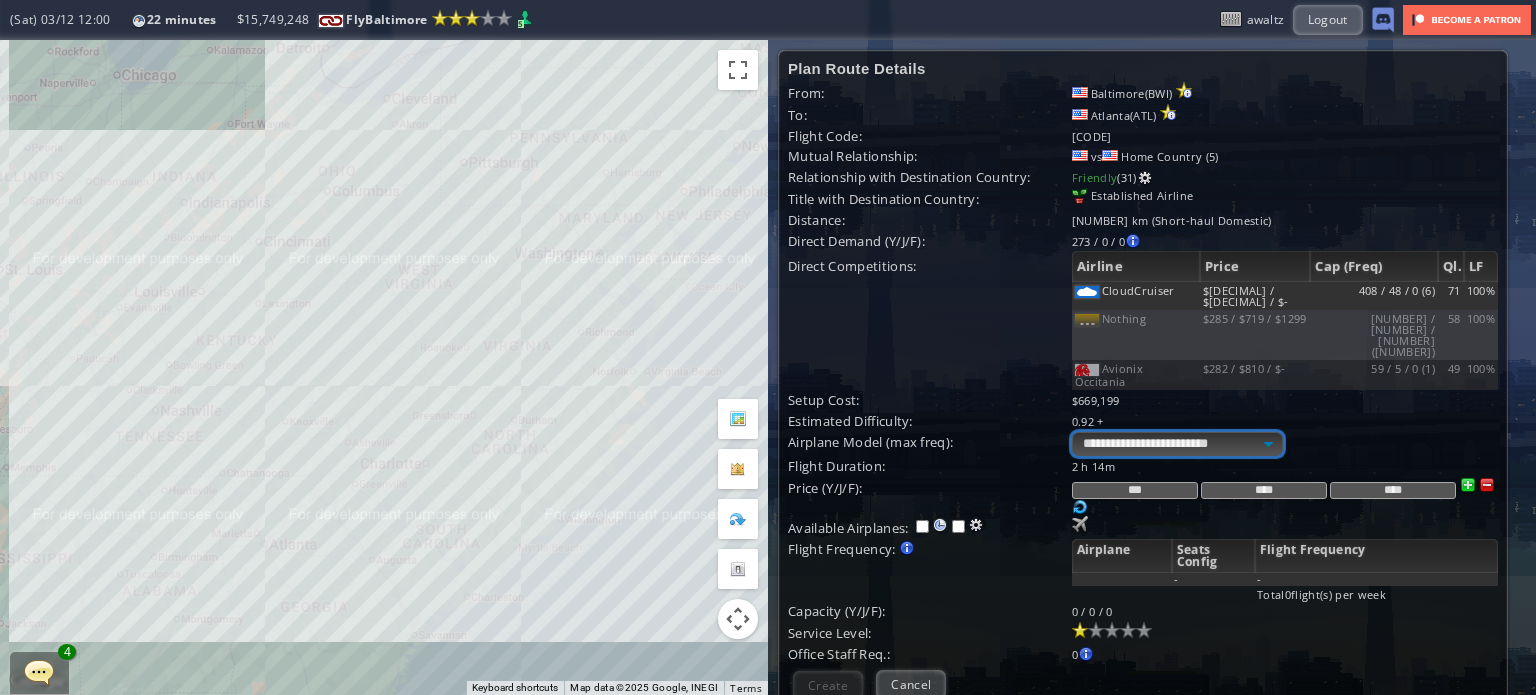 click on "**********" at bounding box center [1177, 444] 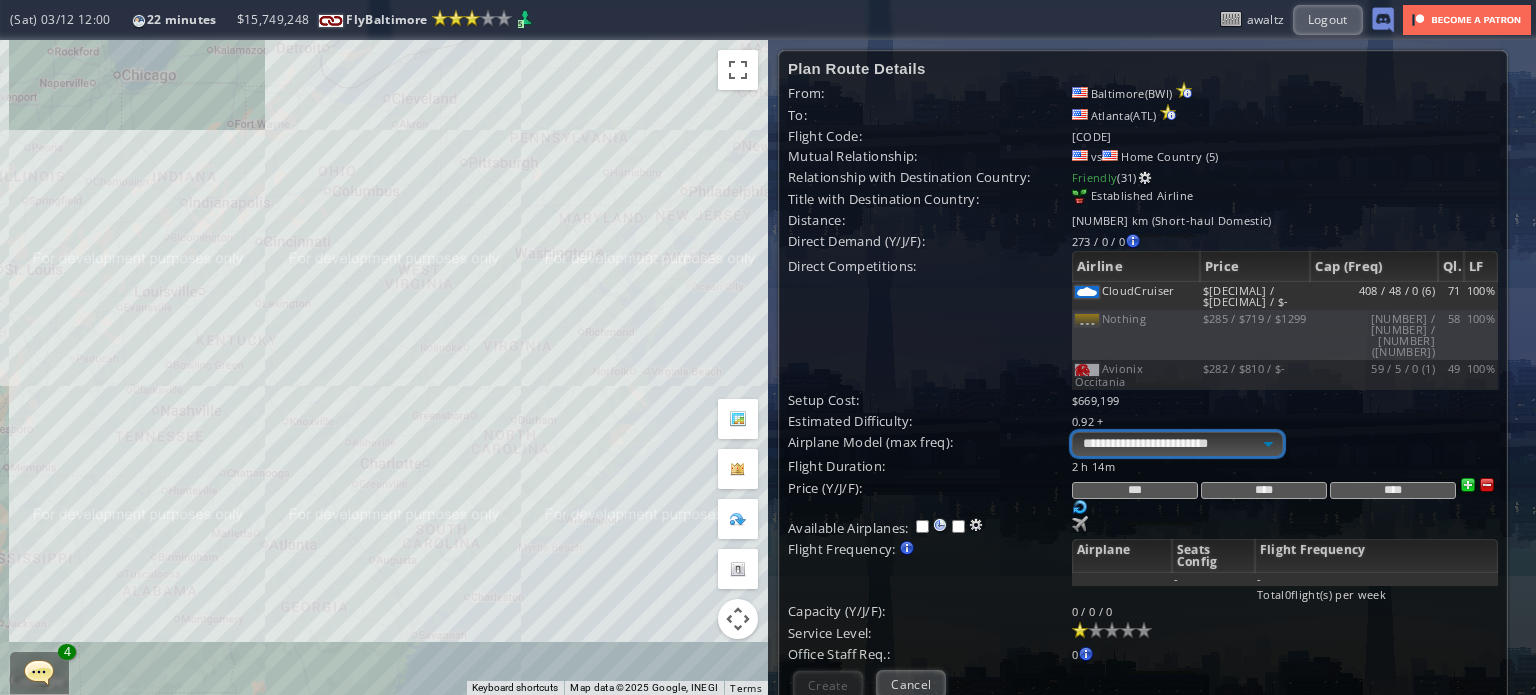 select on "**" 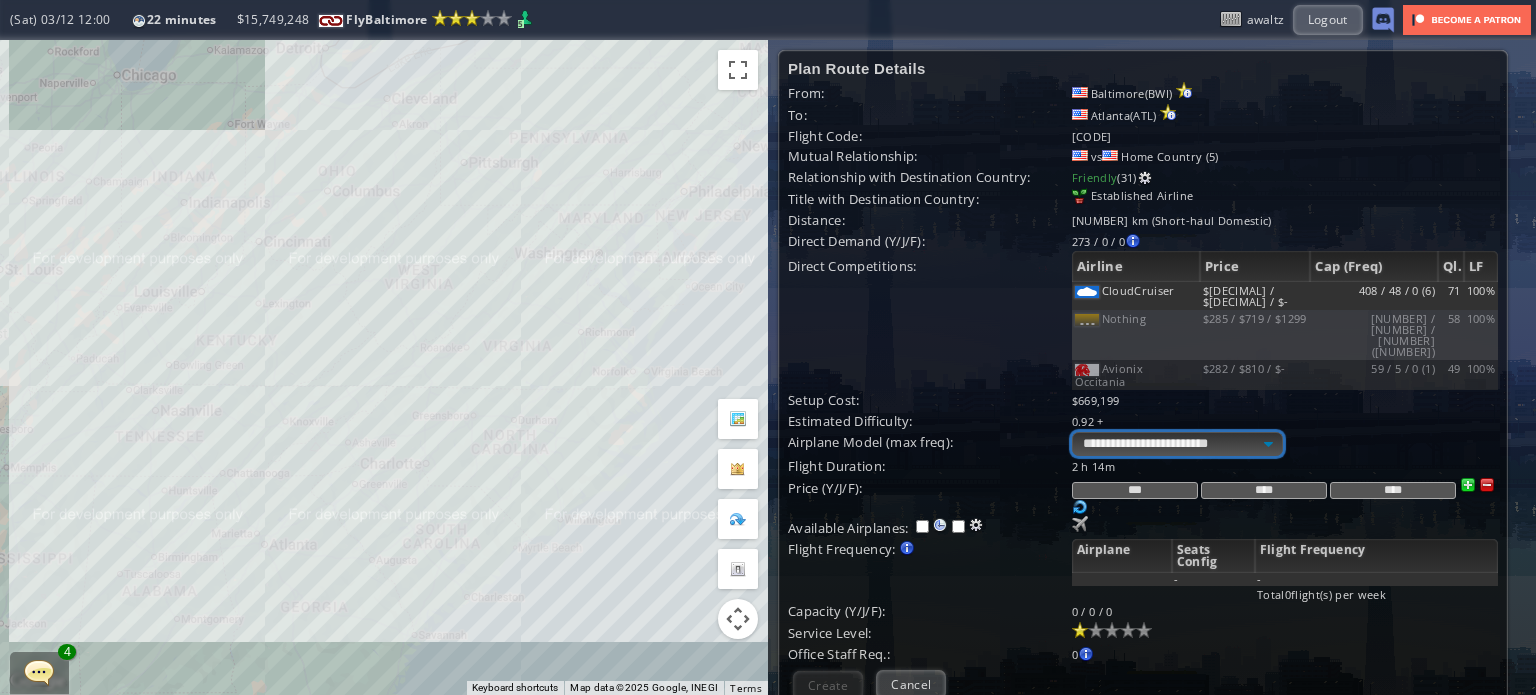 click on "**********" at bounding box center [1177, 444] 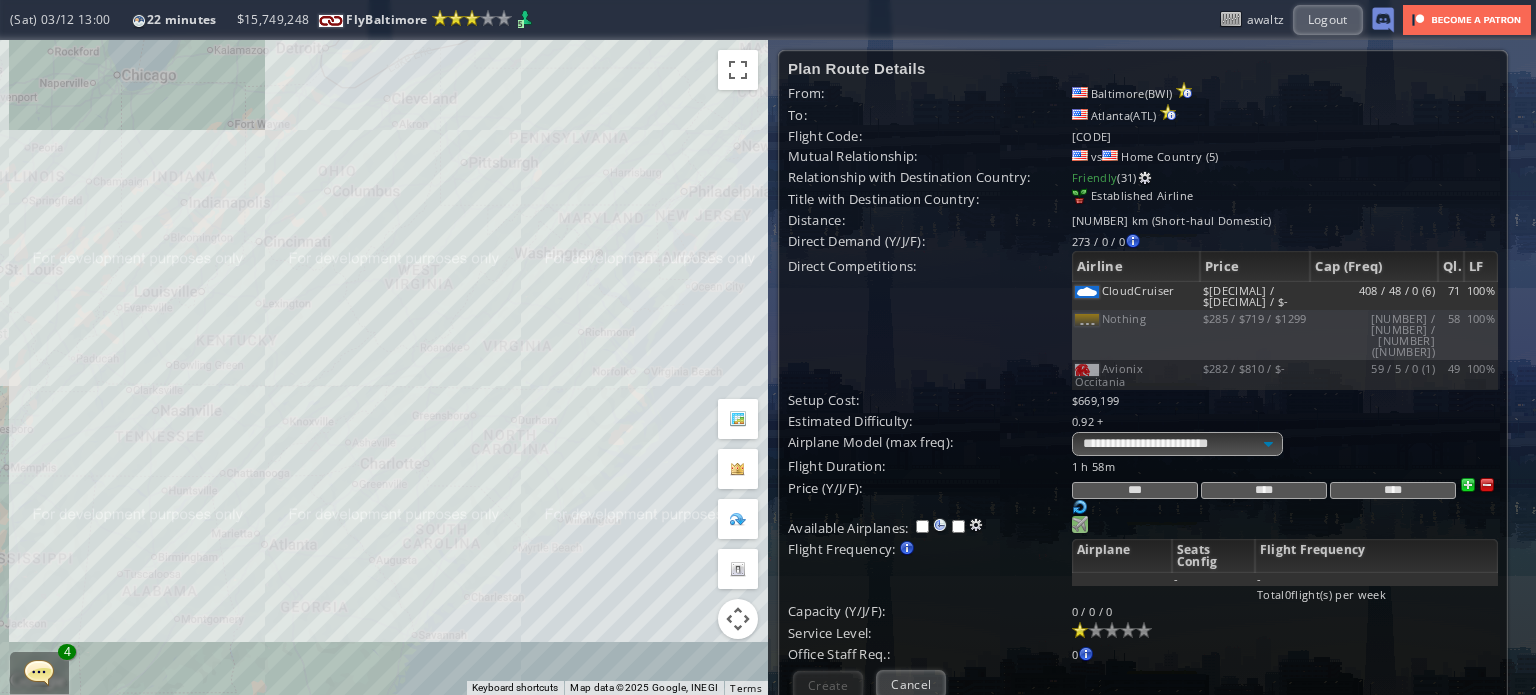 click at bounding box center (1080, 524) 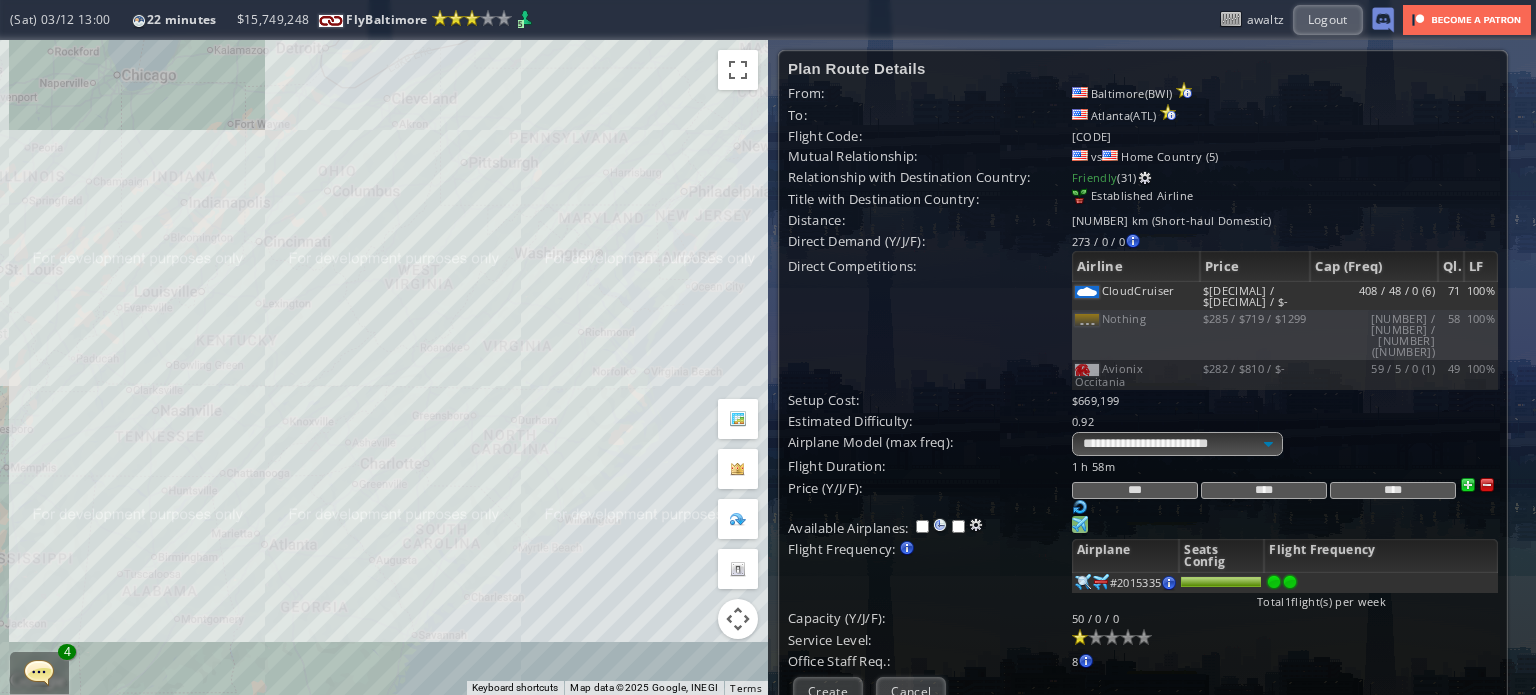 click at bounding box center [1290, 582] 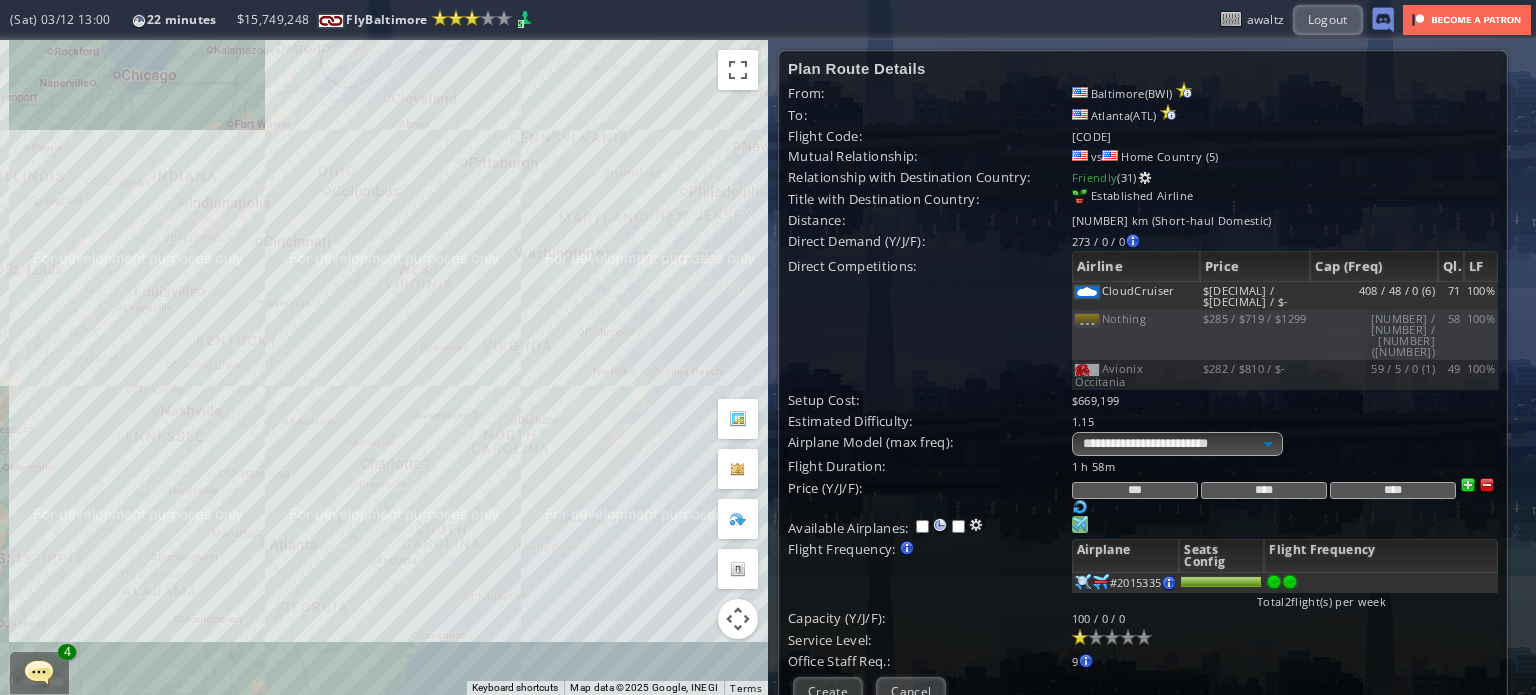 click at bounding box center [1487, 485] 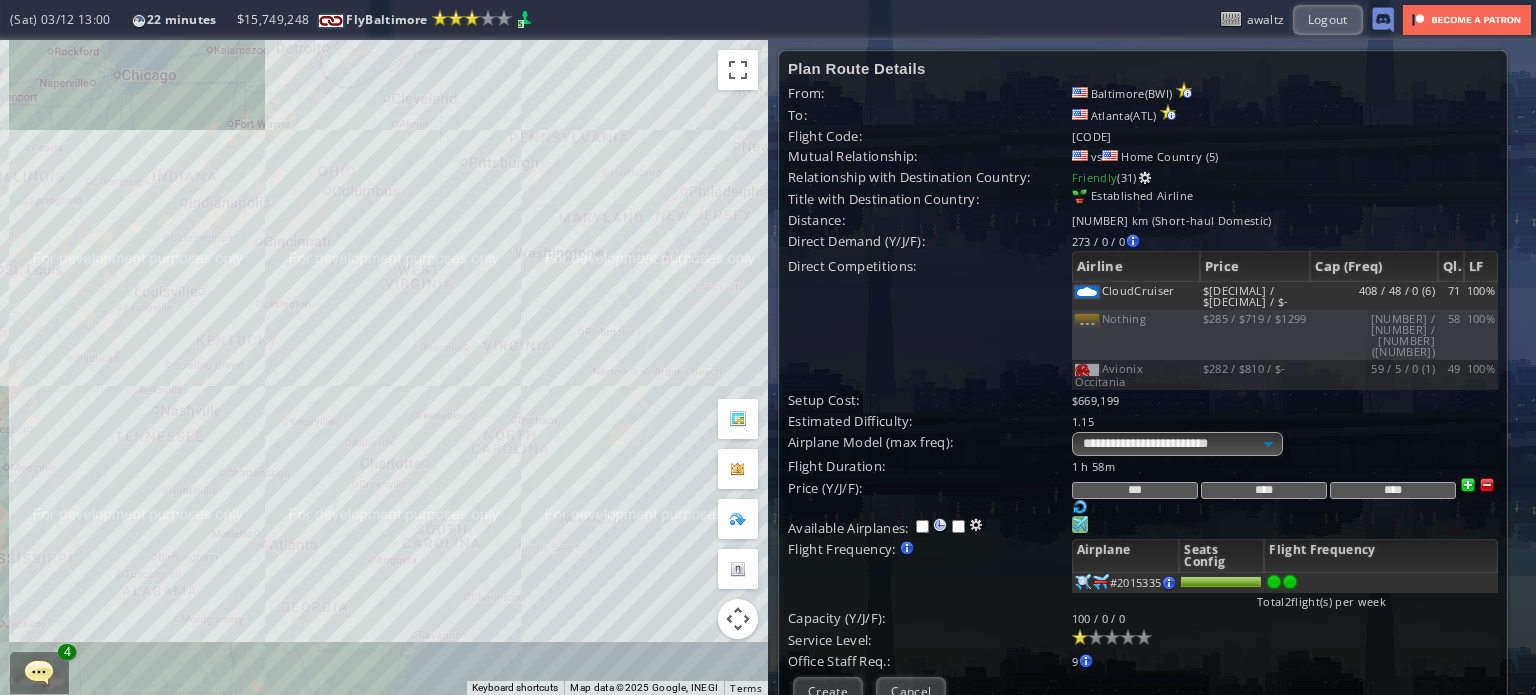 click at bounding box center [1487, 485] 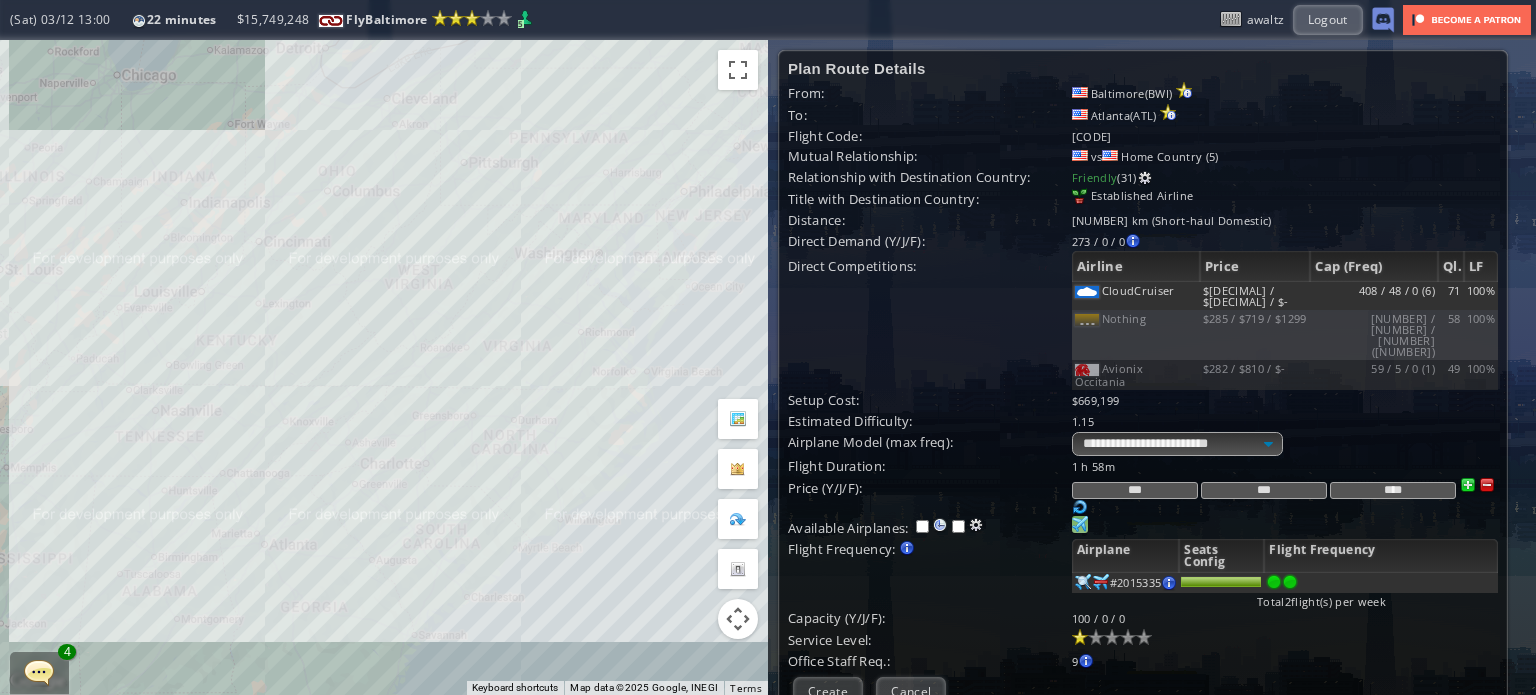 click at bounding box center [1487, 485] 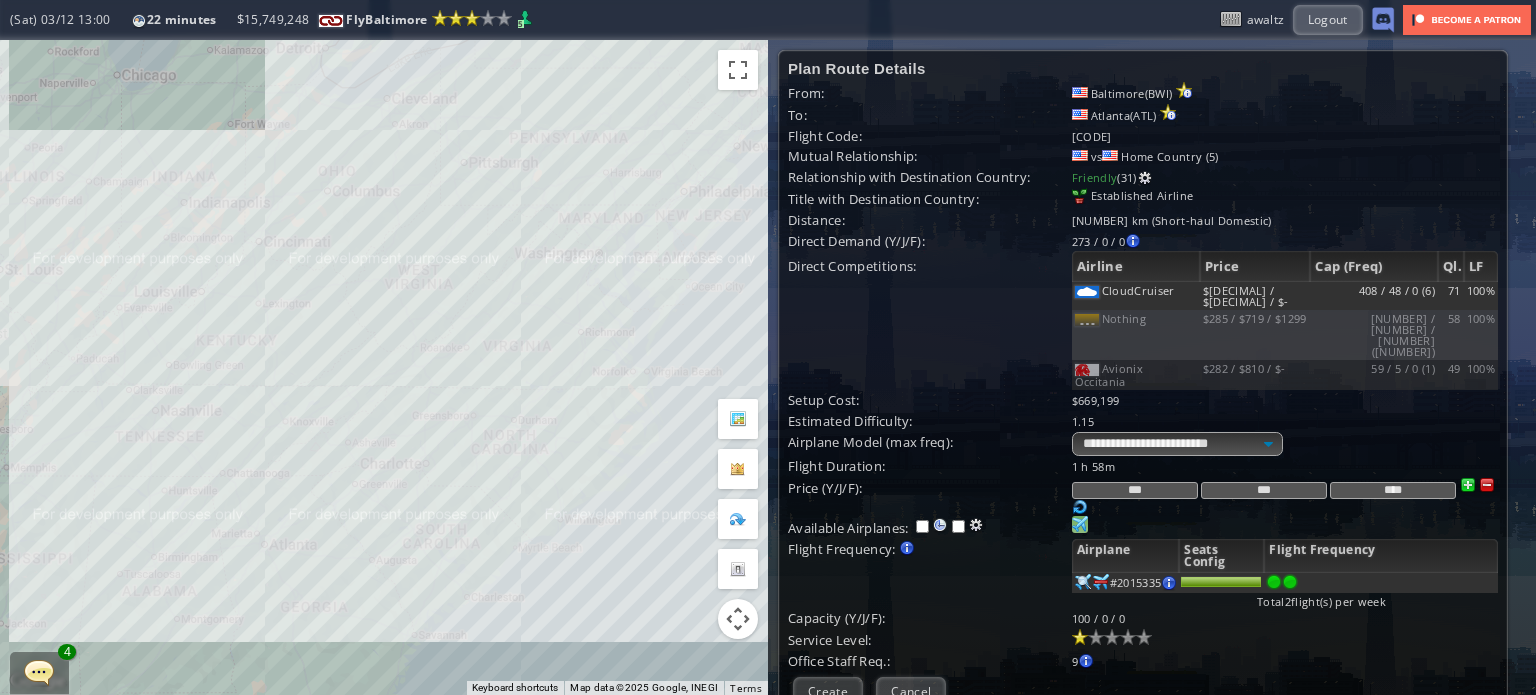 click at bounding box center (1487, 485) 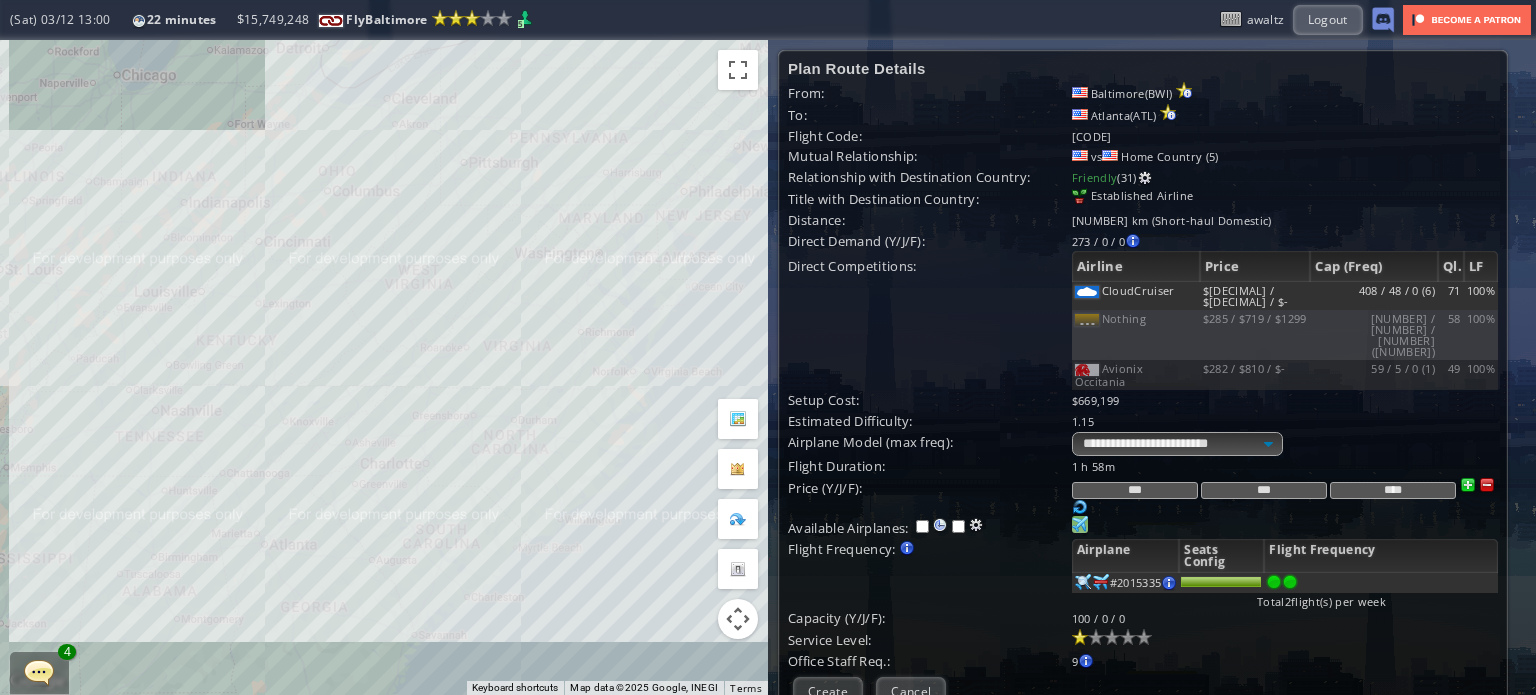 click at bounding box center (1487, 485) 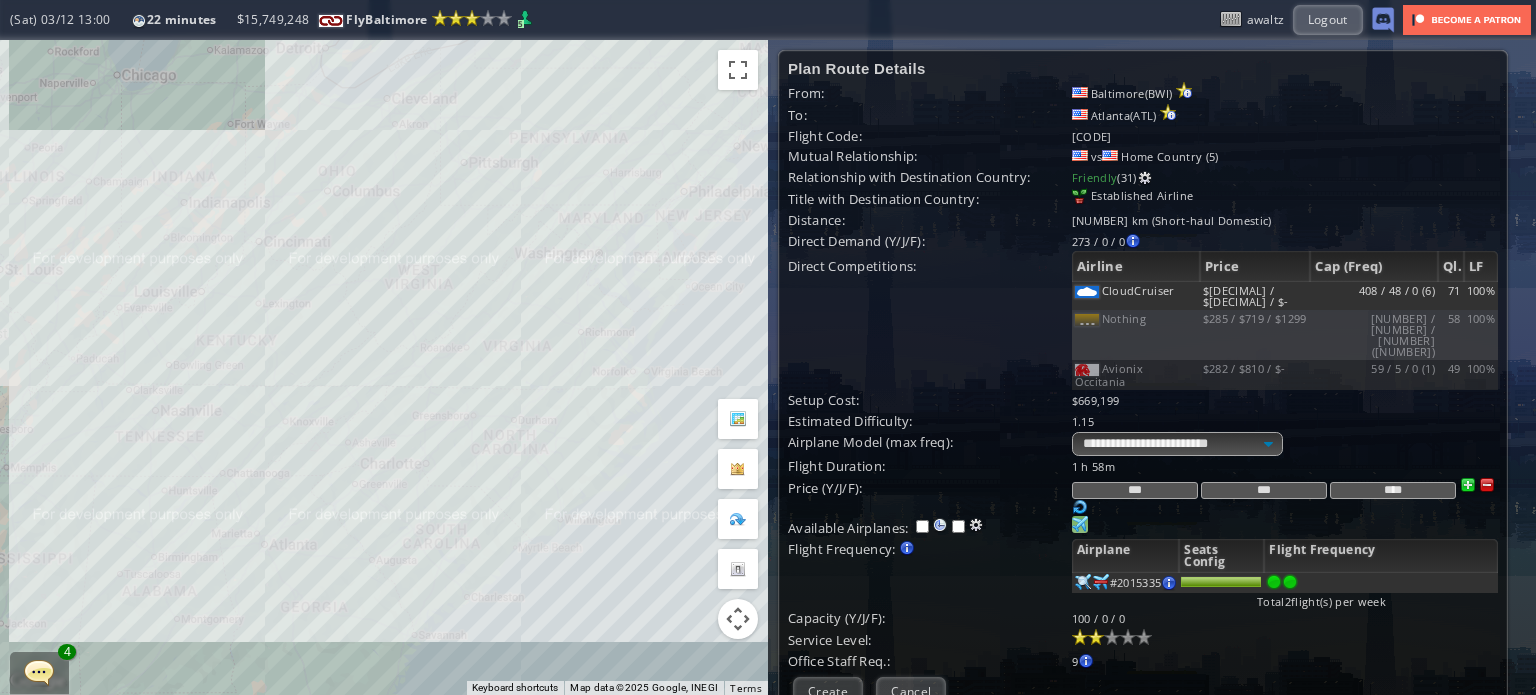 click at bounding box center [1096, 637] 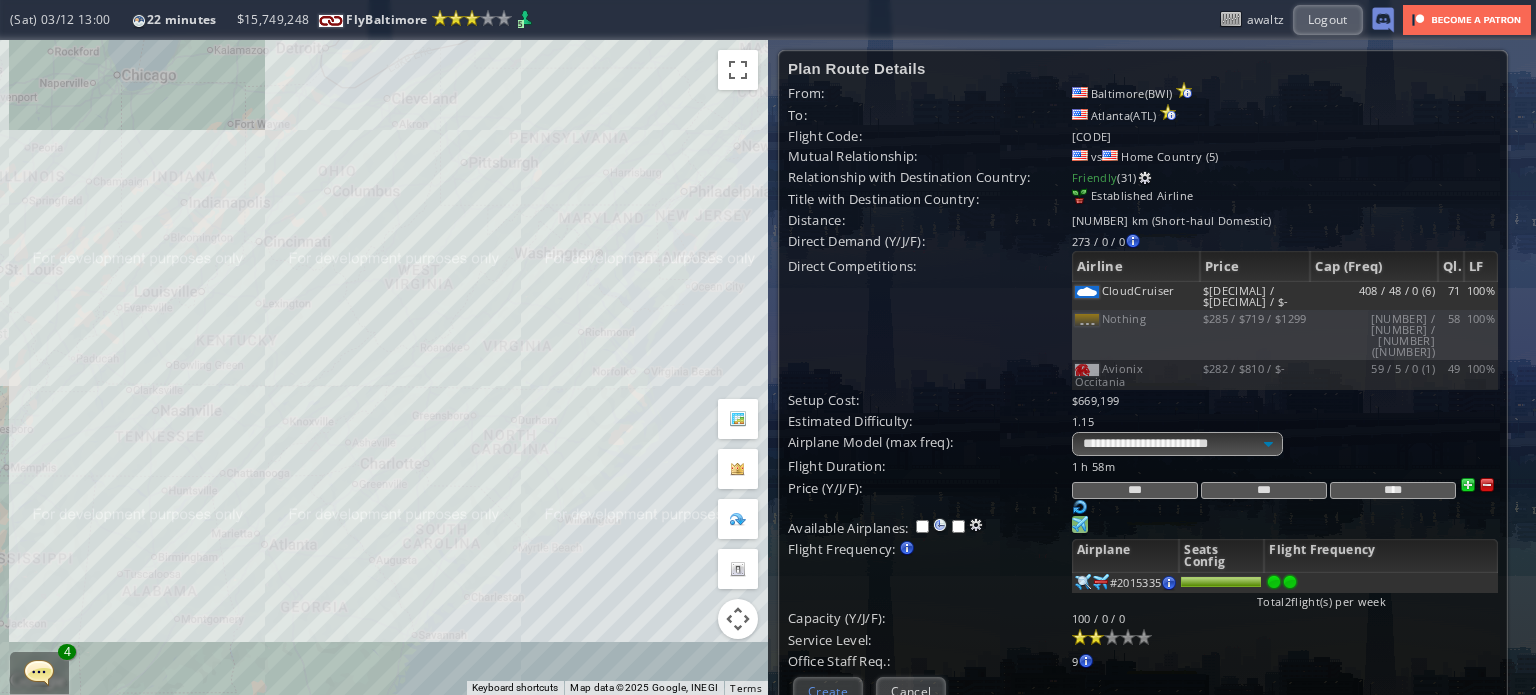 click on "Create" at bounding box center (828, 691) 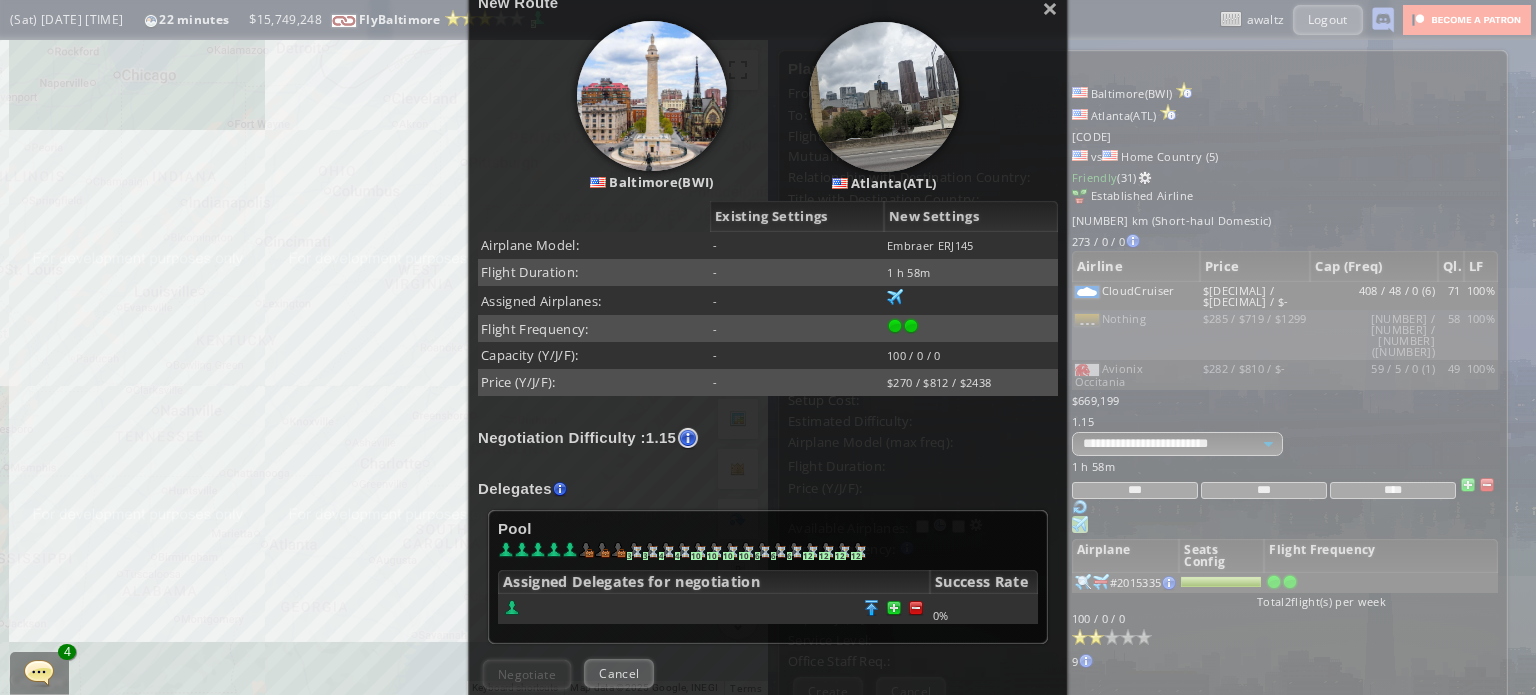 scroll, scrollTop: 293, scrollLeft: 0, axis: vertical 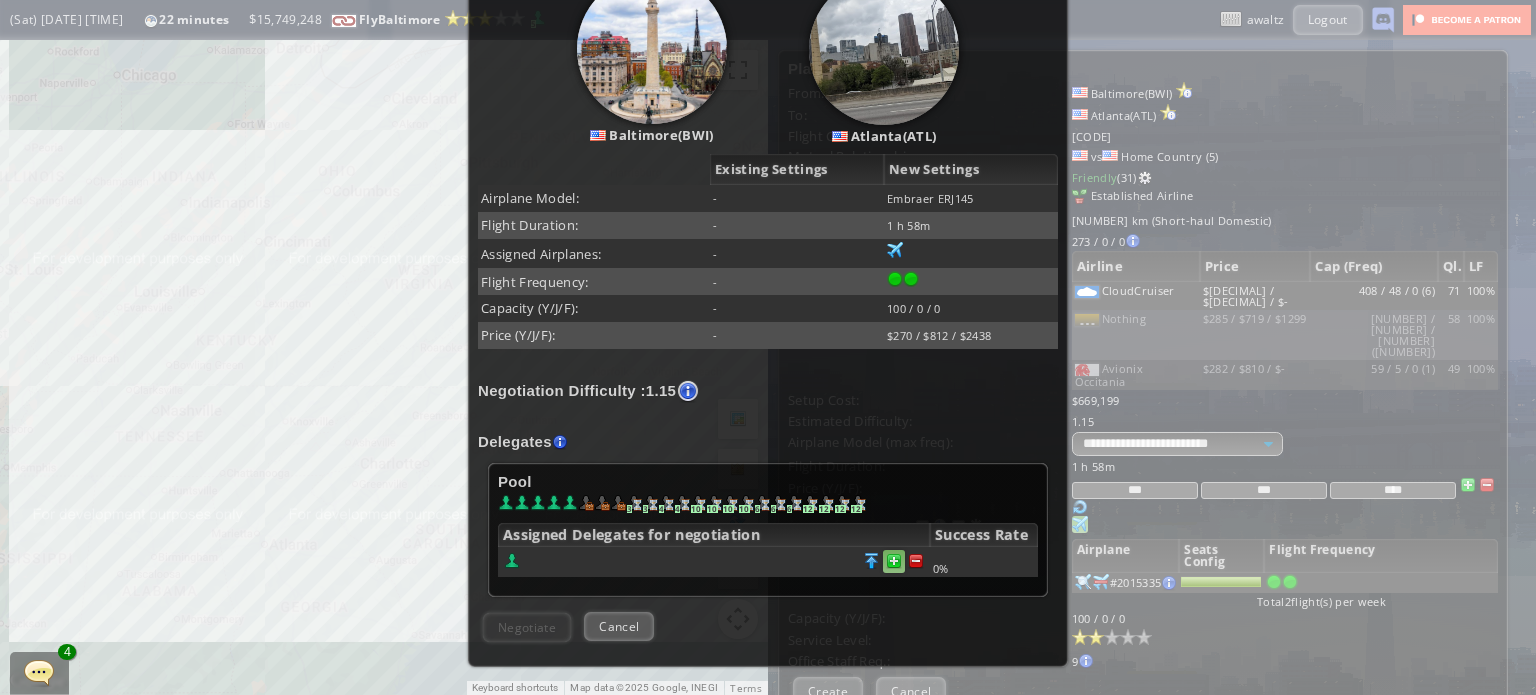 click at bounding box center [894, 561] 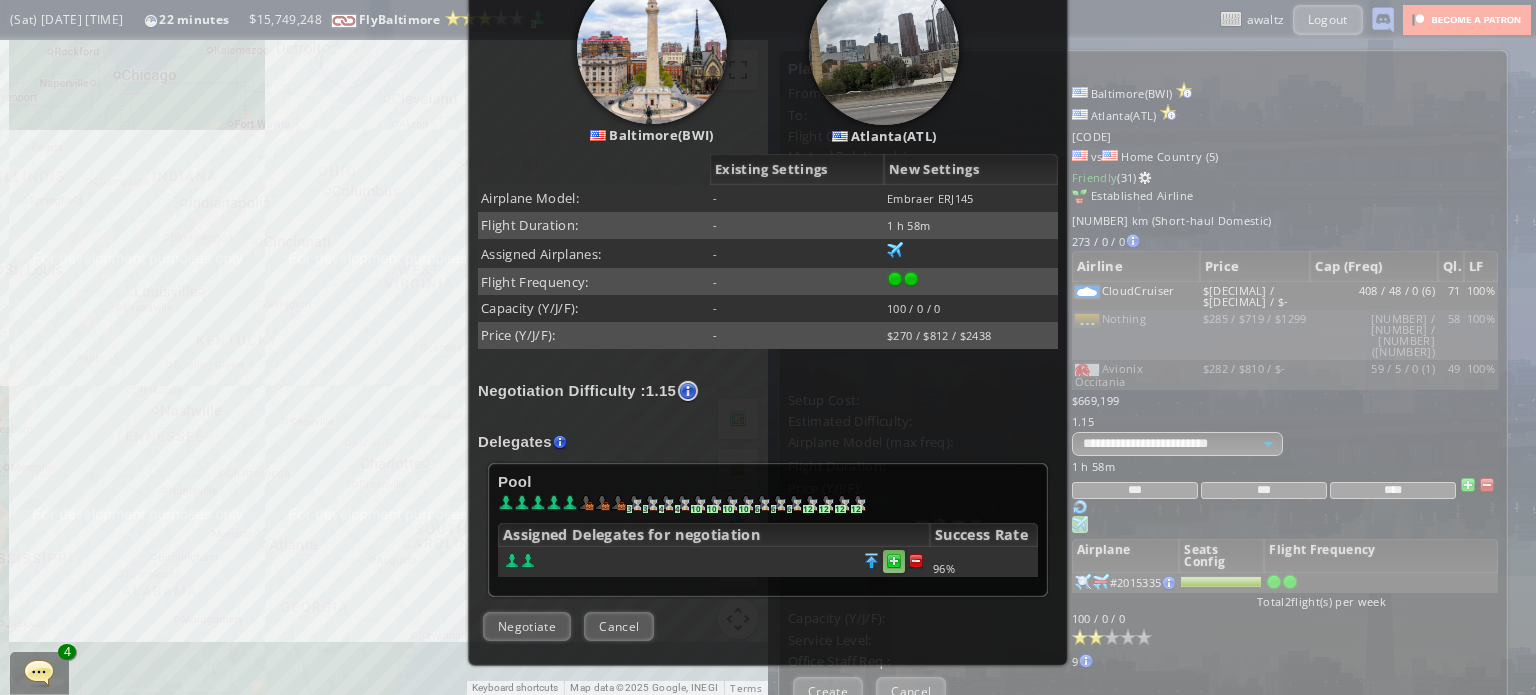 click at bounding box center (894, 561) 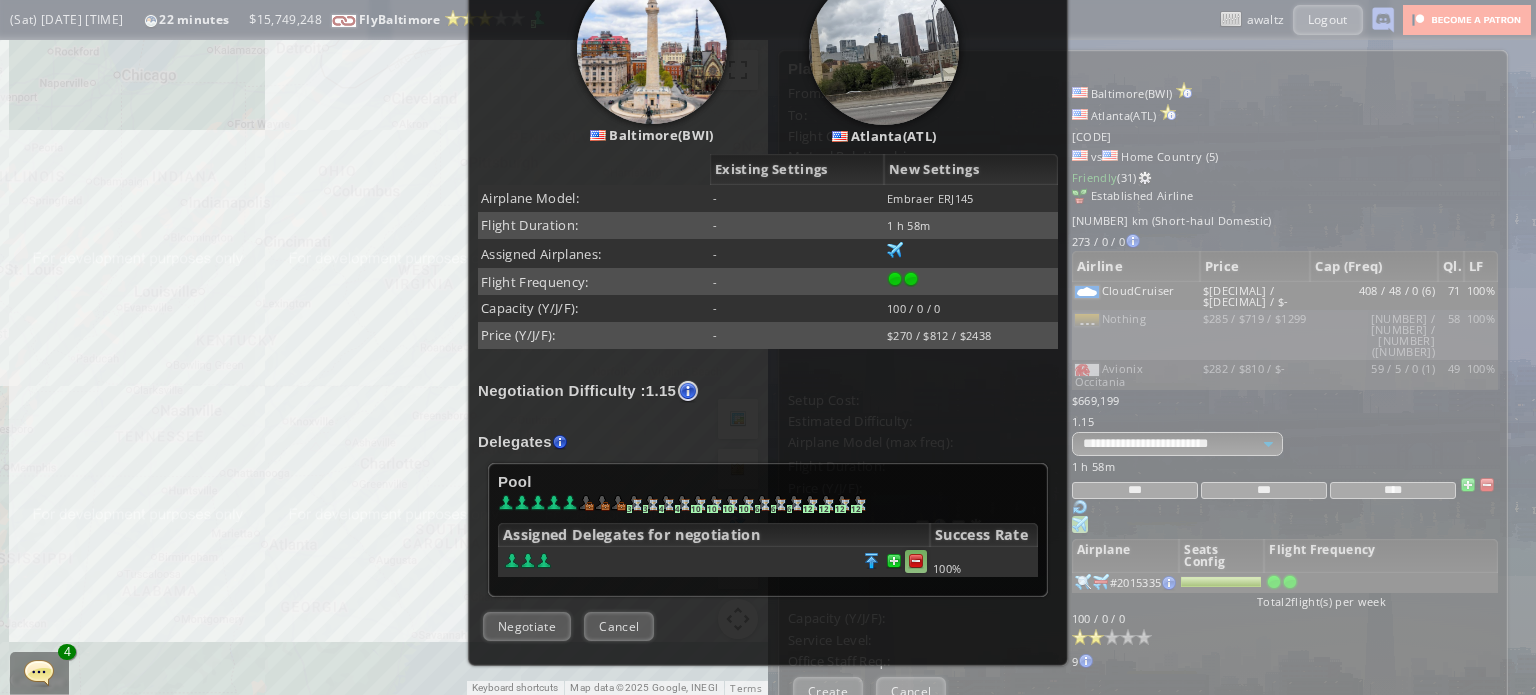 click at bounding box center [916, 561] 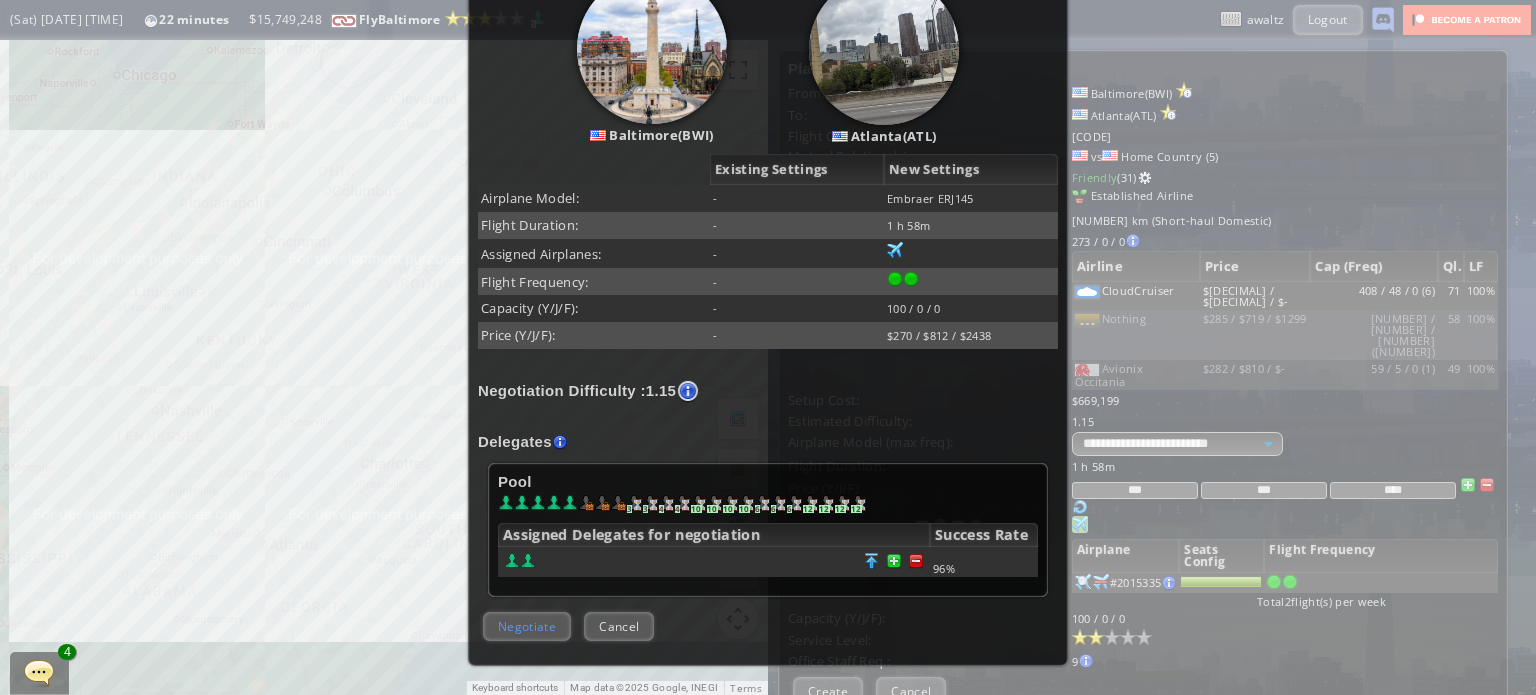 click on "Negotiate" at bounding box center [527, 626] 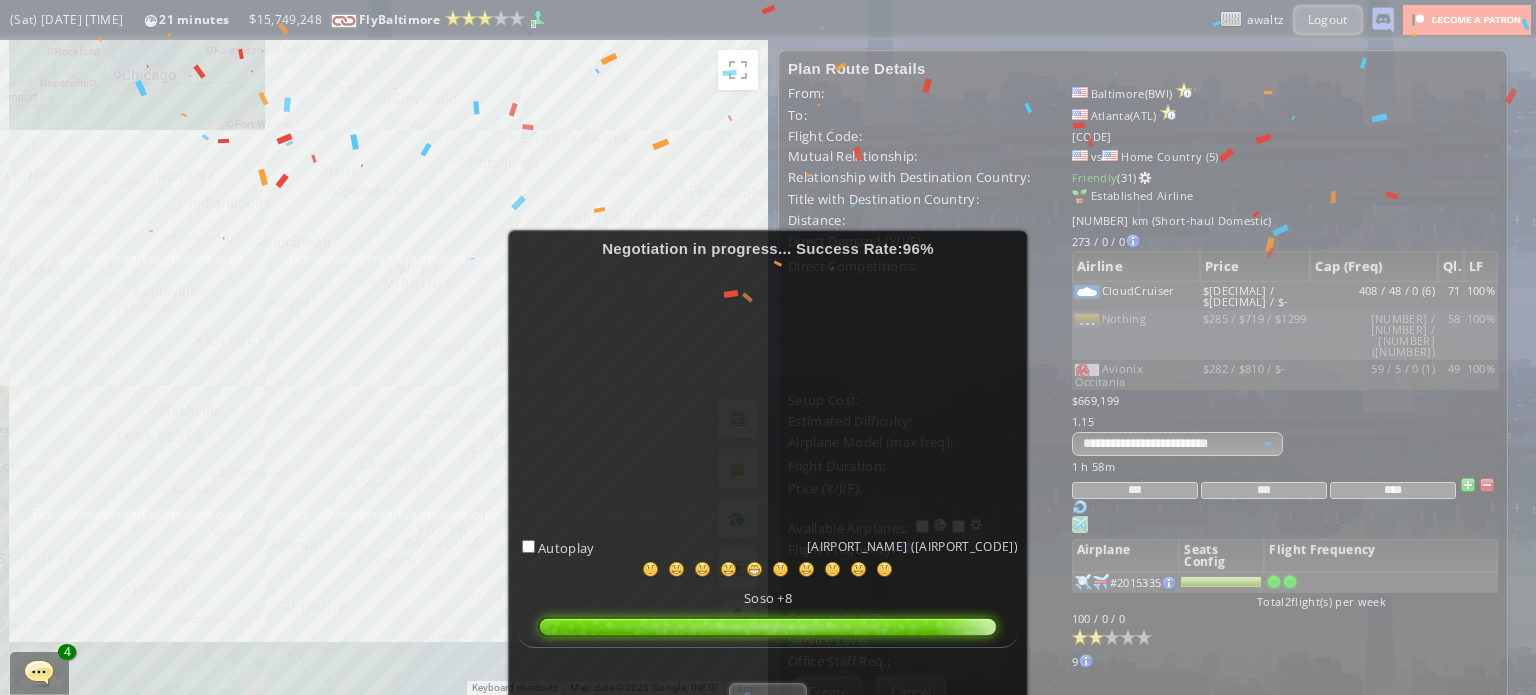 click on "Success" at bounding box center [767, 697] 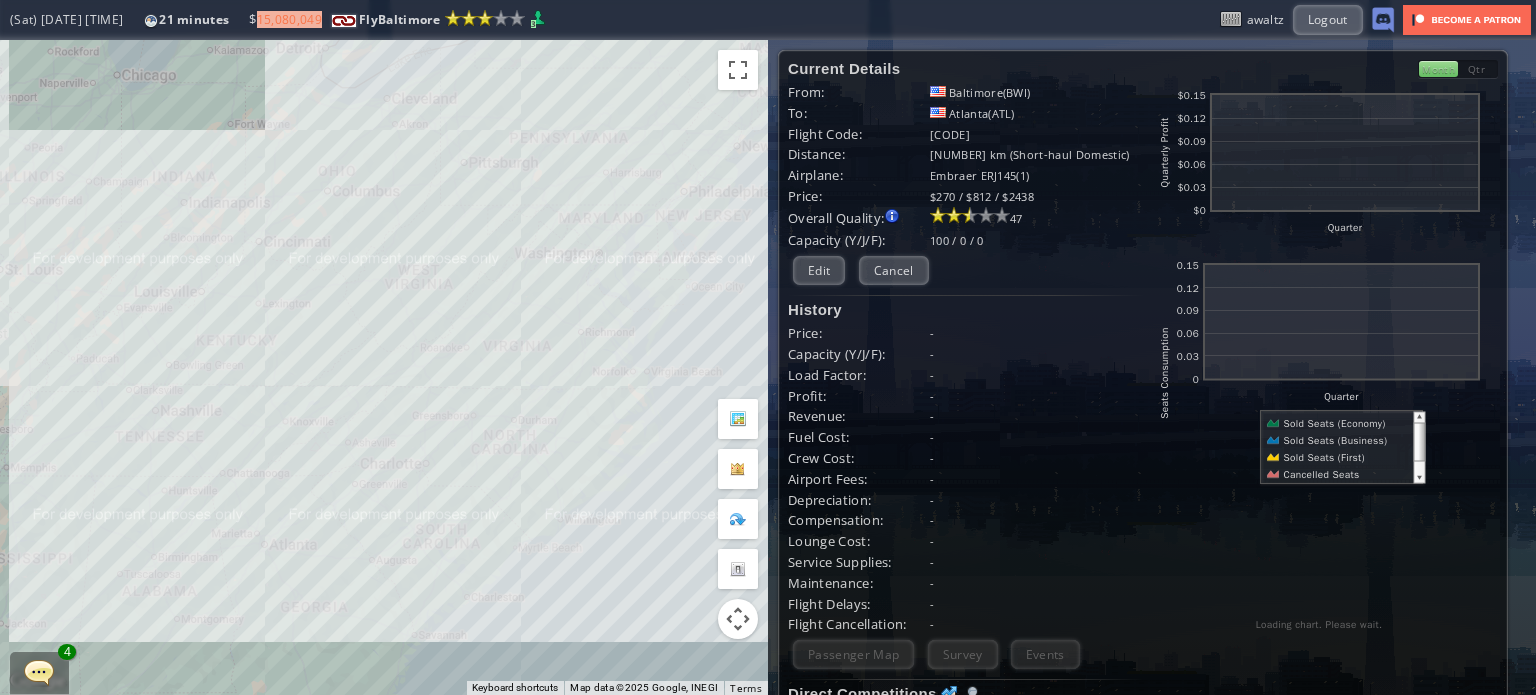 scroll, scrollTop: 0, scrollLeft: 0, axis: both 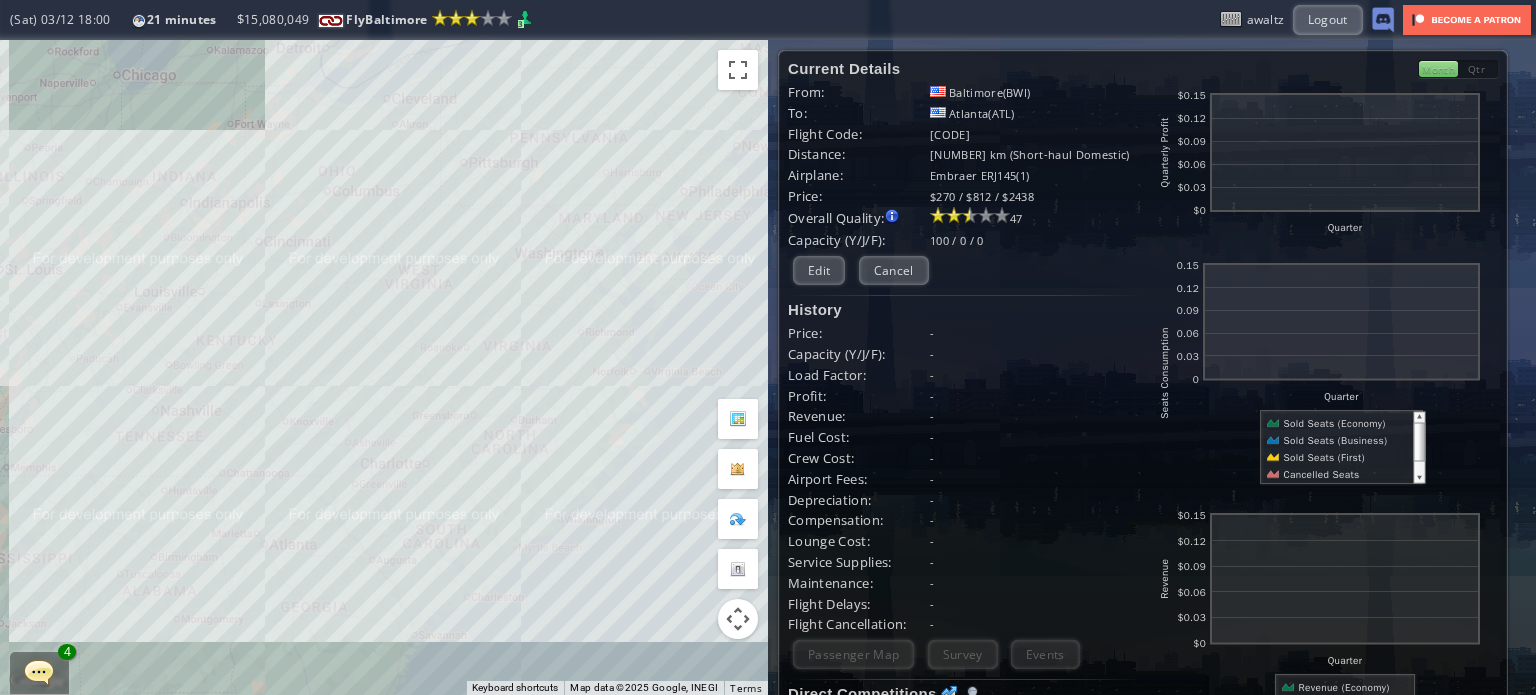 click on "To navigate, press the arrow keys." at bounding box center [384, 367] 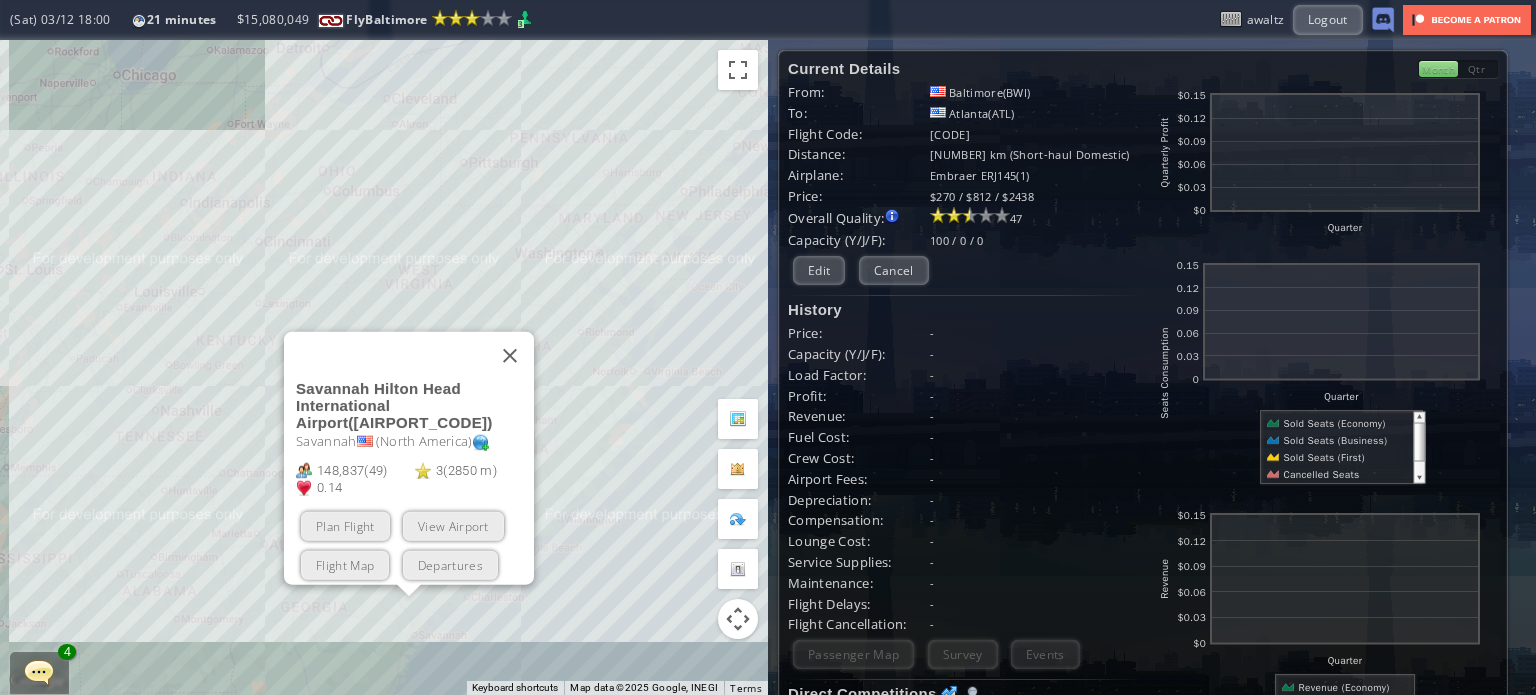 click on "Plan Flight" at bounding box center [345, 525] 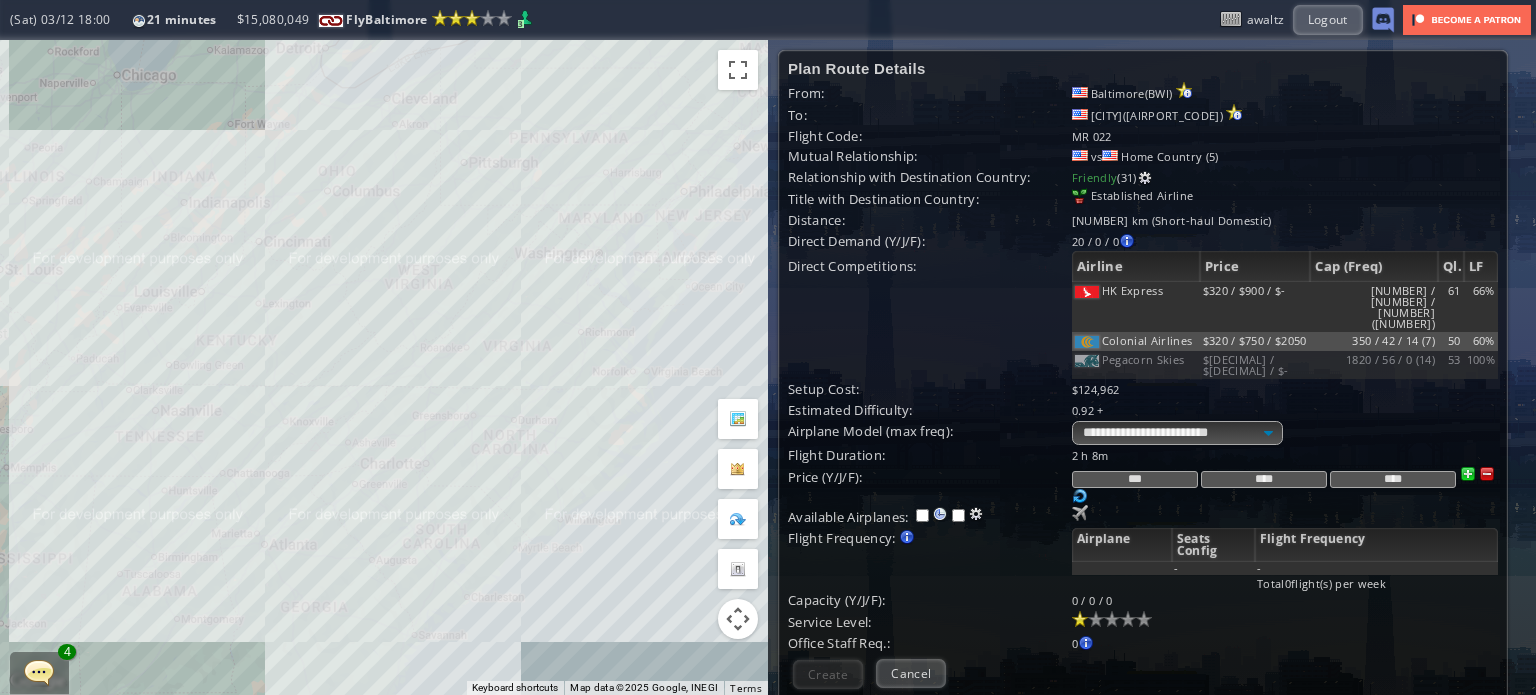 click at bounding box center (1487, 474) 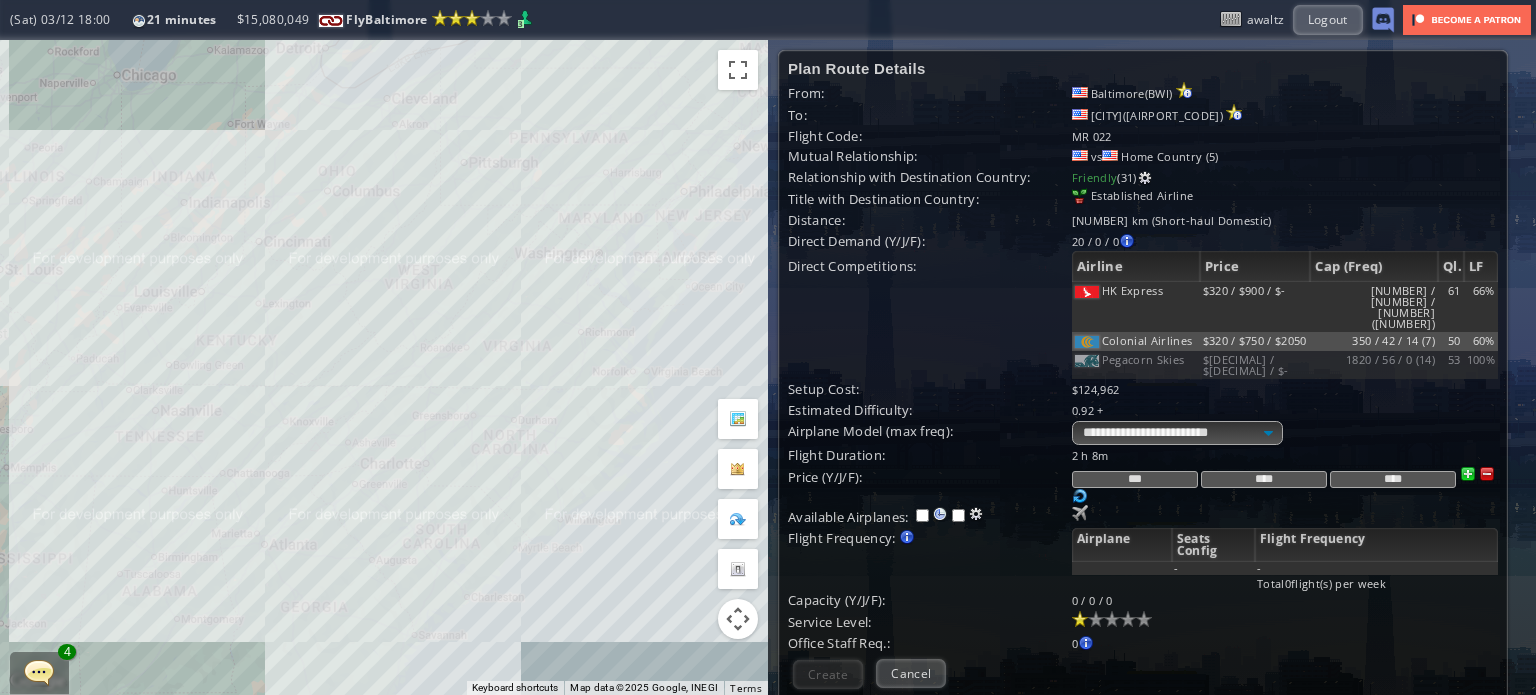 click at bounding box center [1487, 474] 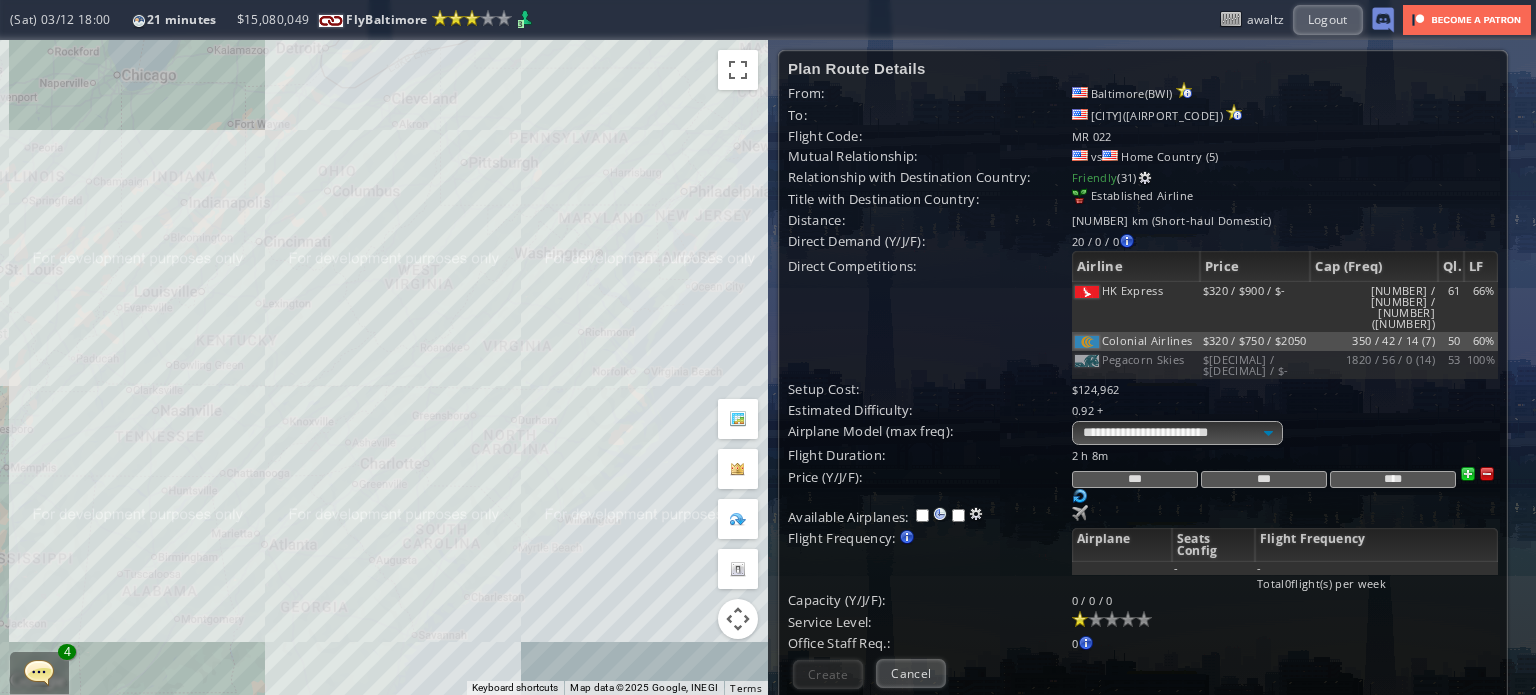 click at bounding box center (1487, 474) 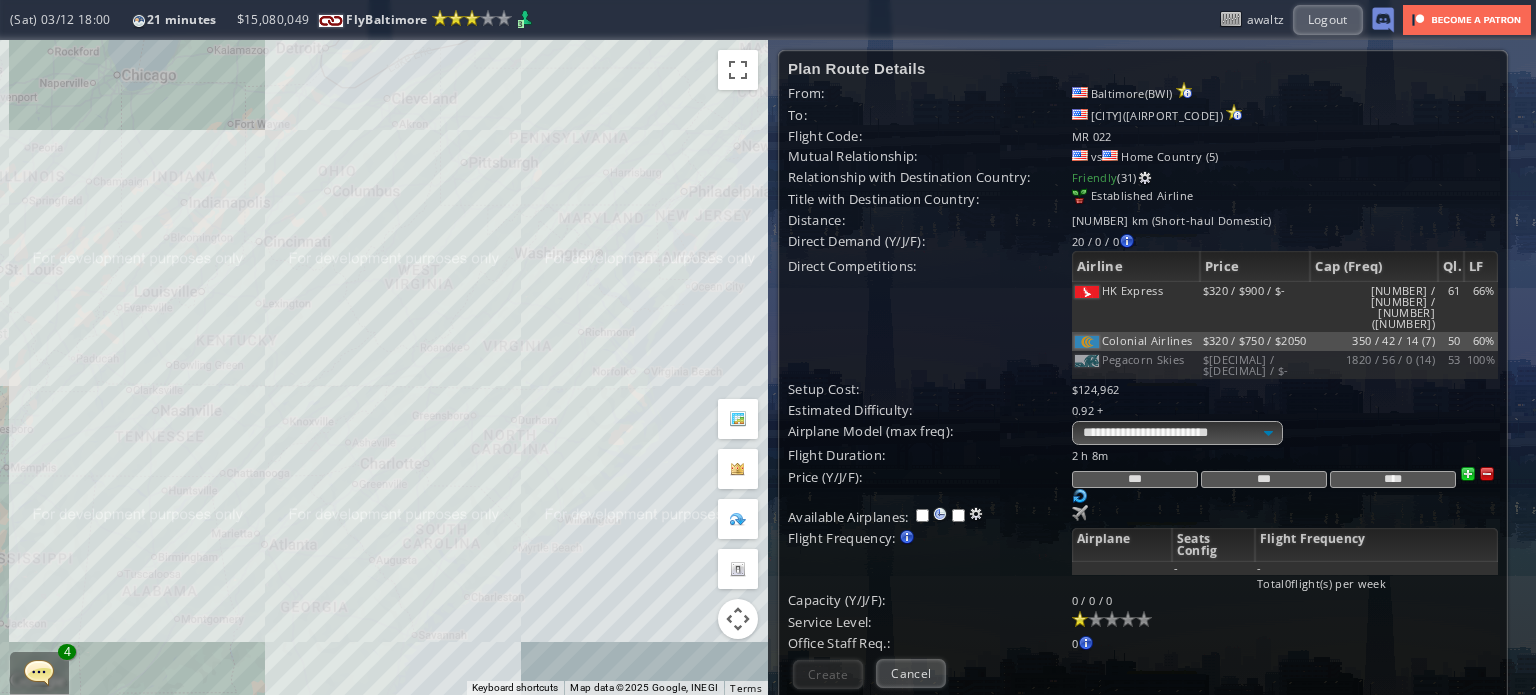 click at bounding box center [1487, 474] 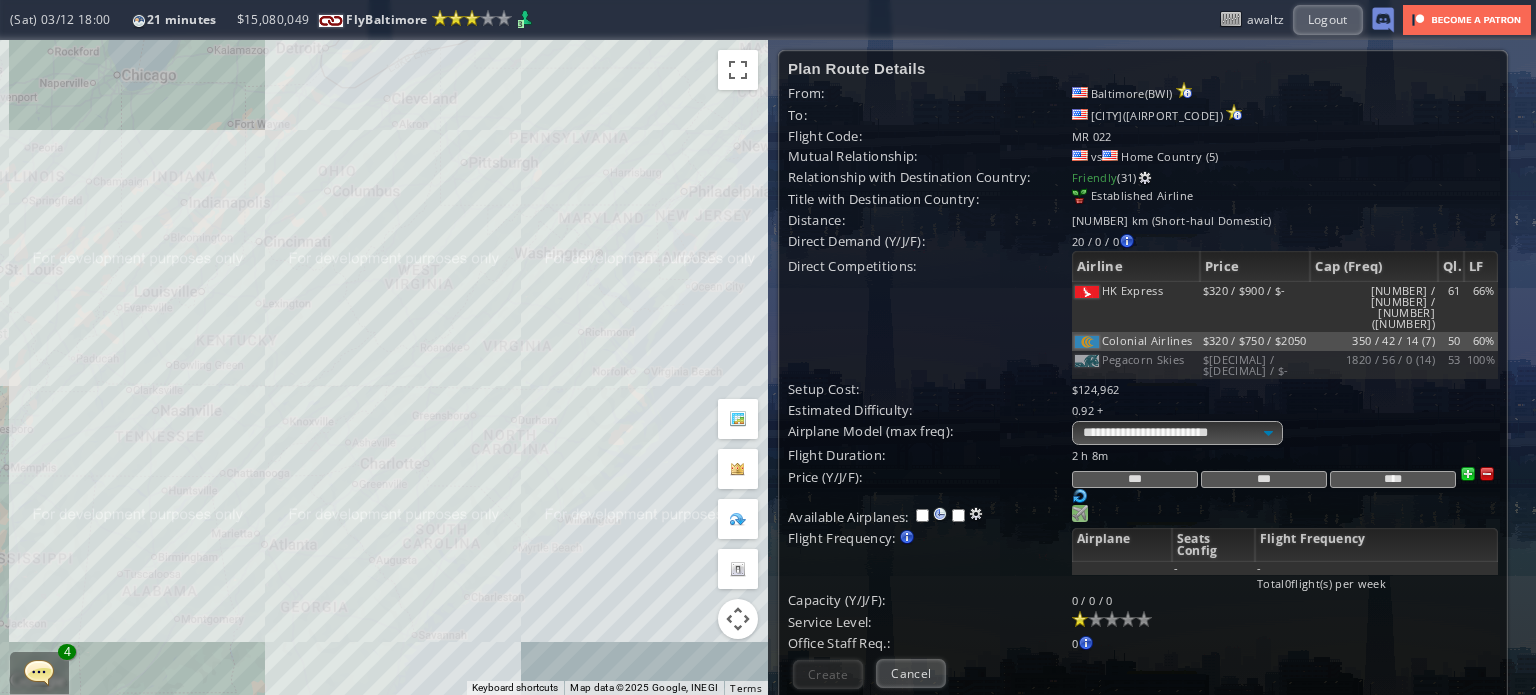 click at bounding box center [1080, 513] 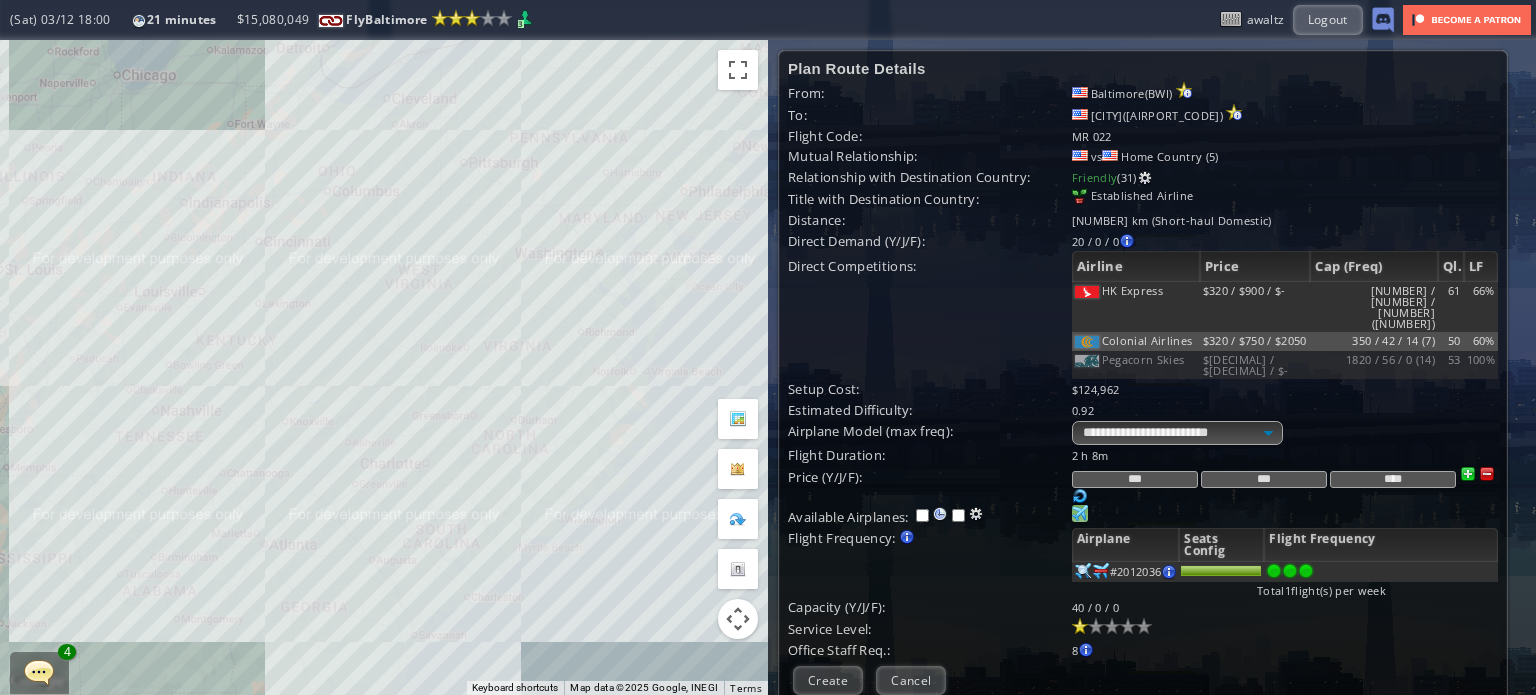 click at bounding box center (1306, 571) 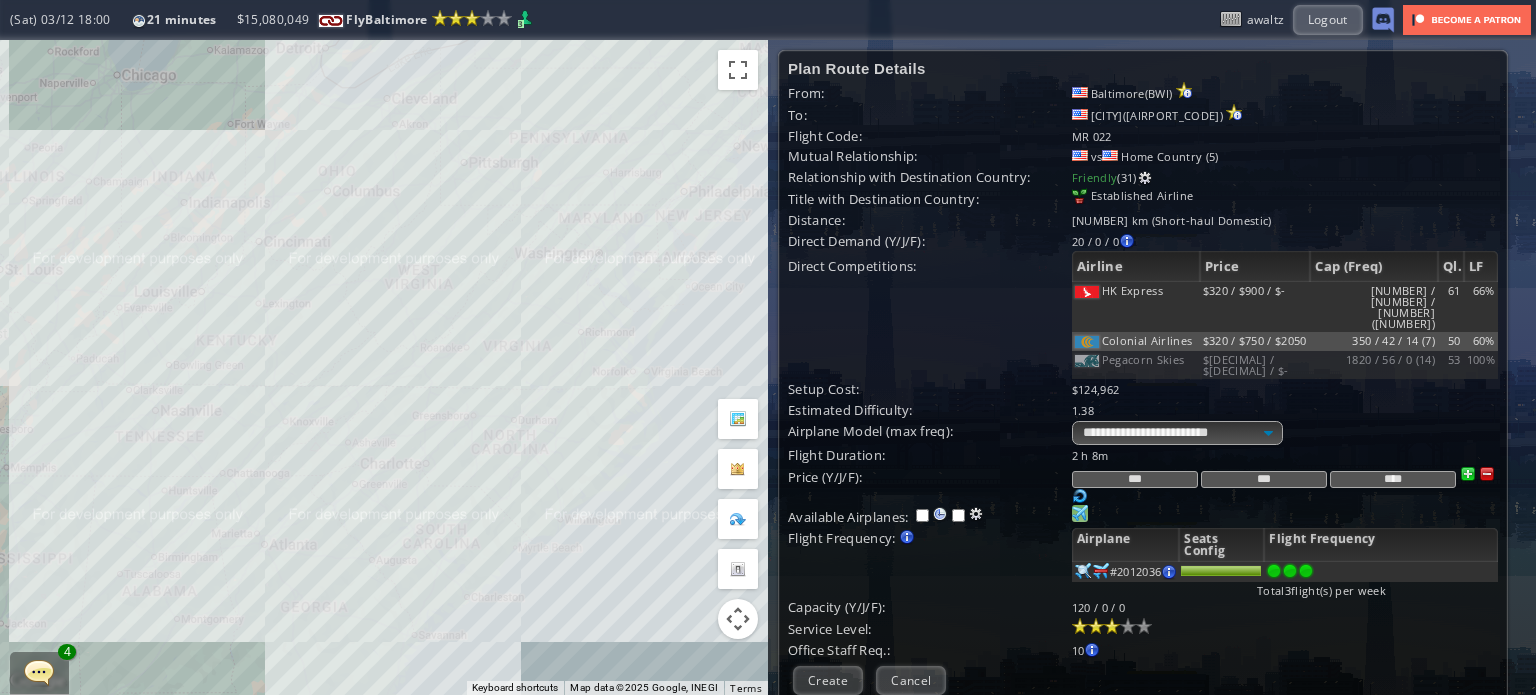 click at bounding box center (1096, 626) 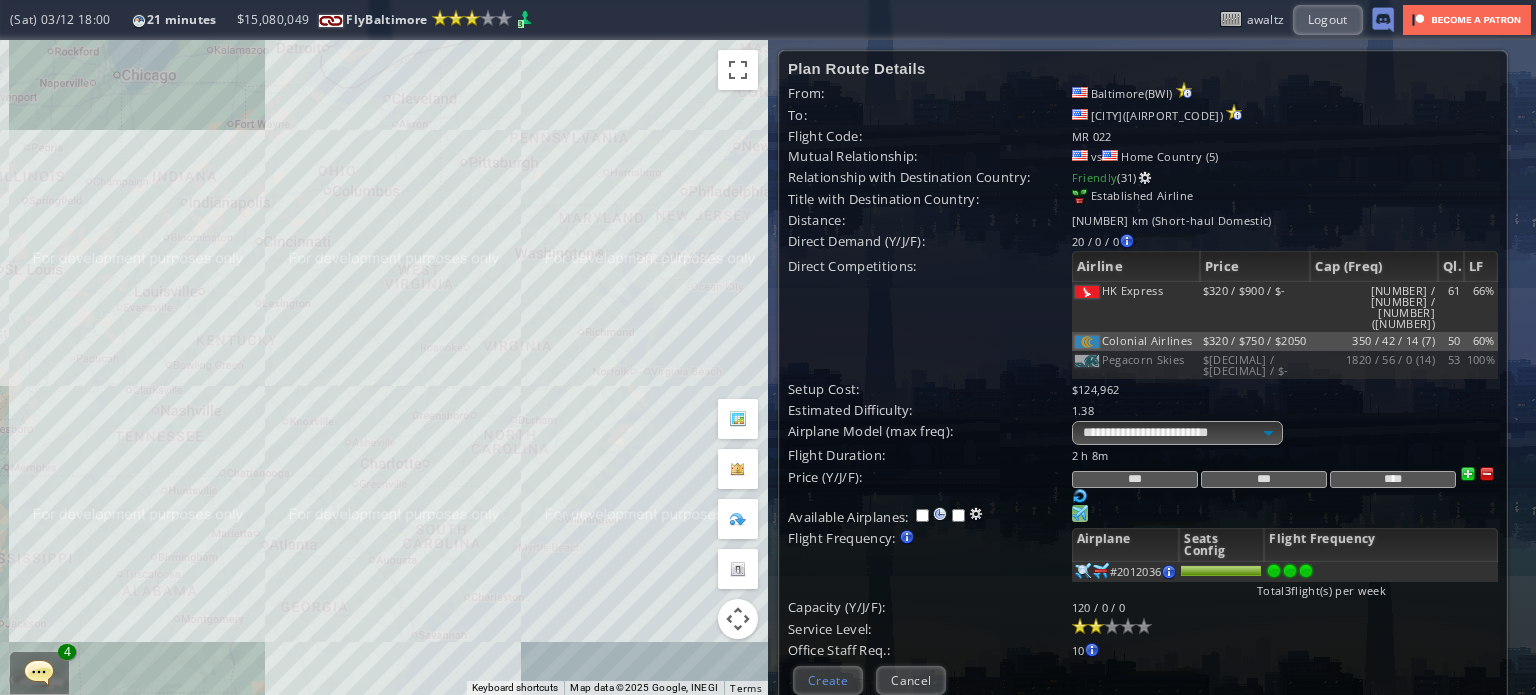 click on "Create" at bounding box center [828, 680] 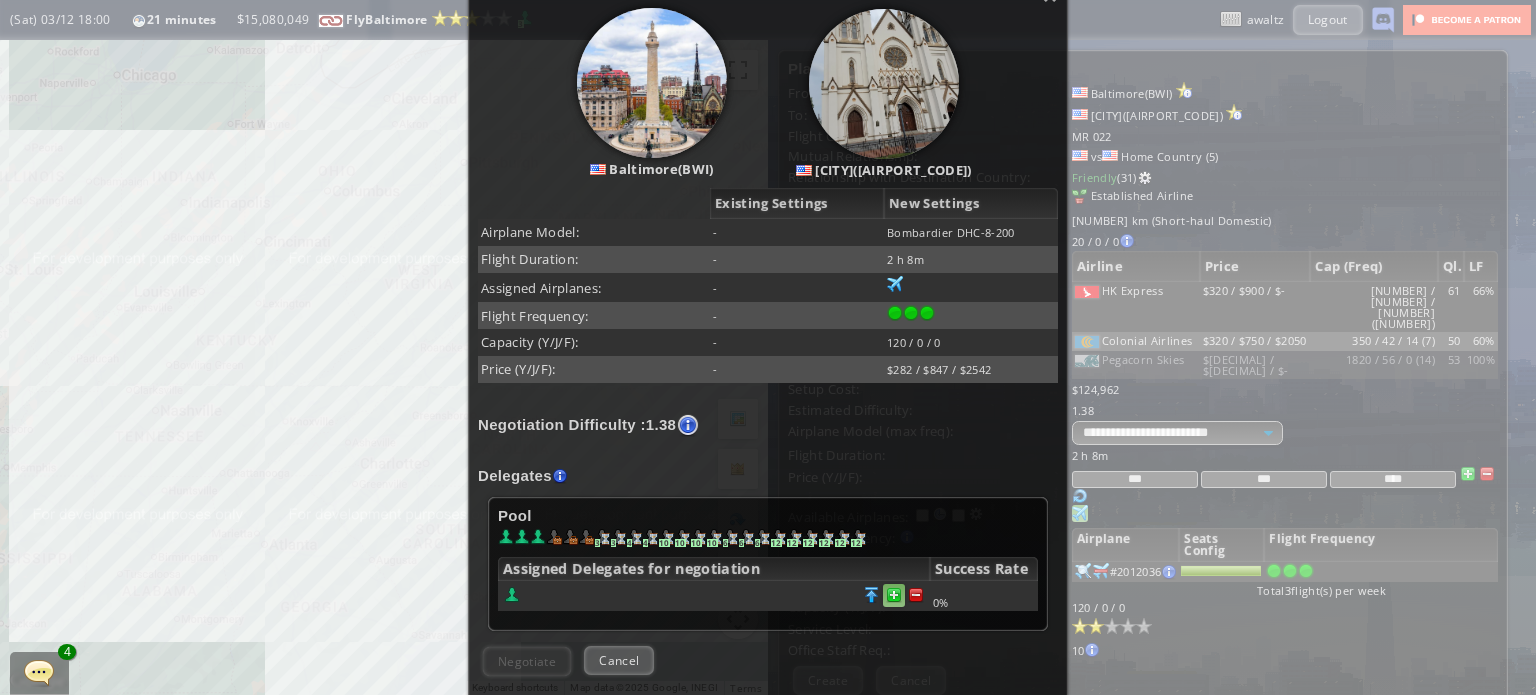 scroll, scrollTop: 293, scrollLeft: 0, axis: vertical 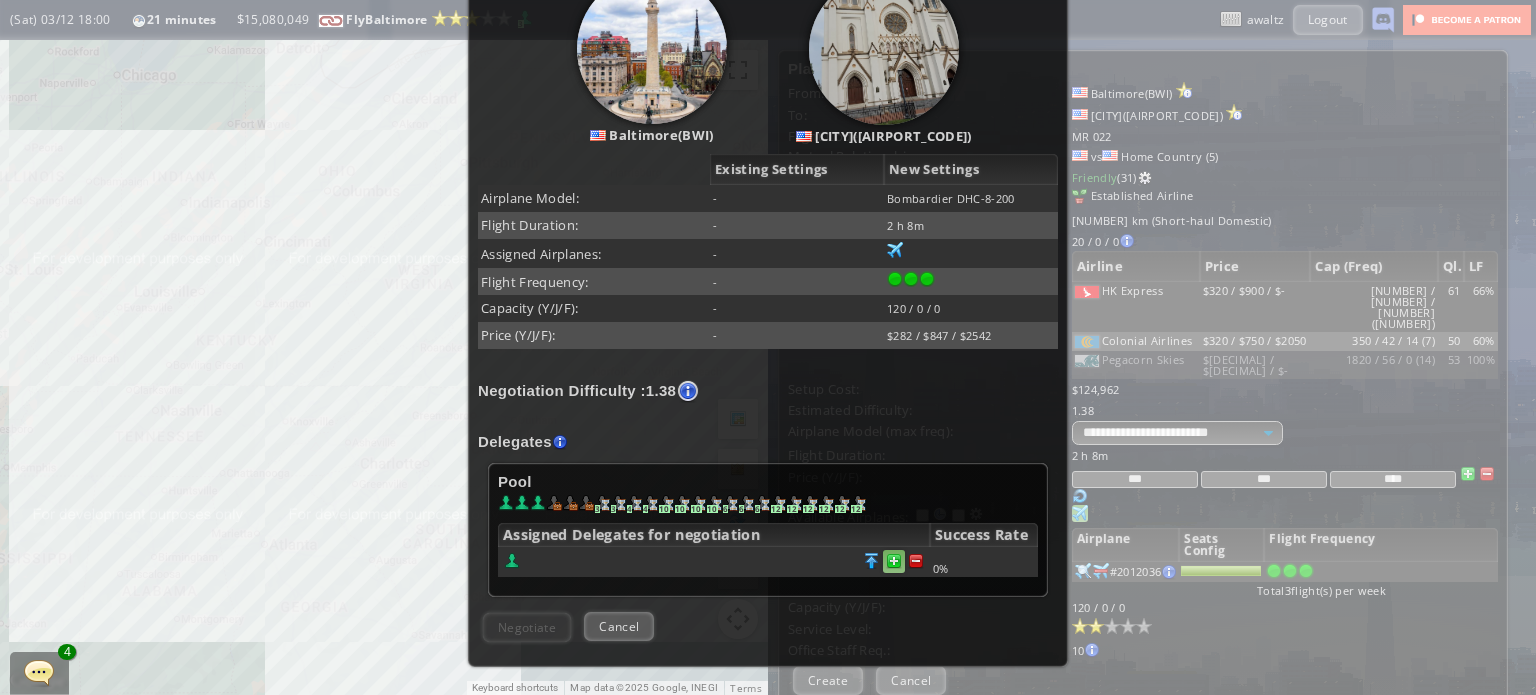 click at bounding box center (916, 561) 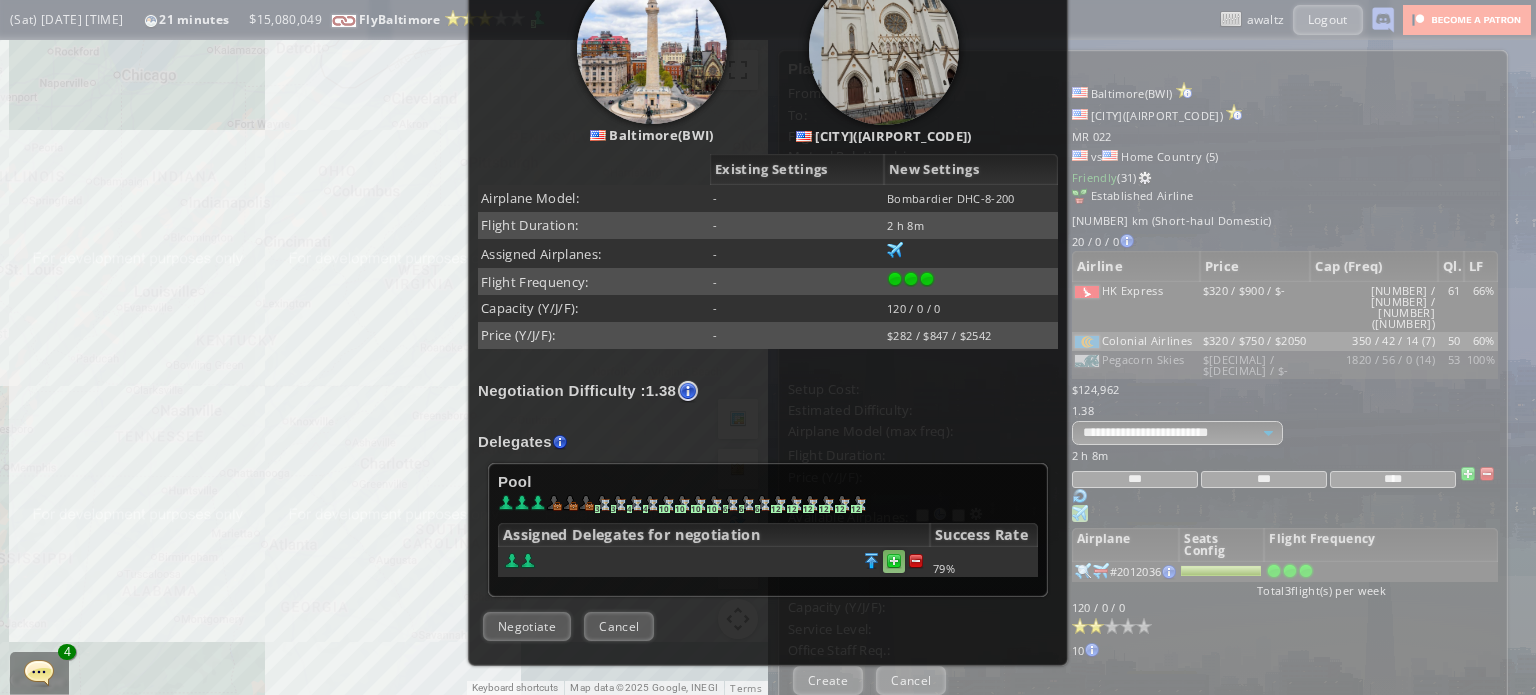 click at bounding box center [916, 561] 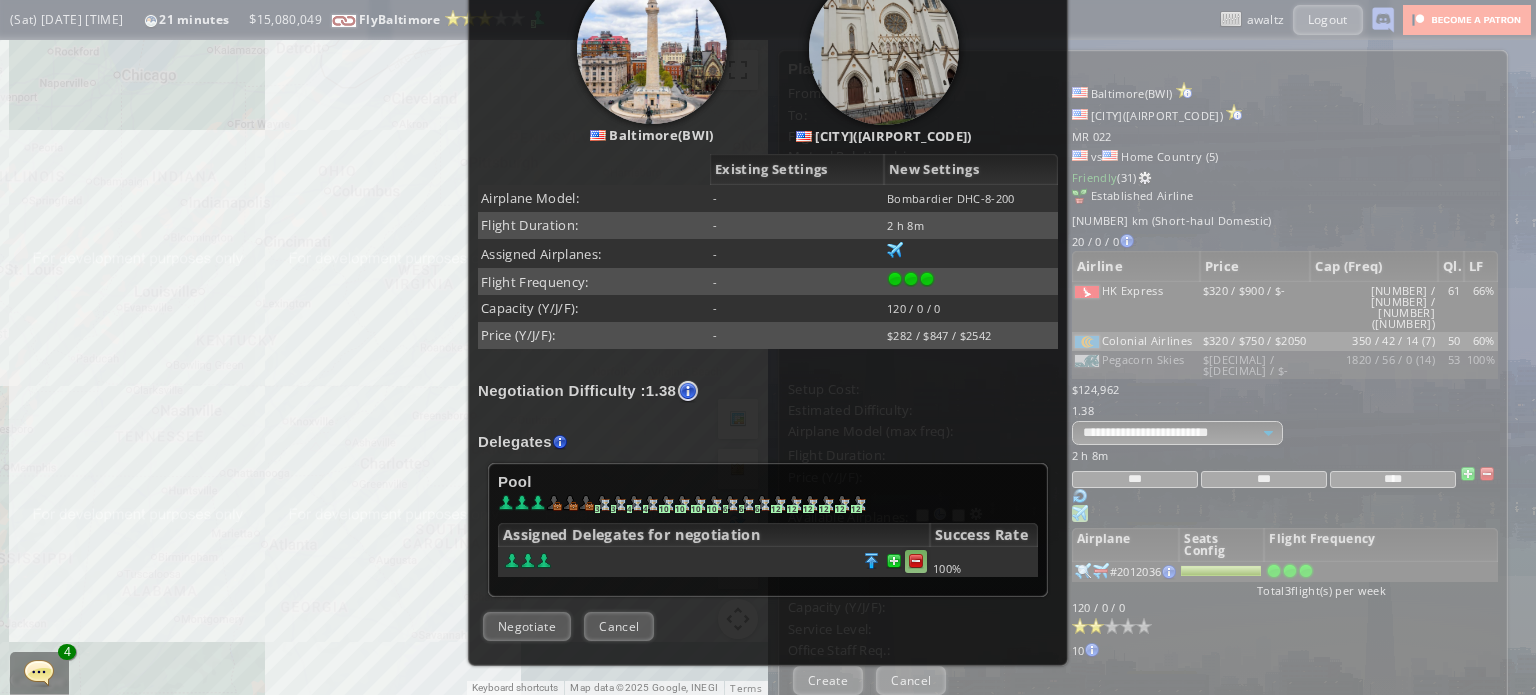 click at bounding box center (916, 561) 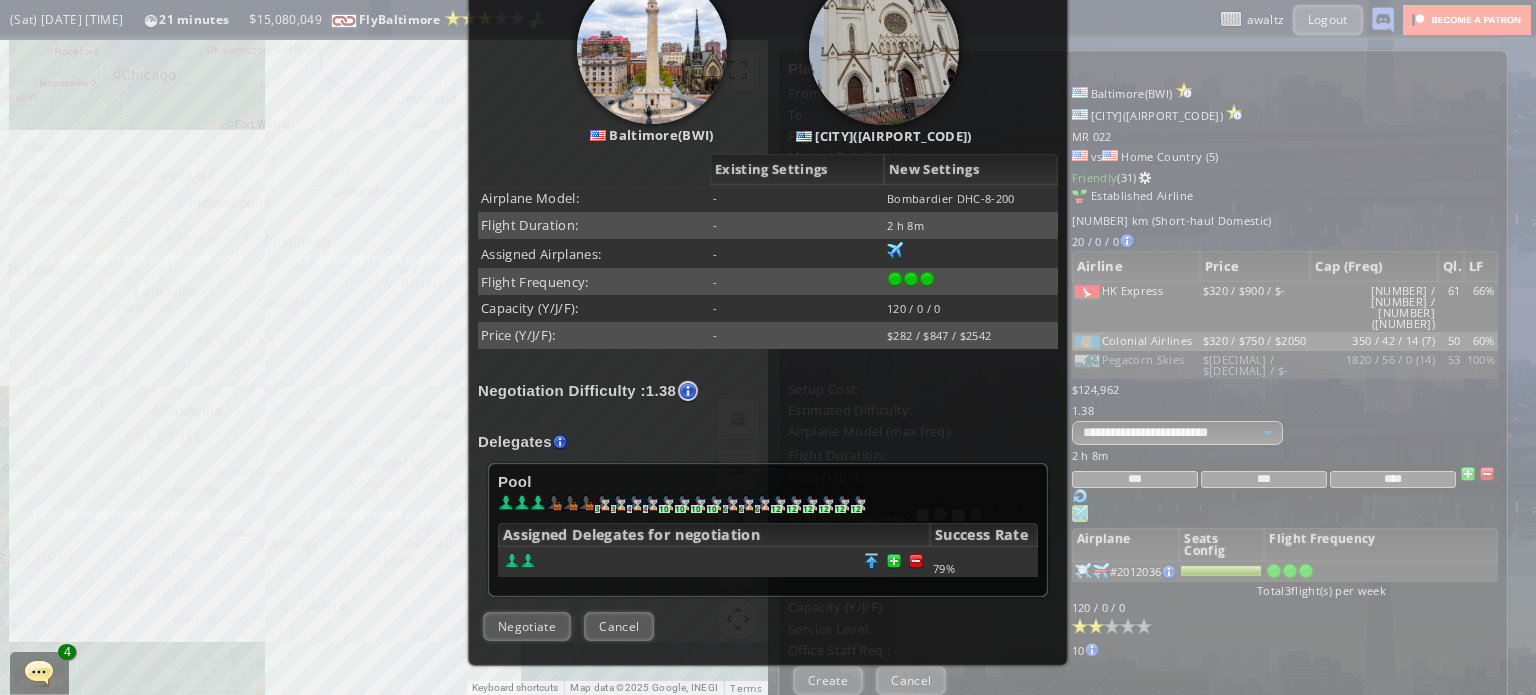 click on "Negotiate" at bounding box center (527, 626) 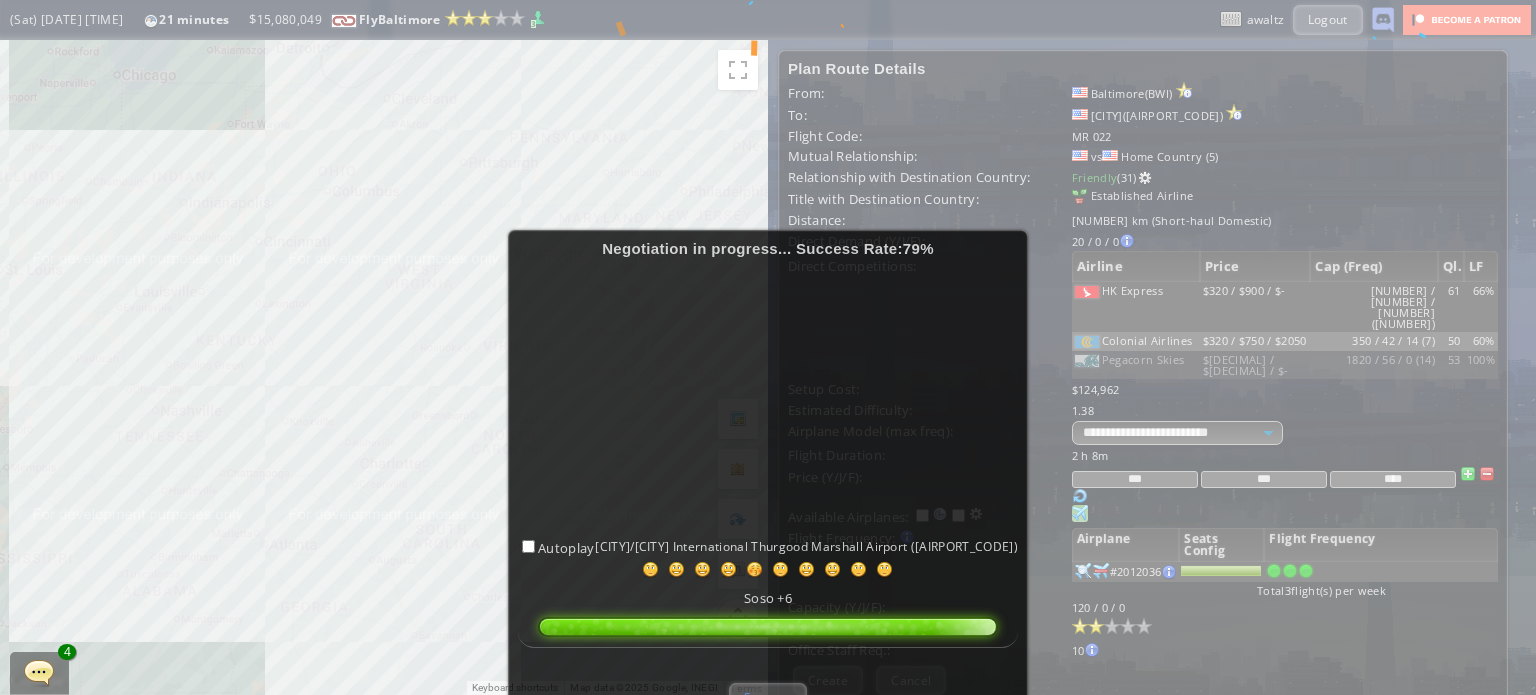 click on "Success" at bounding box center (767, 697) 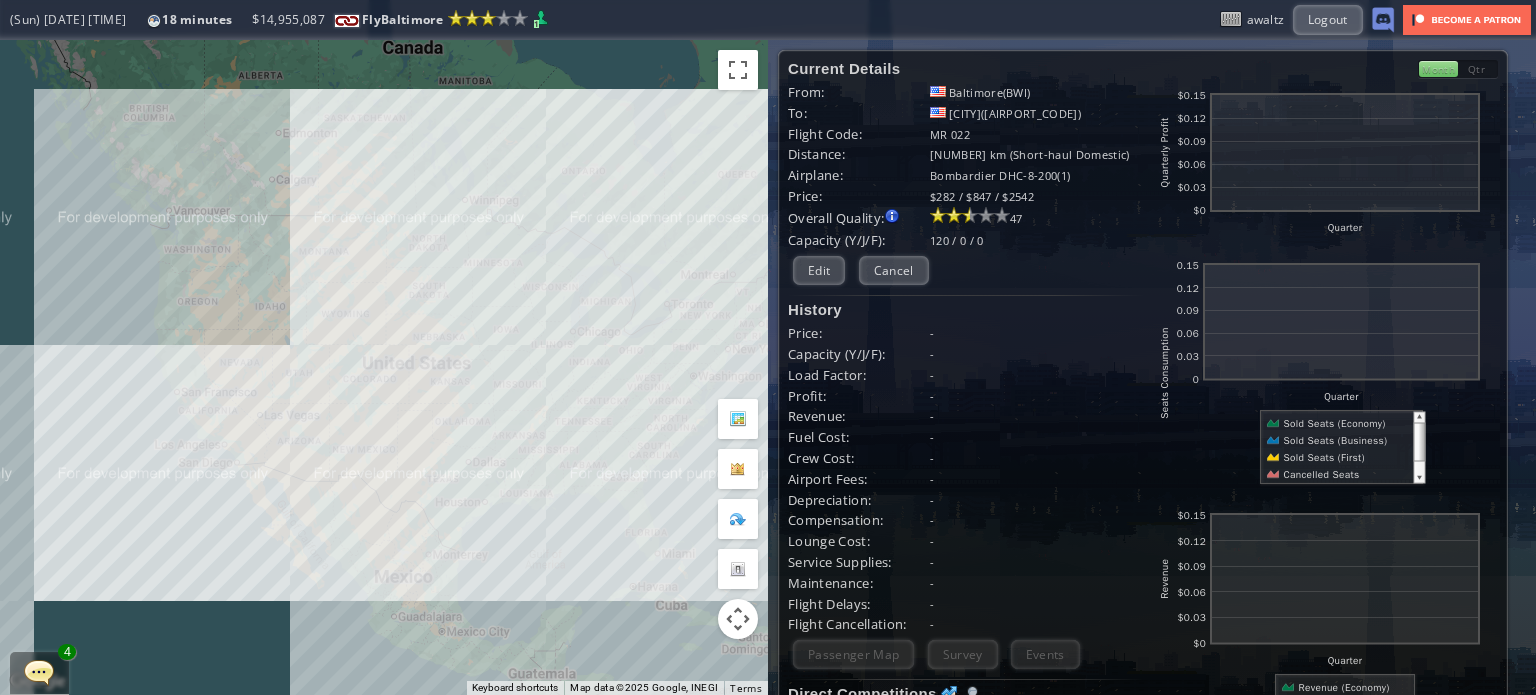 drag, startPoint x: 257, startPoint y: 186, endPoint x: 519, endPoint y: 327, distance: 297.53152 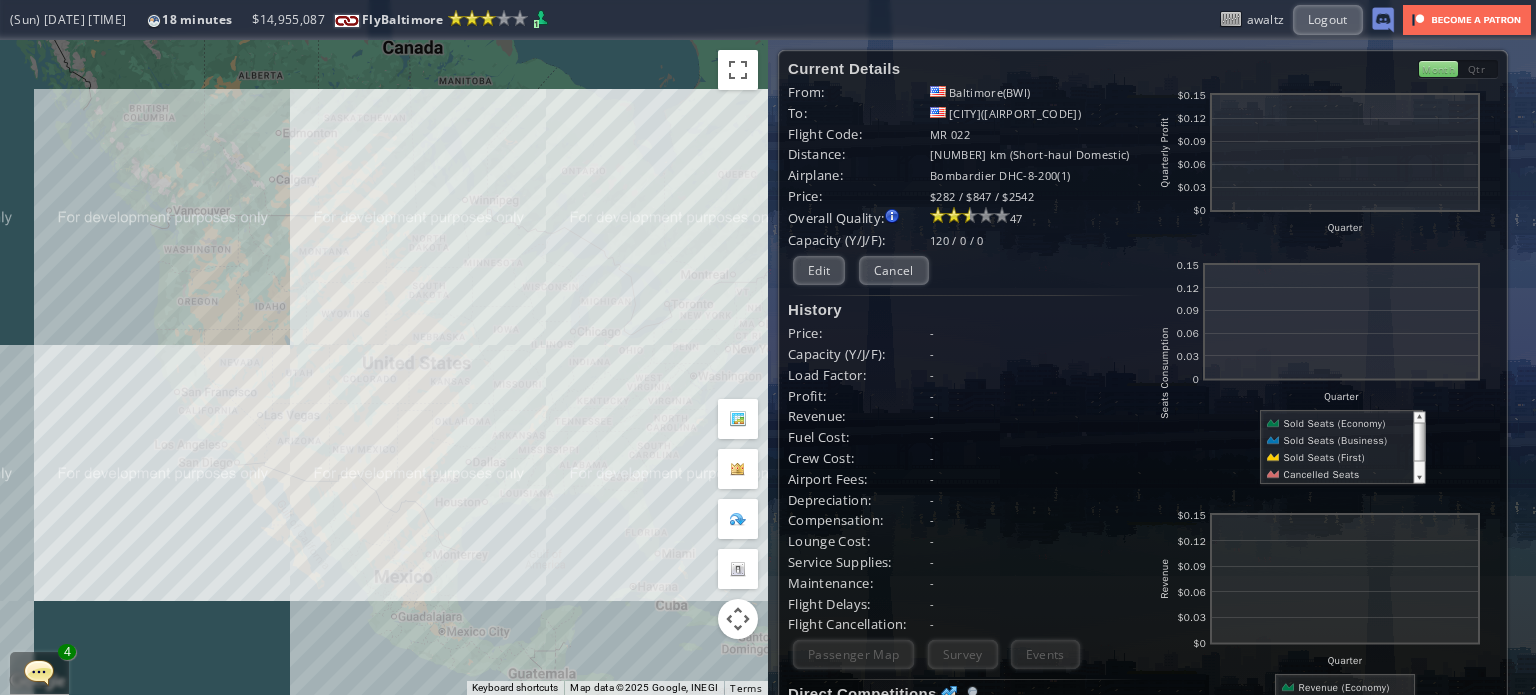 click on "To navigate, press the arrow keys." at bounding box center [384, 367] 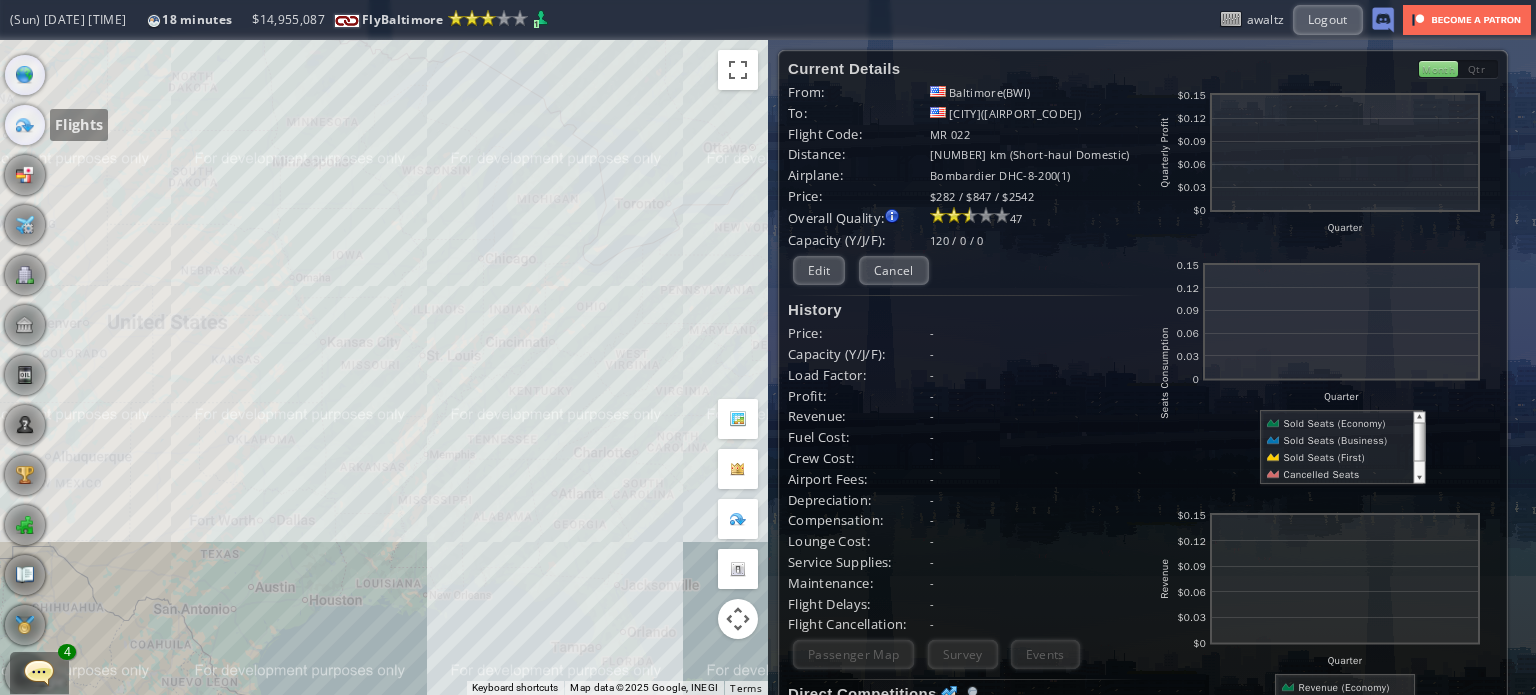 click at bounding box center [25, 125] 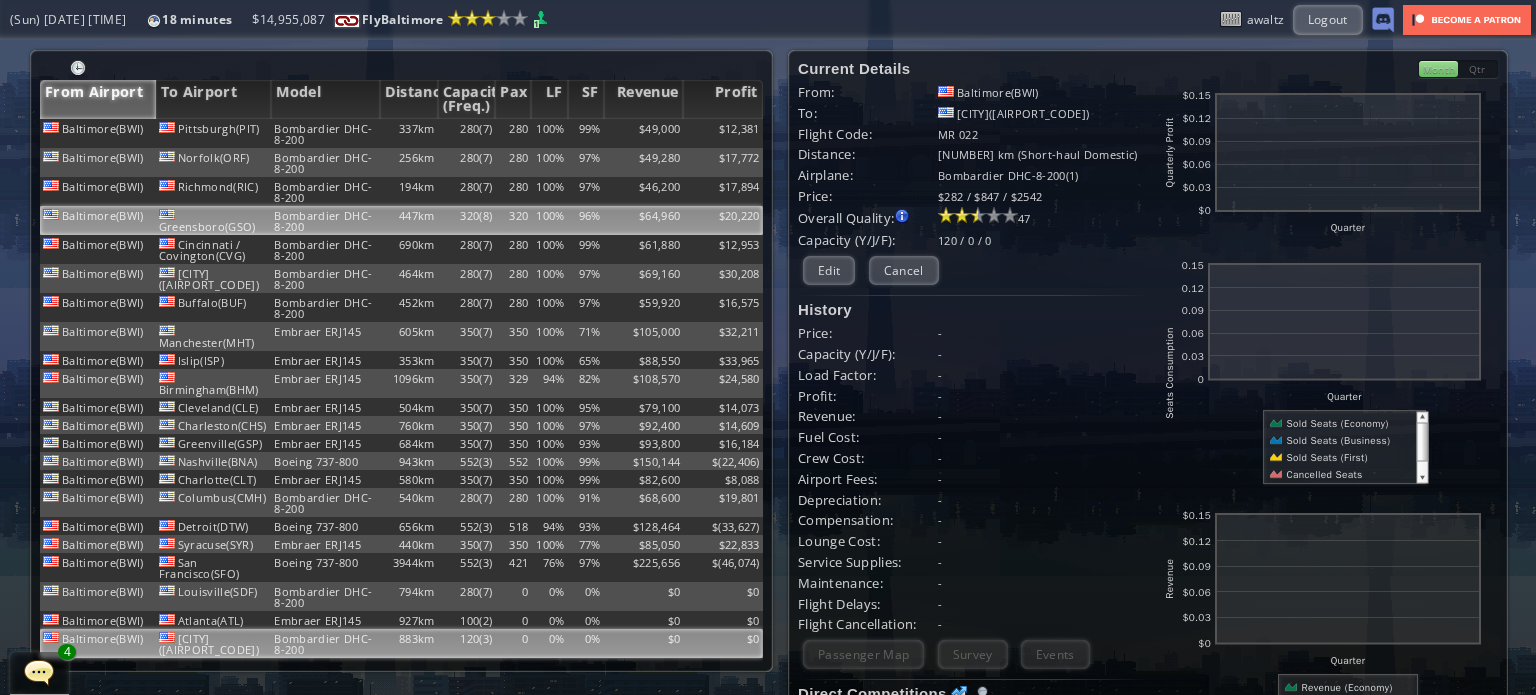 click on "100%" at bounding box center (549, 133) 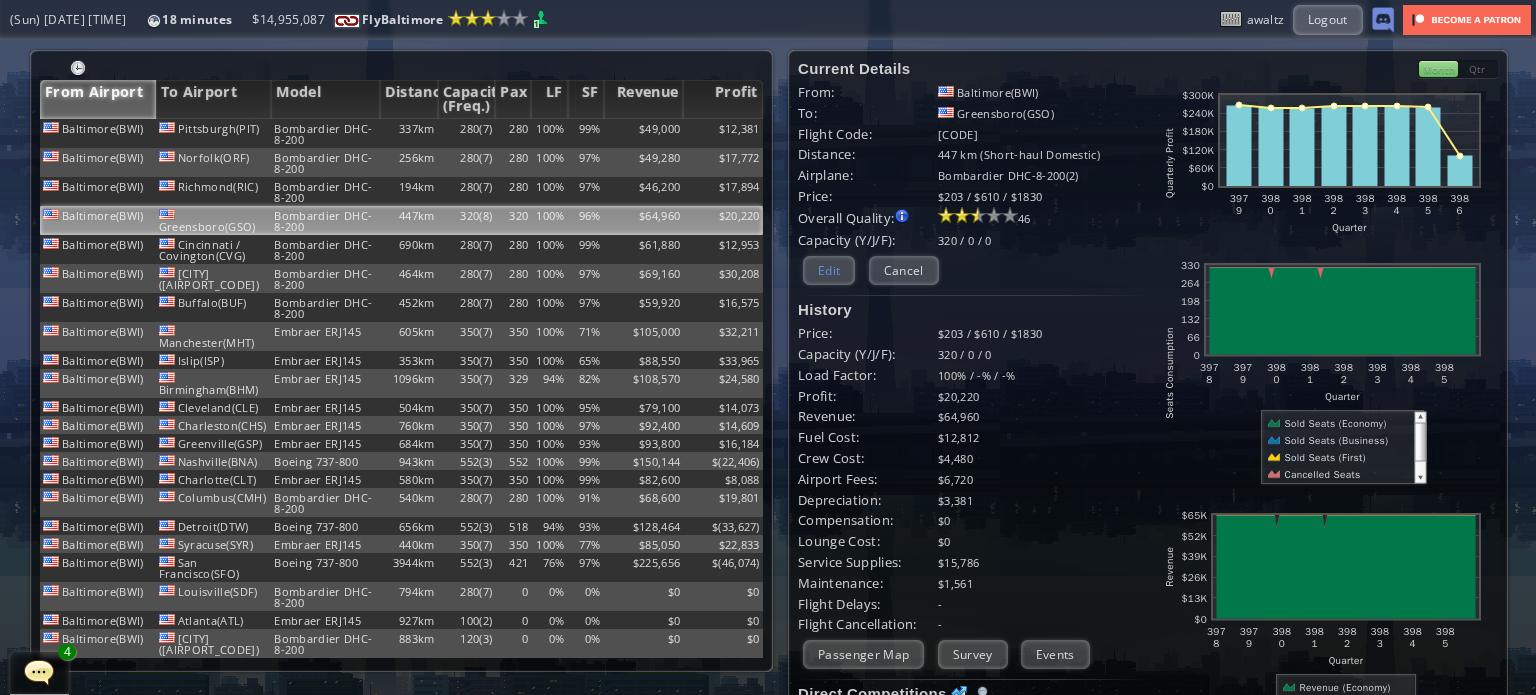 click on "Edit" at bounding box center [829, 270] 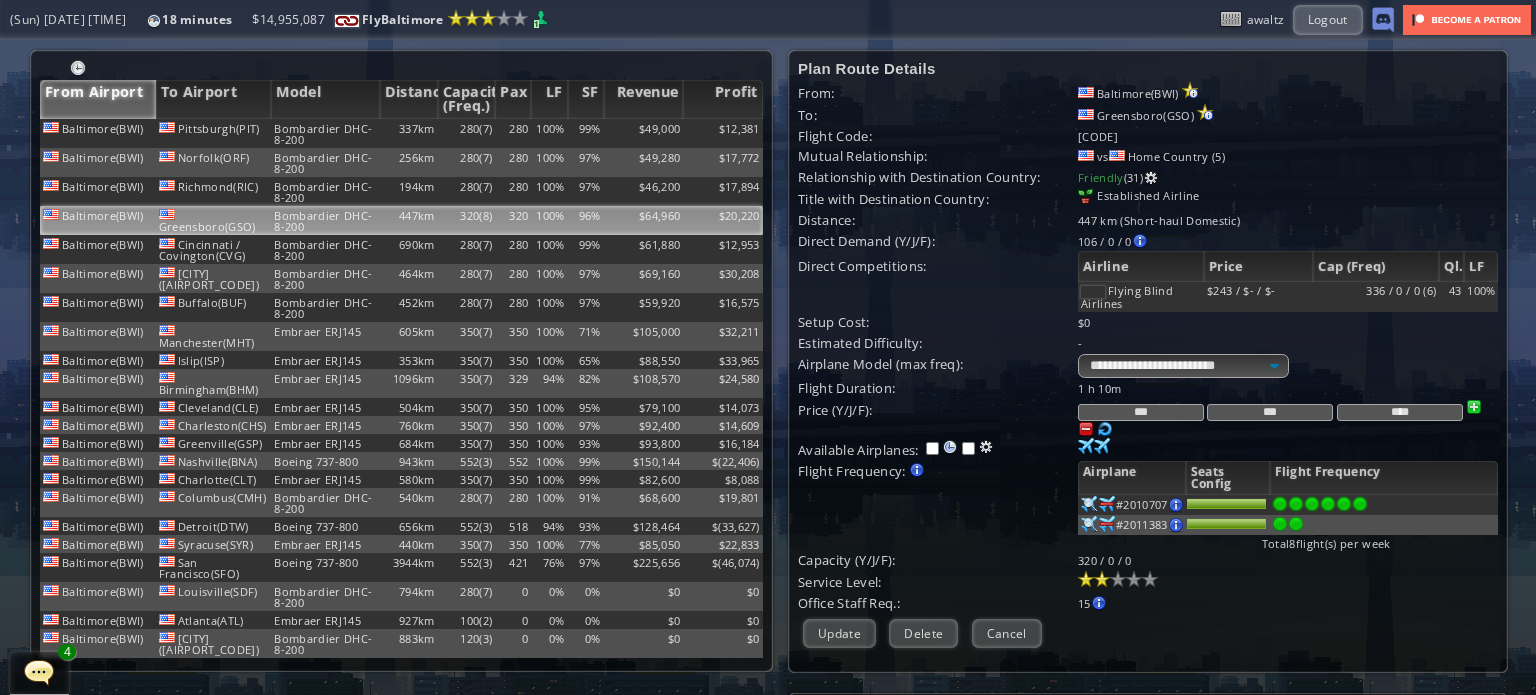 click at bounding box center [1360, 504] 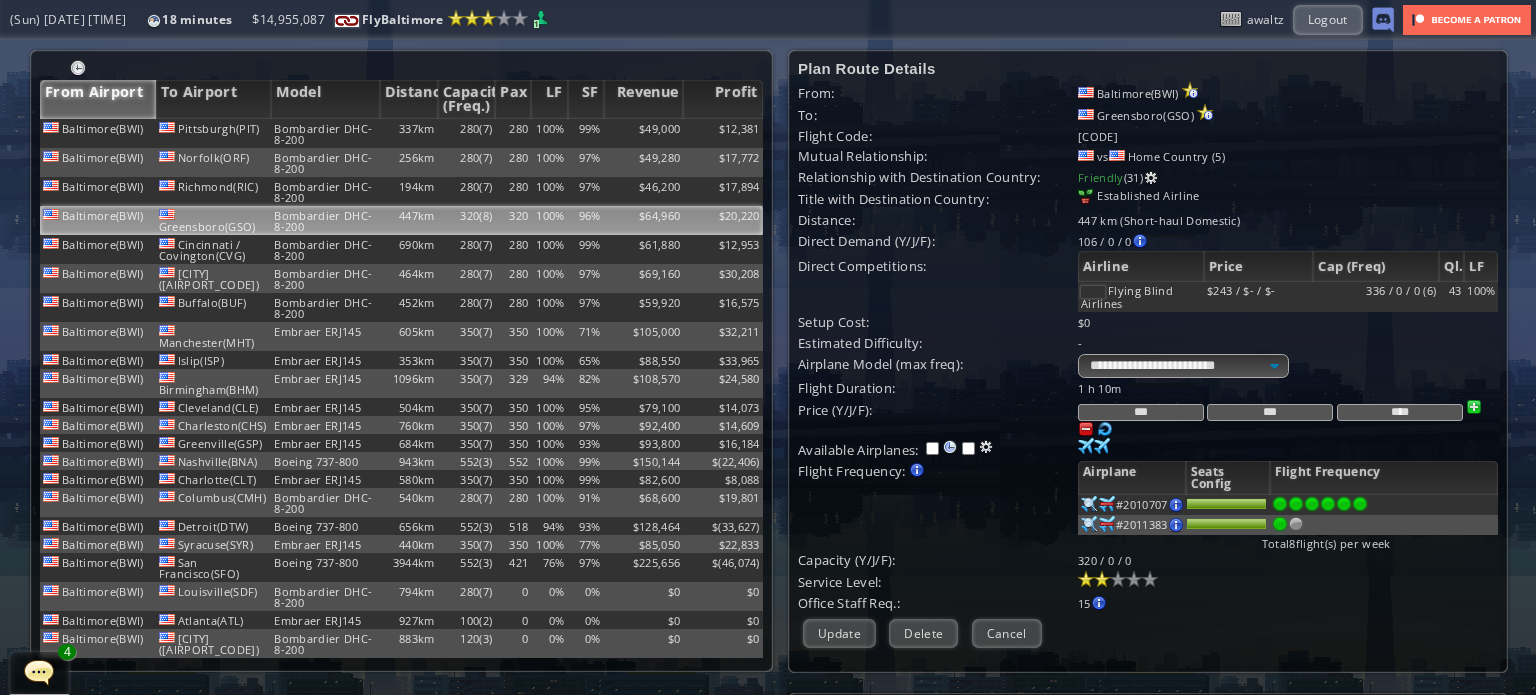 click at bounding box center (1280, 504) 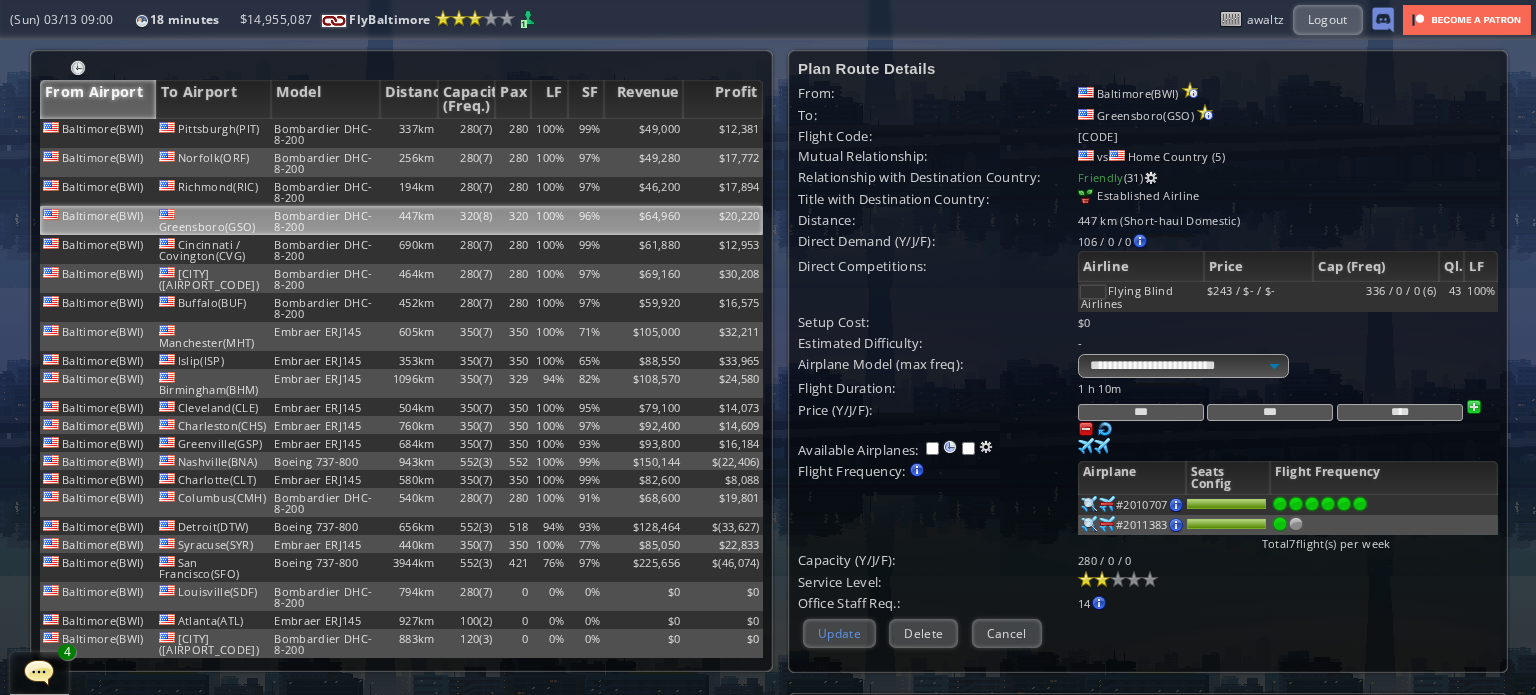 click on "Update" at bounding box center (839, 633) 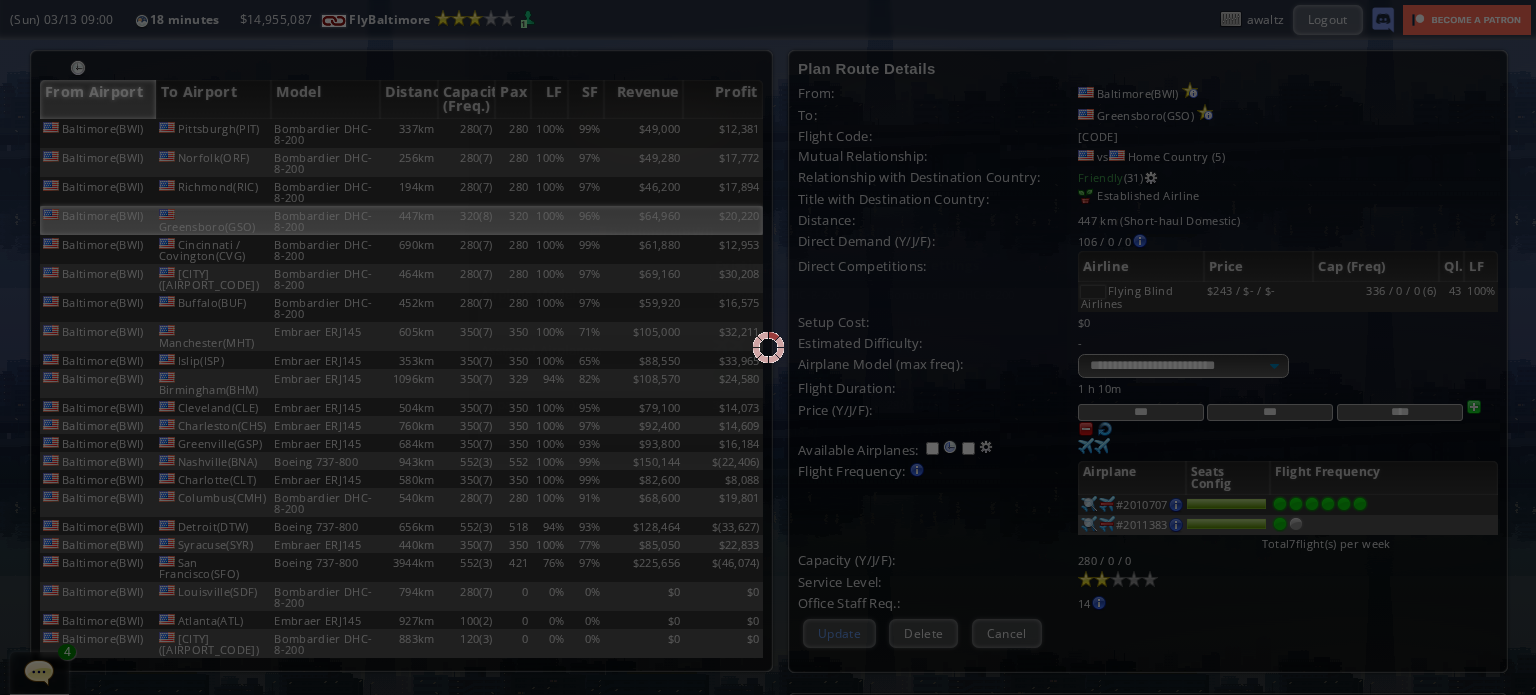 scroll, scrollTop: 193, scrollLeft: 0, axis: vertical 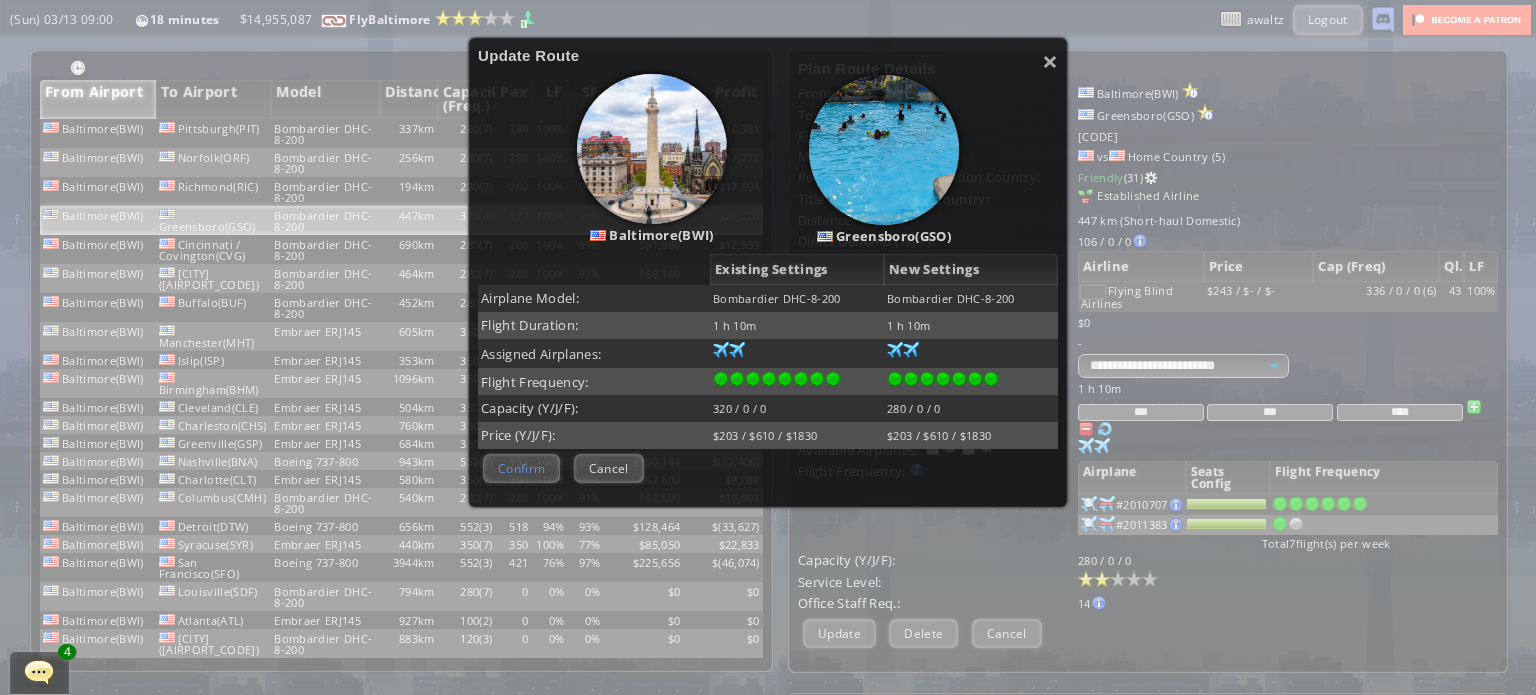 click on "Confirm" at bounding box center (521, 468) 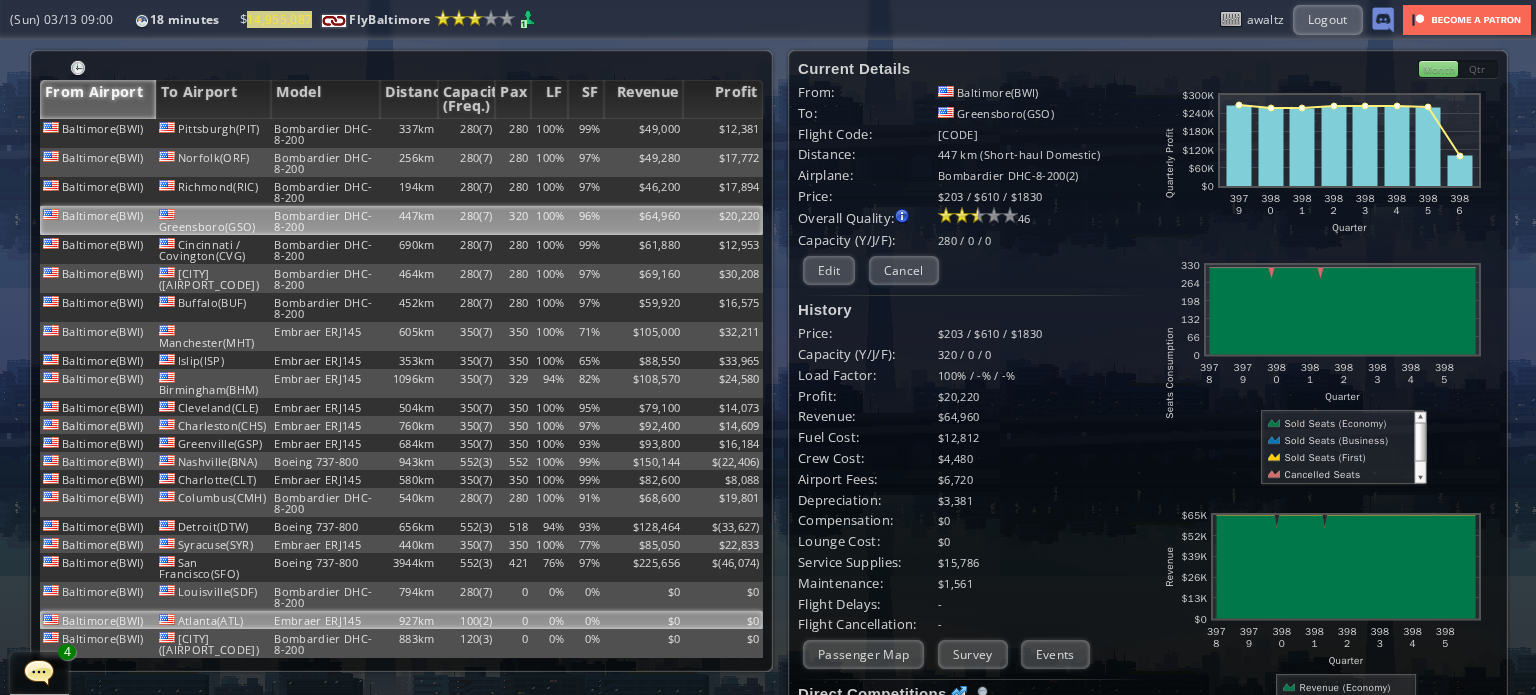 click on "0" at bounding box center [513, 133] 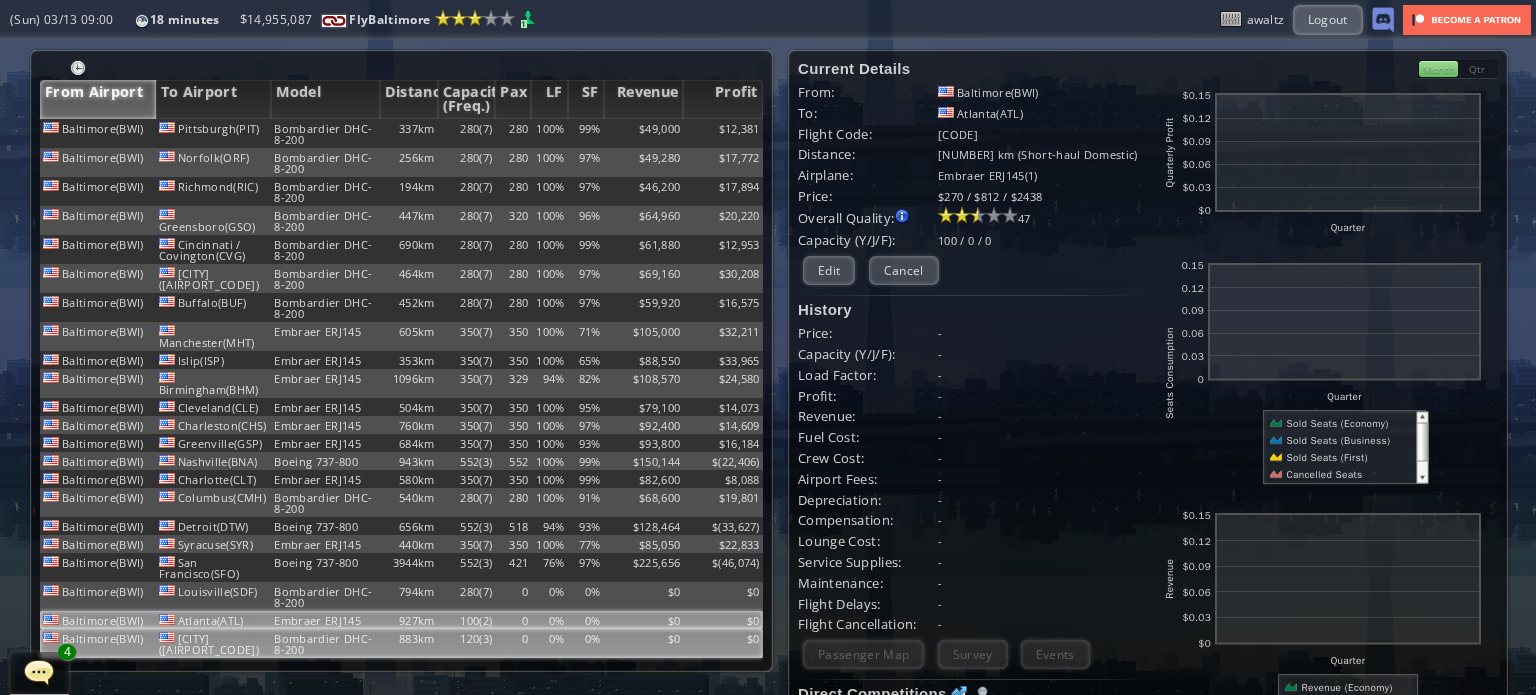 click on "120(3)" at bounding box center [467, 133] 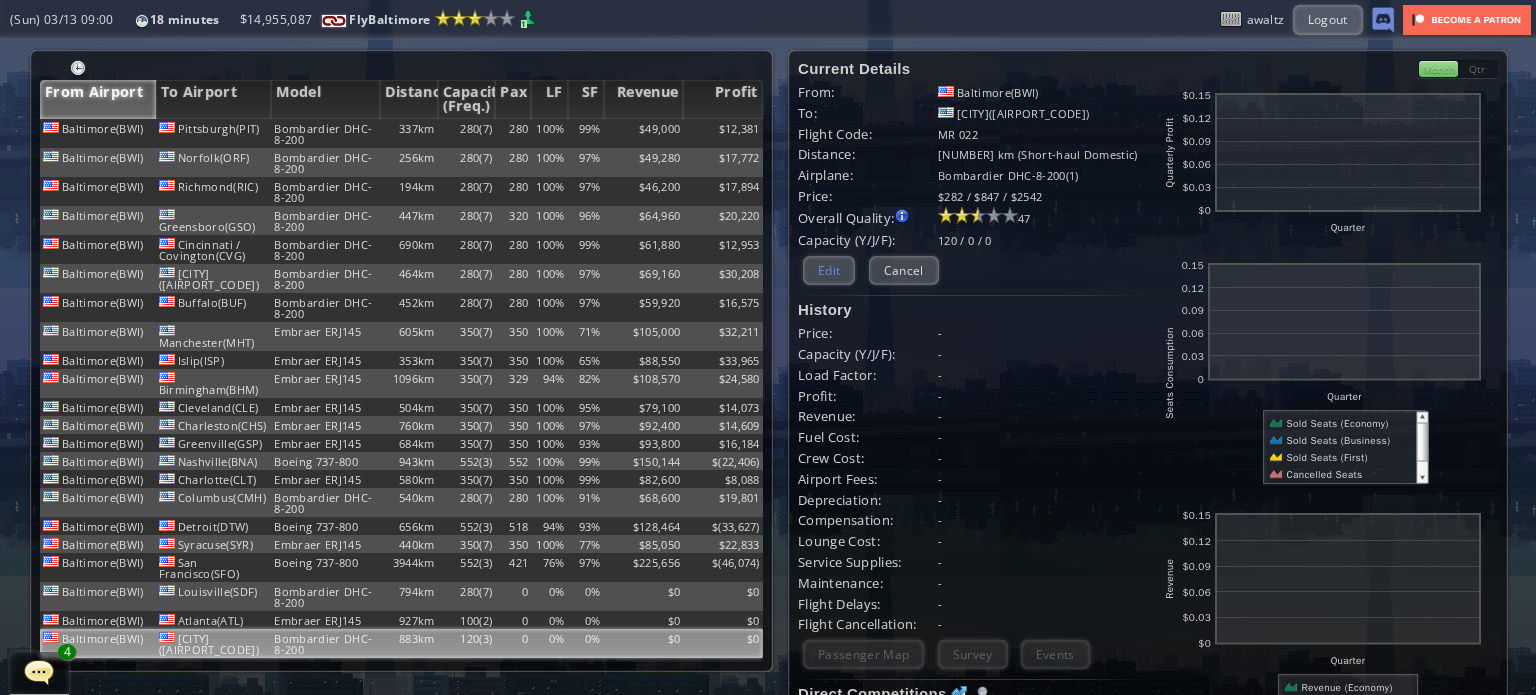 click on "Edit" at bounding box center (829, 270) 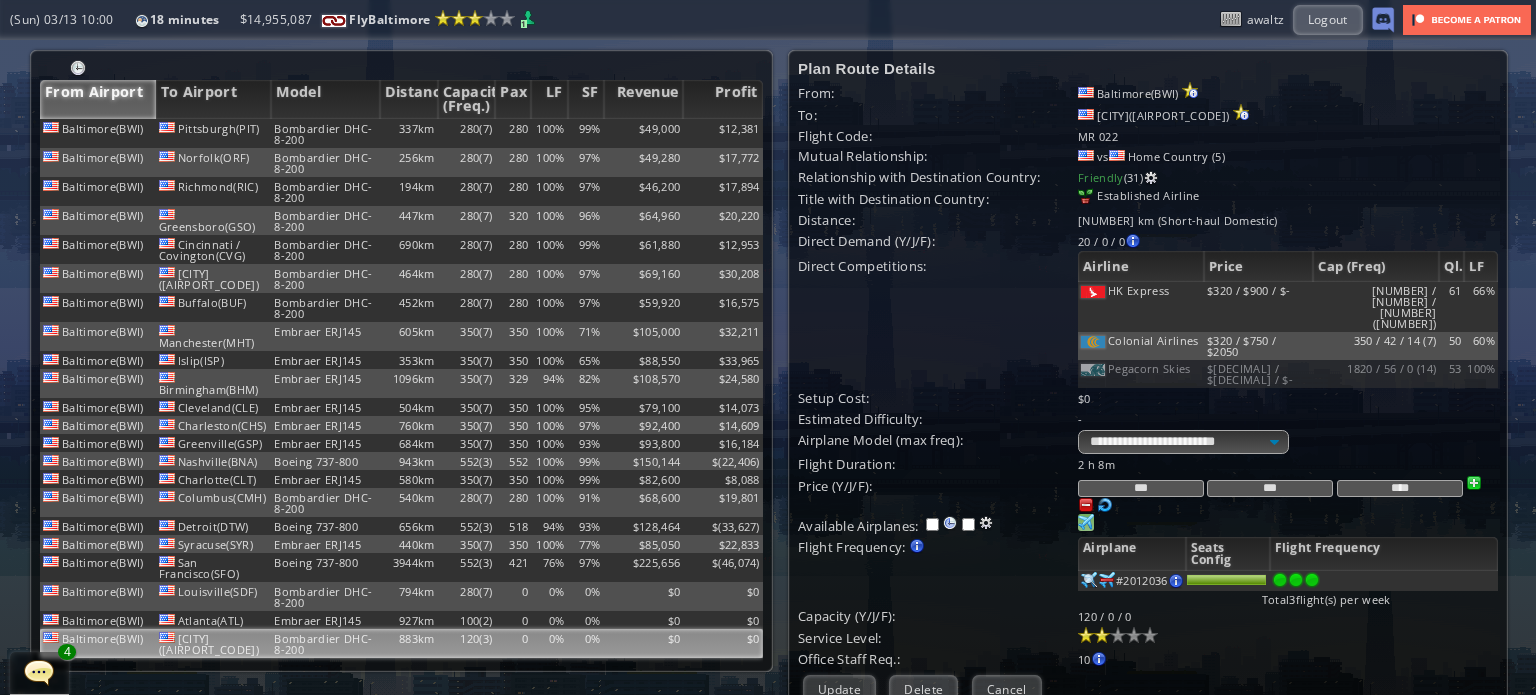click at bounding box center (1086, 522) 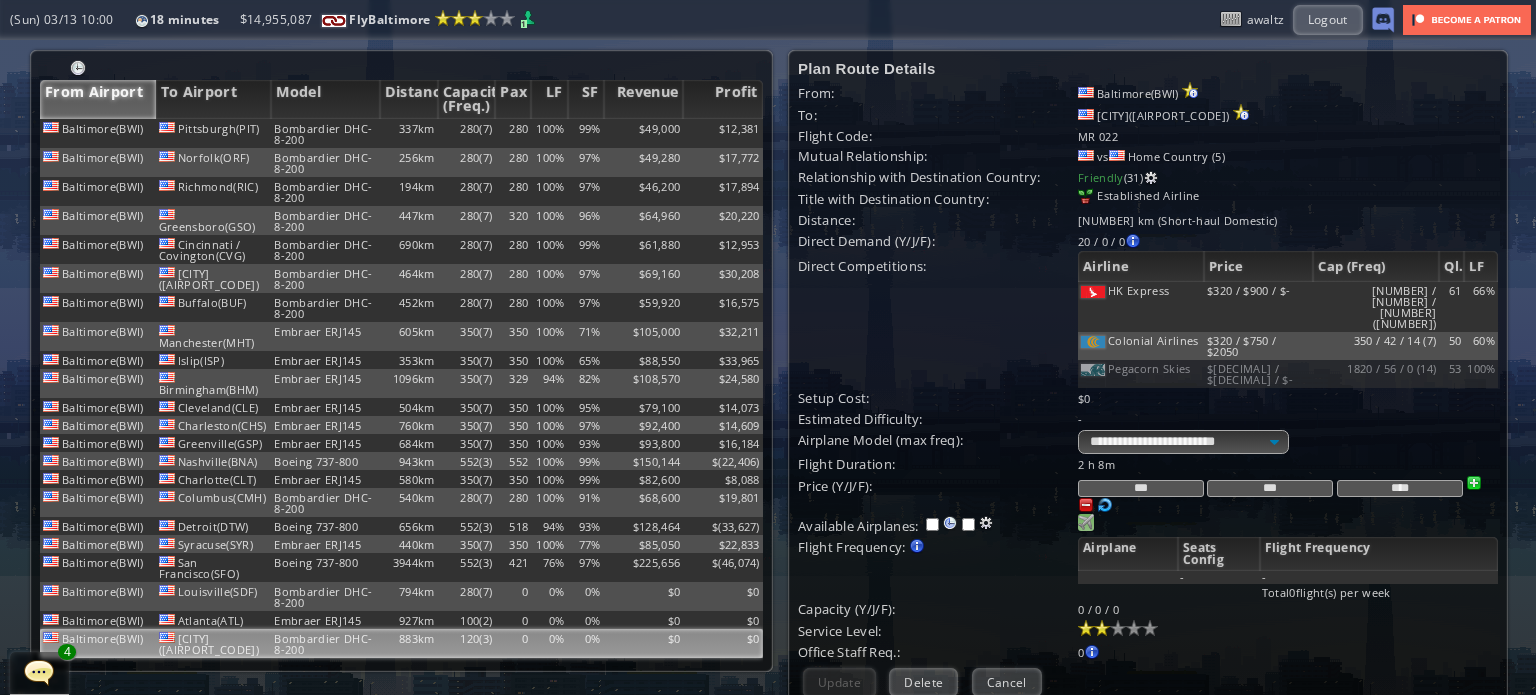 click at bounding box center [1086, 522] 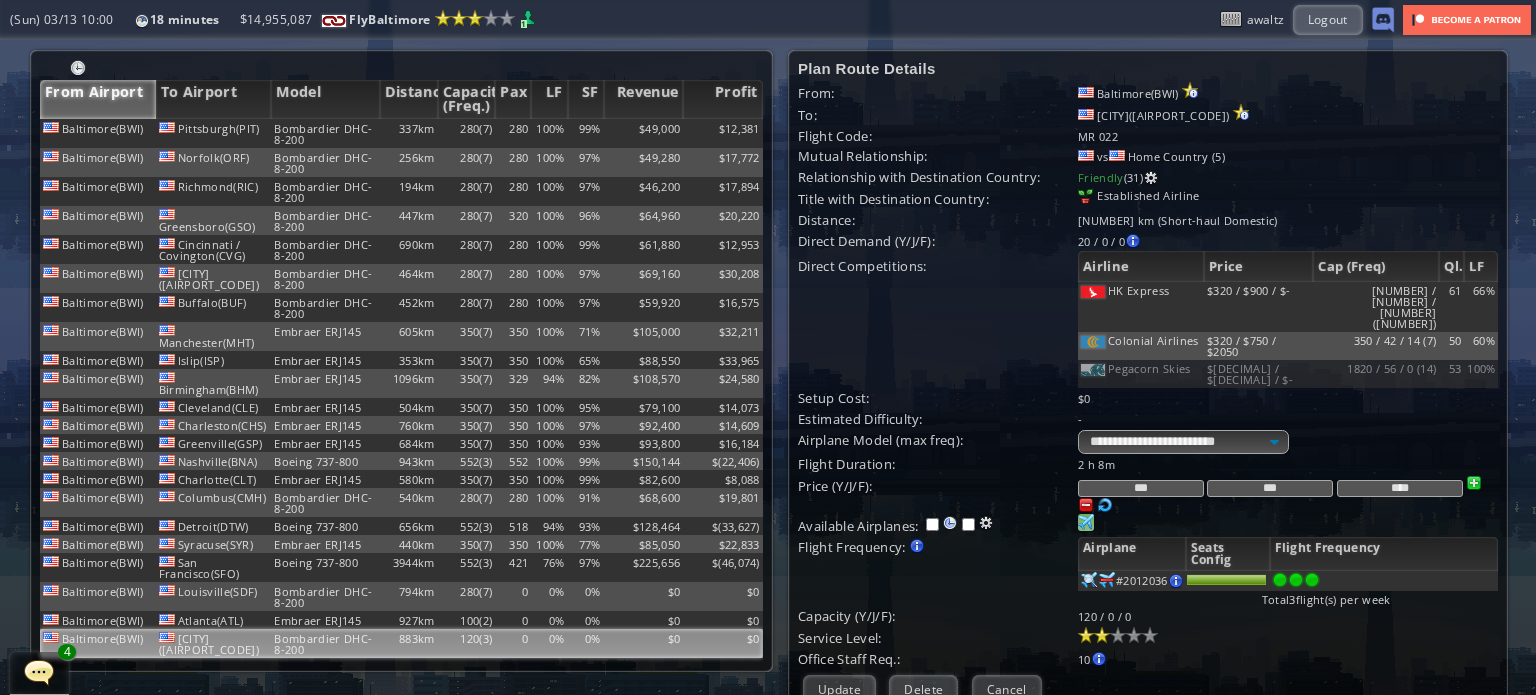 click at bounding box center [1089, 580] 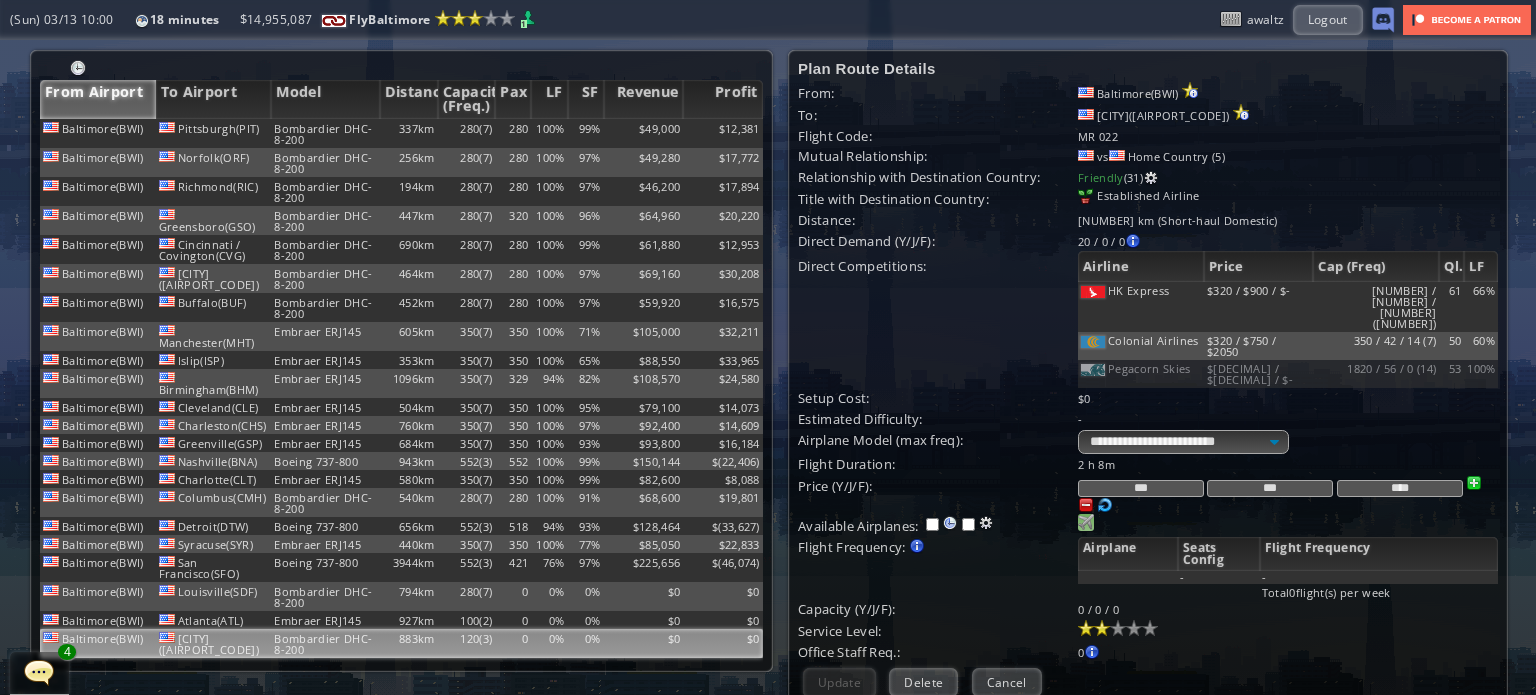 click at bounding box center [1128, 577] 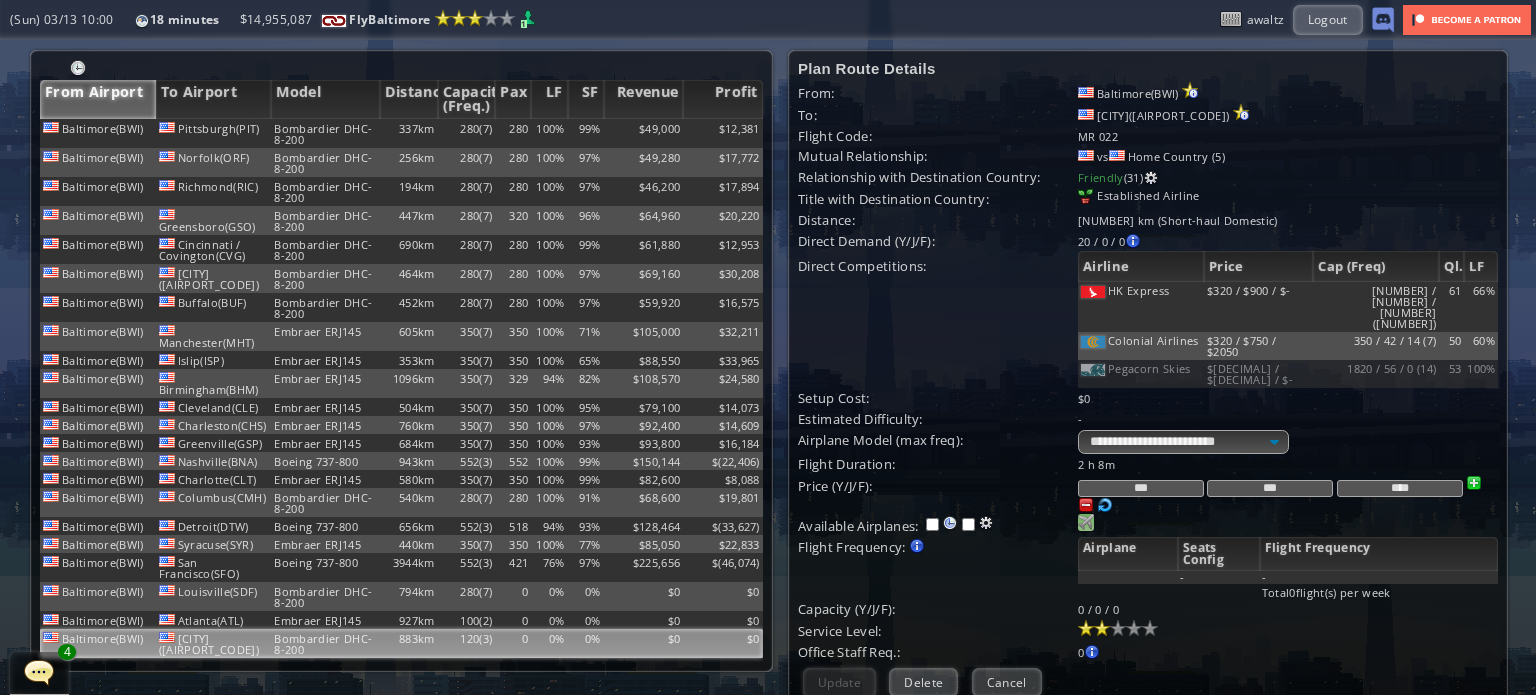 click on "Purchase airplane
Or assign airplane to this airport
No airplane with this model based in this airport
[NUMBER] [NUMBER]" at bounding box center (1288, 464) 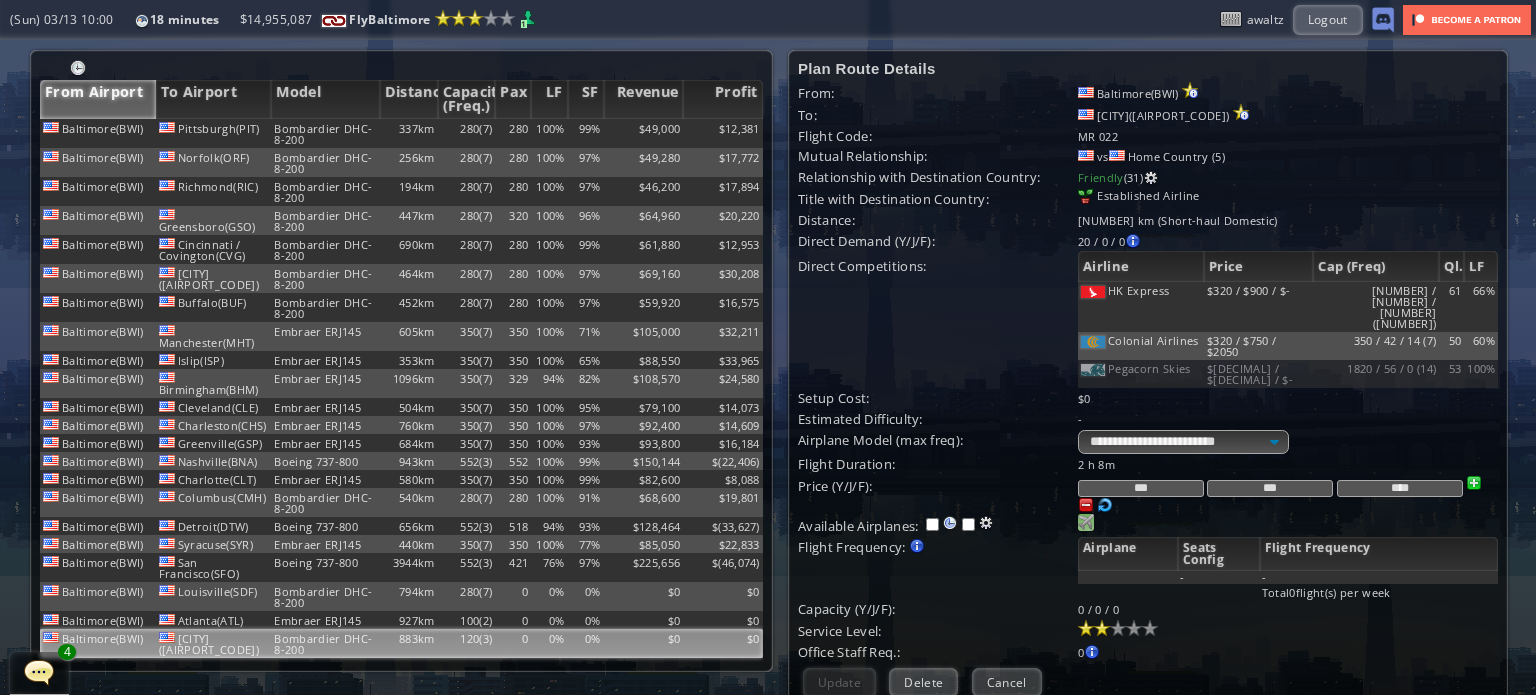 click at bounding box center [1086, 522] 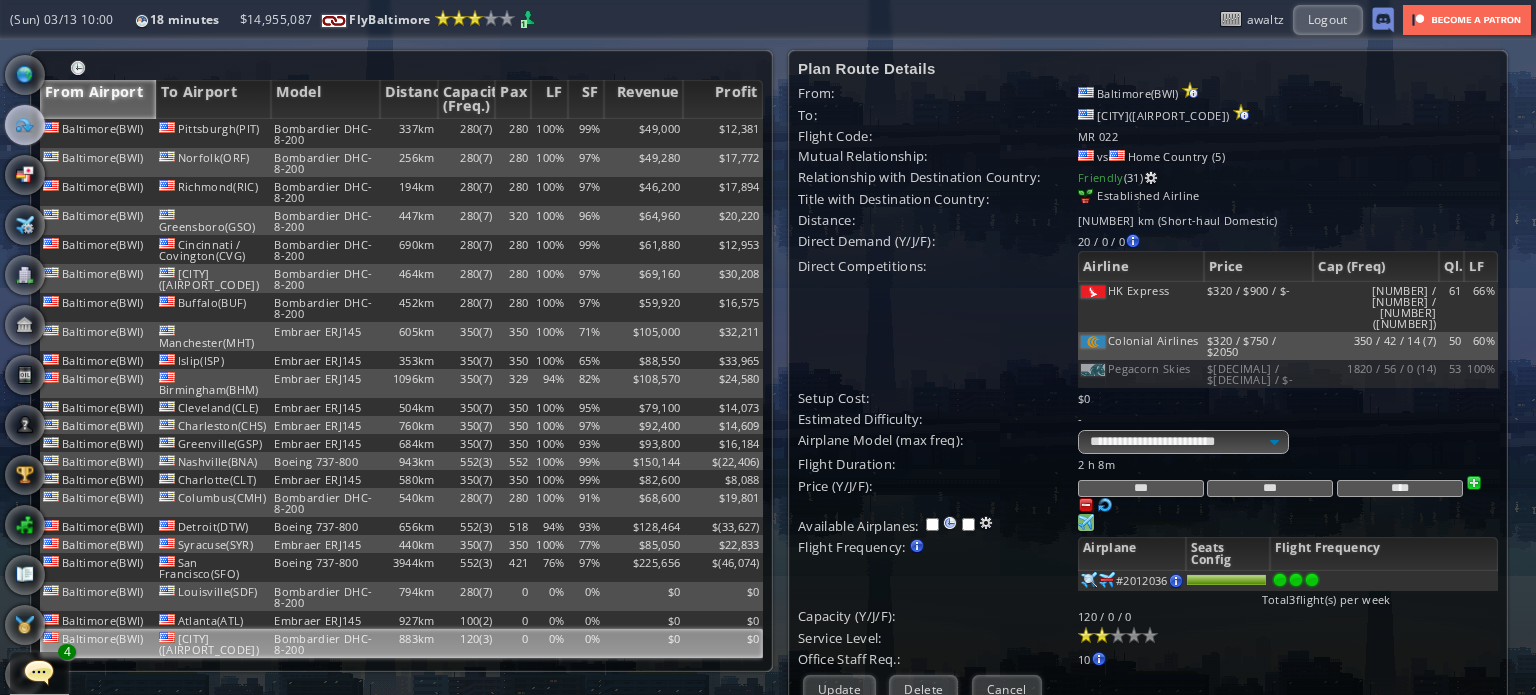 click at bounding box center [7, 347] 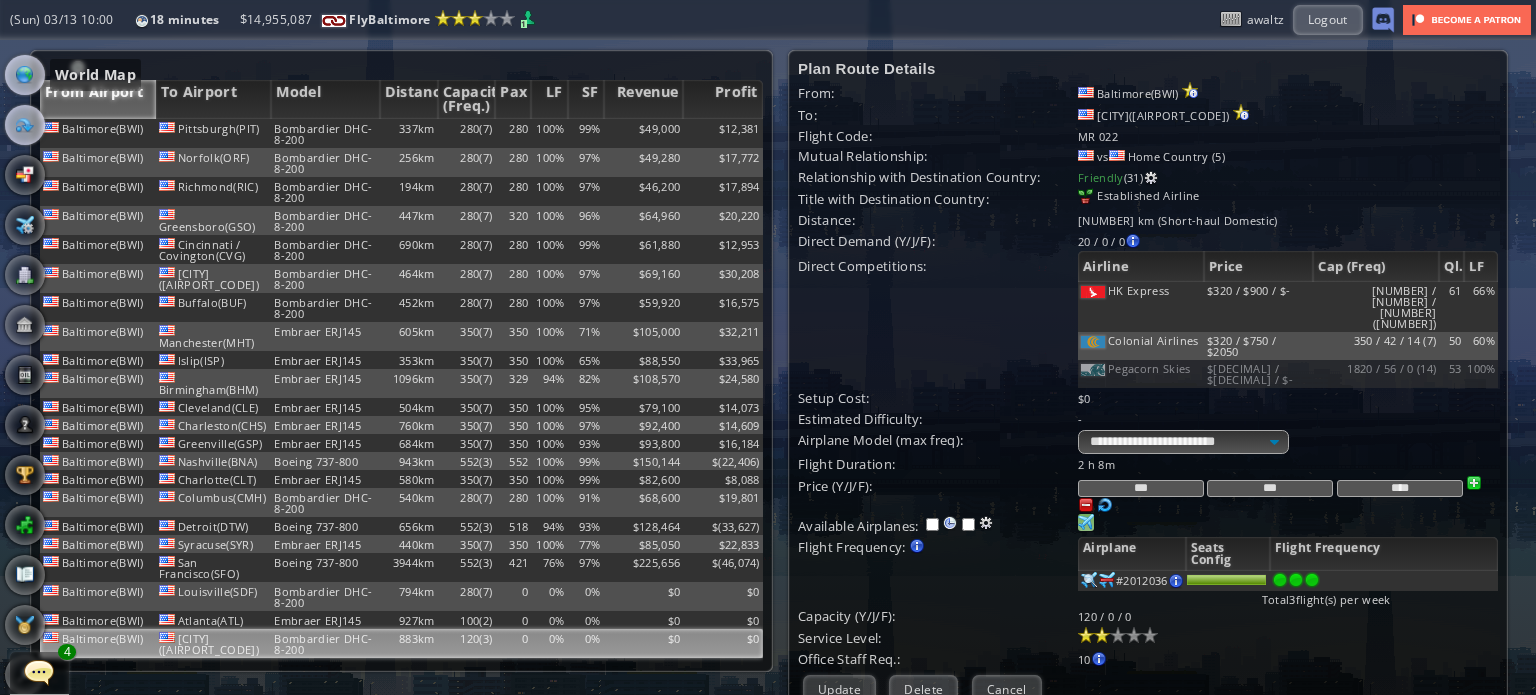 click at bounding box center [25, 75] 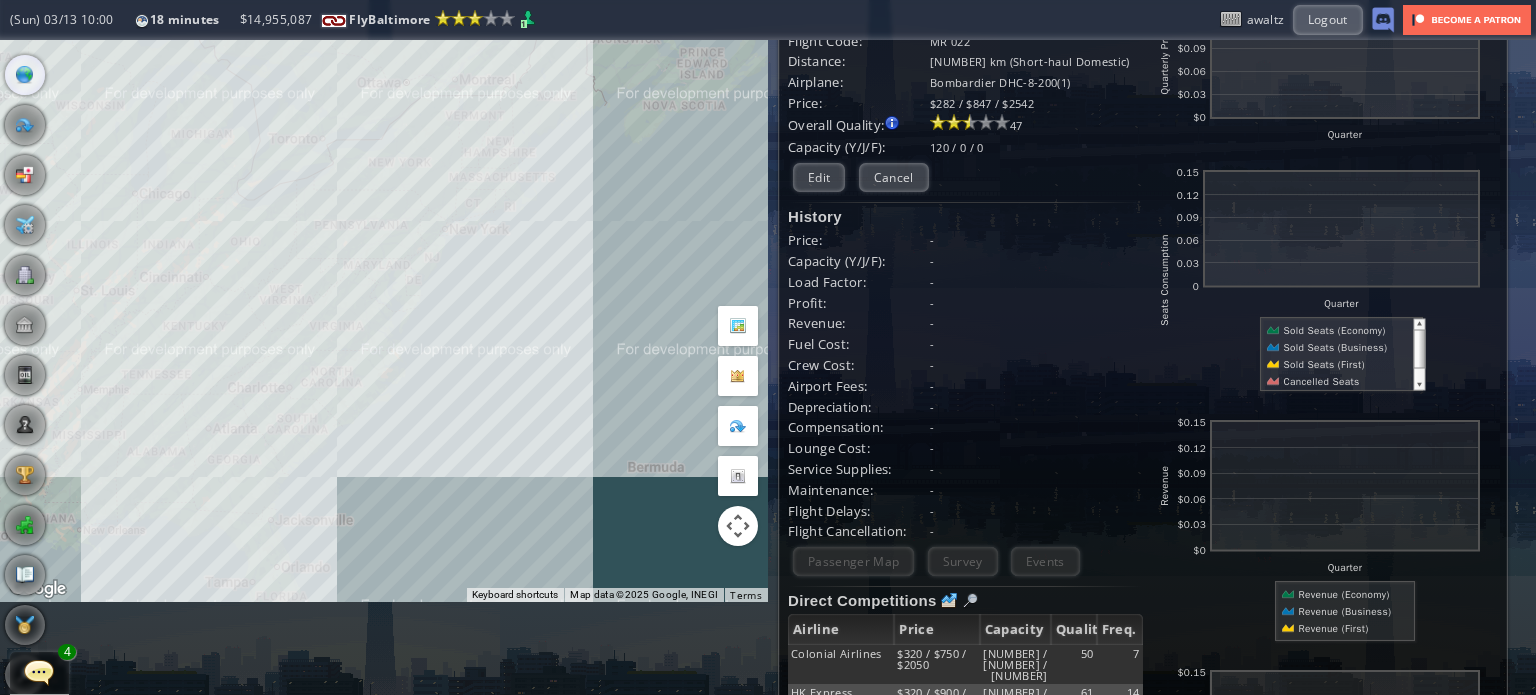 scroll, scrollTop: 200, scrollLeft: 0, axis: vertical 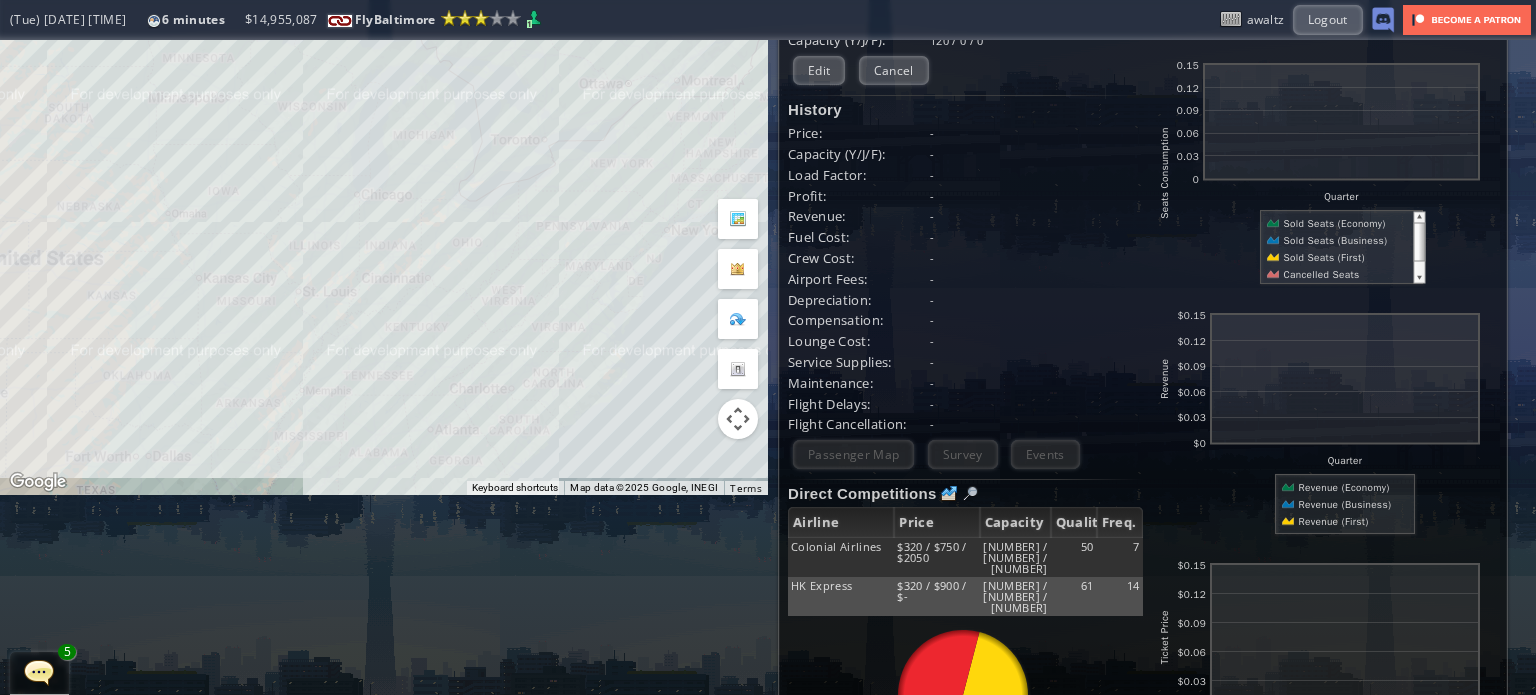 drag, startPoint x: 531, startPoint y: 239, endPoint x: 805, endPoint y: 362, distance: 300.34146 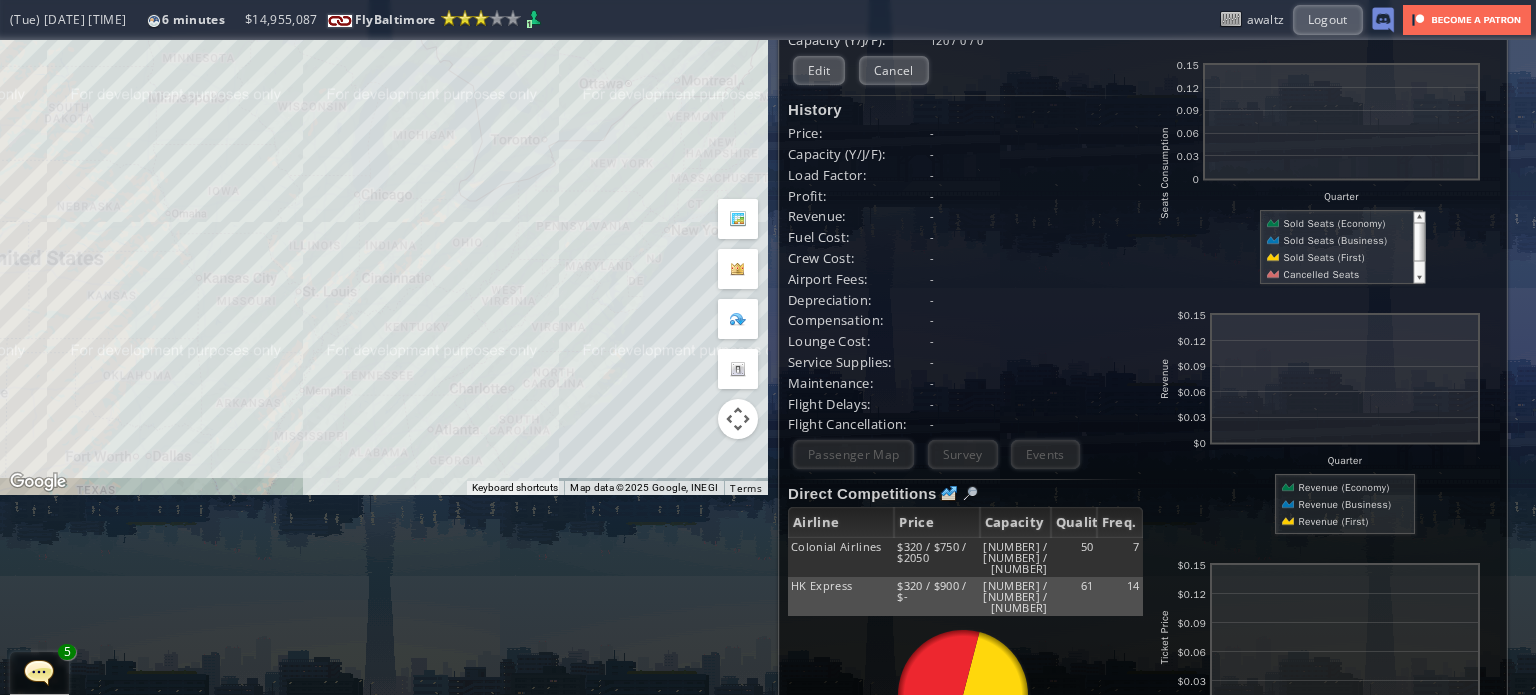 click on "← Move left → Move right ↑ Move up ↓ Move down + Zoom in - Zoom out Home Jump left by [PERCENTAGE]% End Jump right by [PERCENTAGE]% Page Up Jump up by [PERCENTAGE]% Page Down Jump down by [PERCENTAGE]% To navigate, press the arrow keys. Keyboard shortcuts Map Data Map data ©[YEAR], [COMPANY] Map data ©[YEAR], [COMPANY] [NUMBER] km  Click to toggle between metric and imperial units Terms Report a map error
Current Details
From:
[CITY]([AIRPORT_CODE])
To:
[CITY]([AIRPORT_CODE])
Flight Code:
[CODE]
Distance:
[NUMBER] km ([TYPE])
Airplane:
[AIRPLANE_MODEL]([NUMBER])
Price:
$[DECIMAL] / $[DECIMAL] / $[DECIMAL]
[NUMBER]" at bounding box center (768, 167) 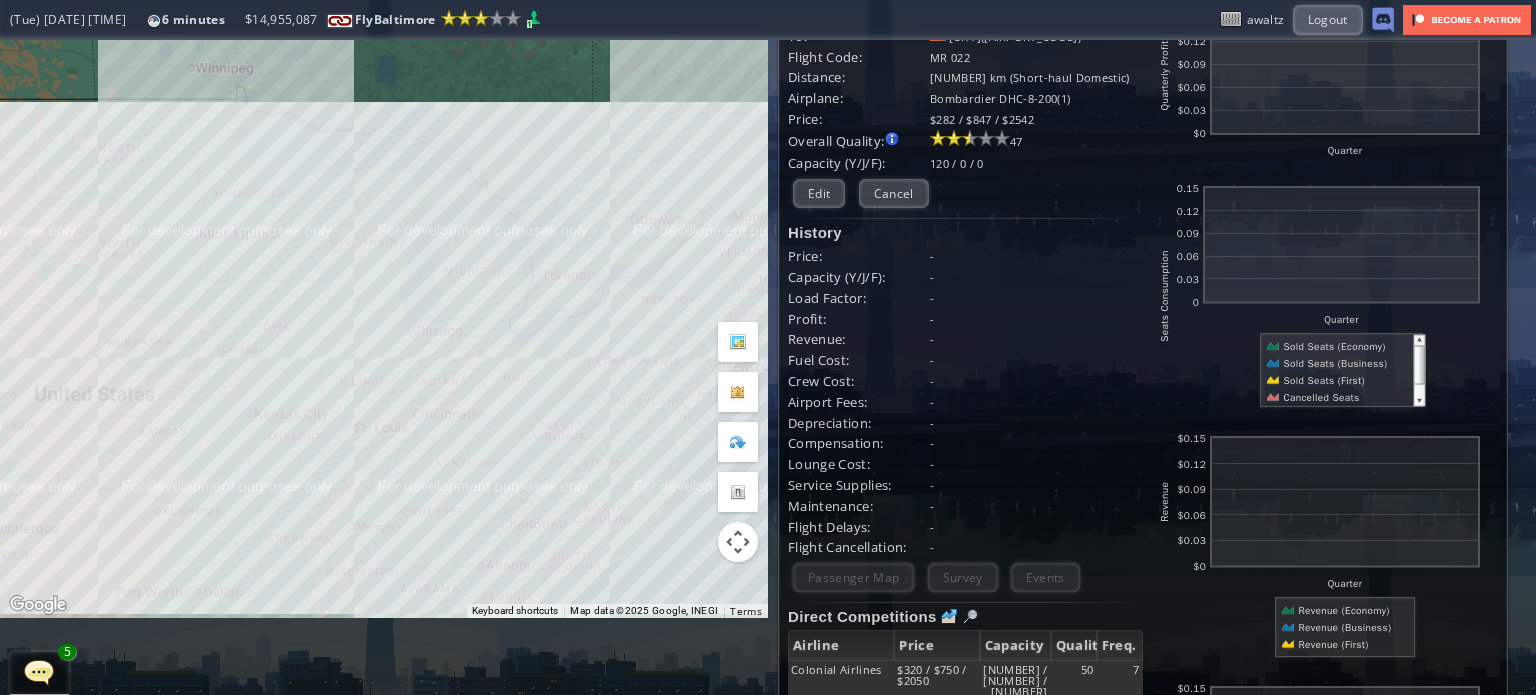 scroll, scrollTop: 0, scrollLeft: 0, axis: both 